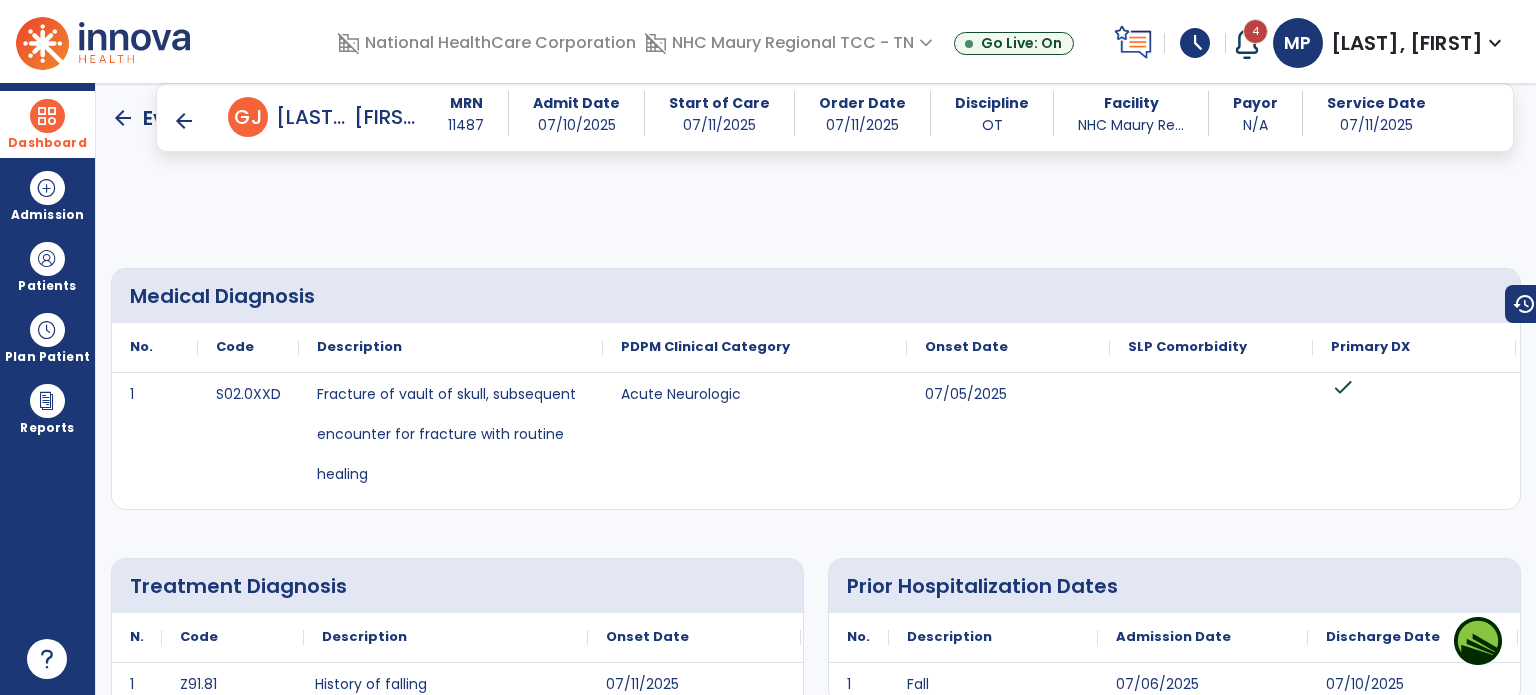 scroll, scrollTop: 0, scrollLeft: 0, axis: both 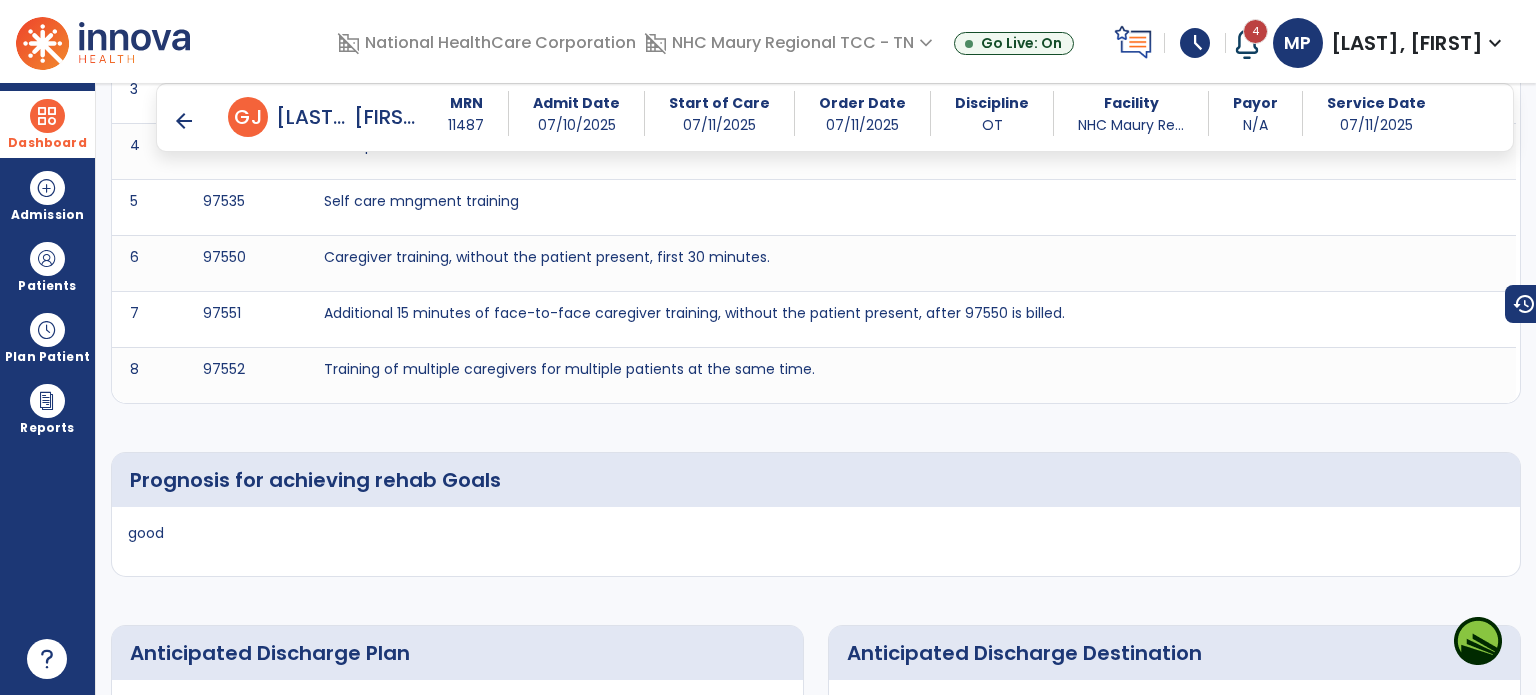 click on "Dashboard" at bounding box center [47, 124] 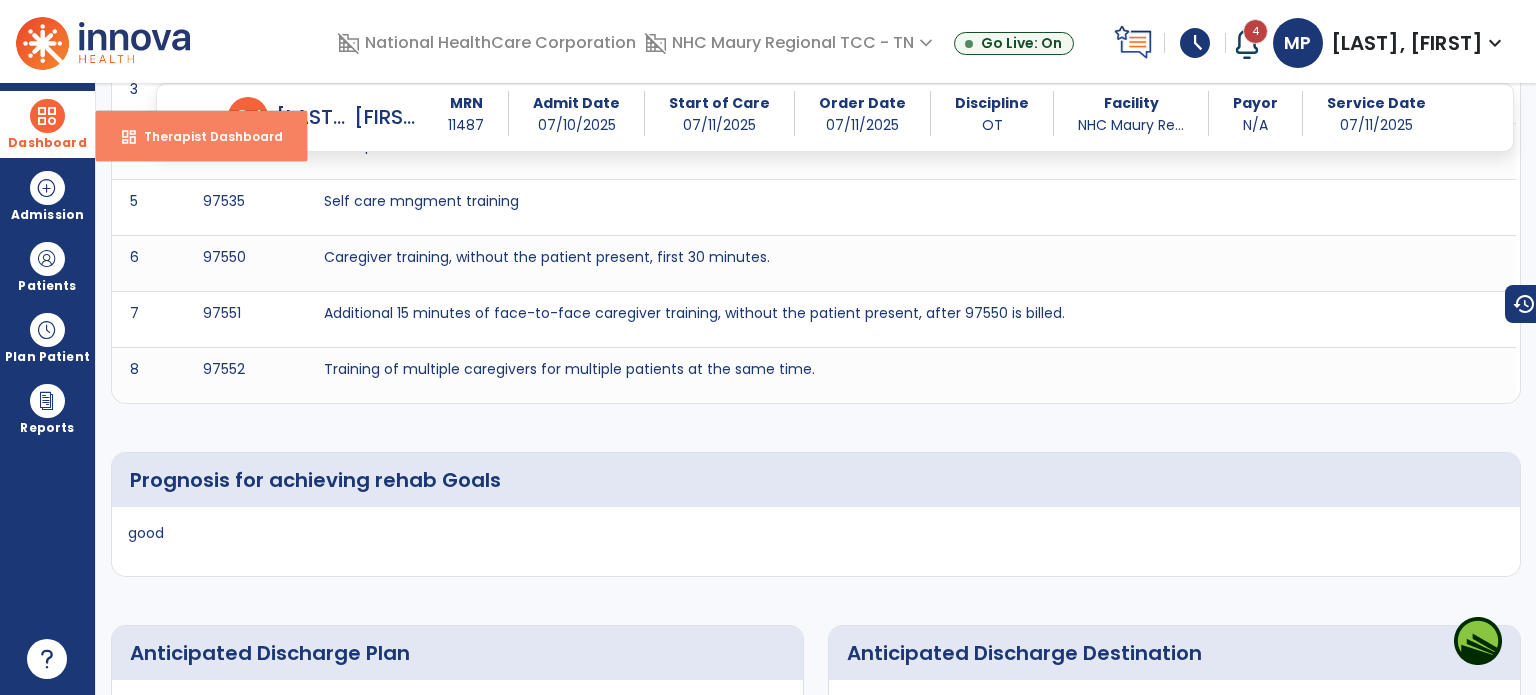 click on "Therapist Dashboard" at bounding box center [205, 136] 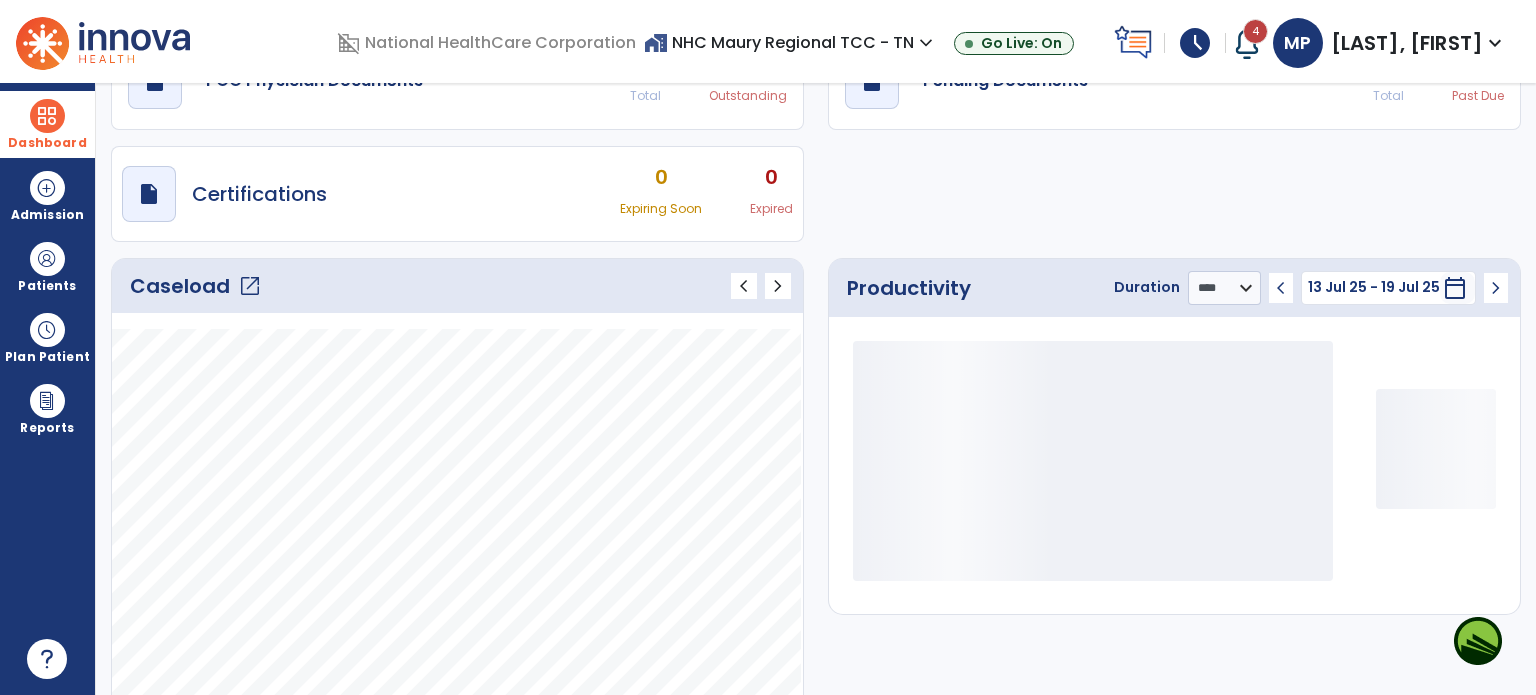 scroll, scrollTop: 49, scrollLeft: 0, axis: vertical 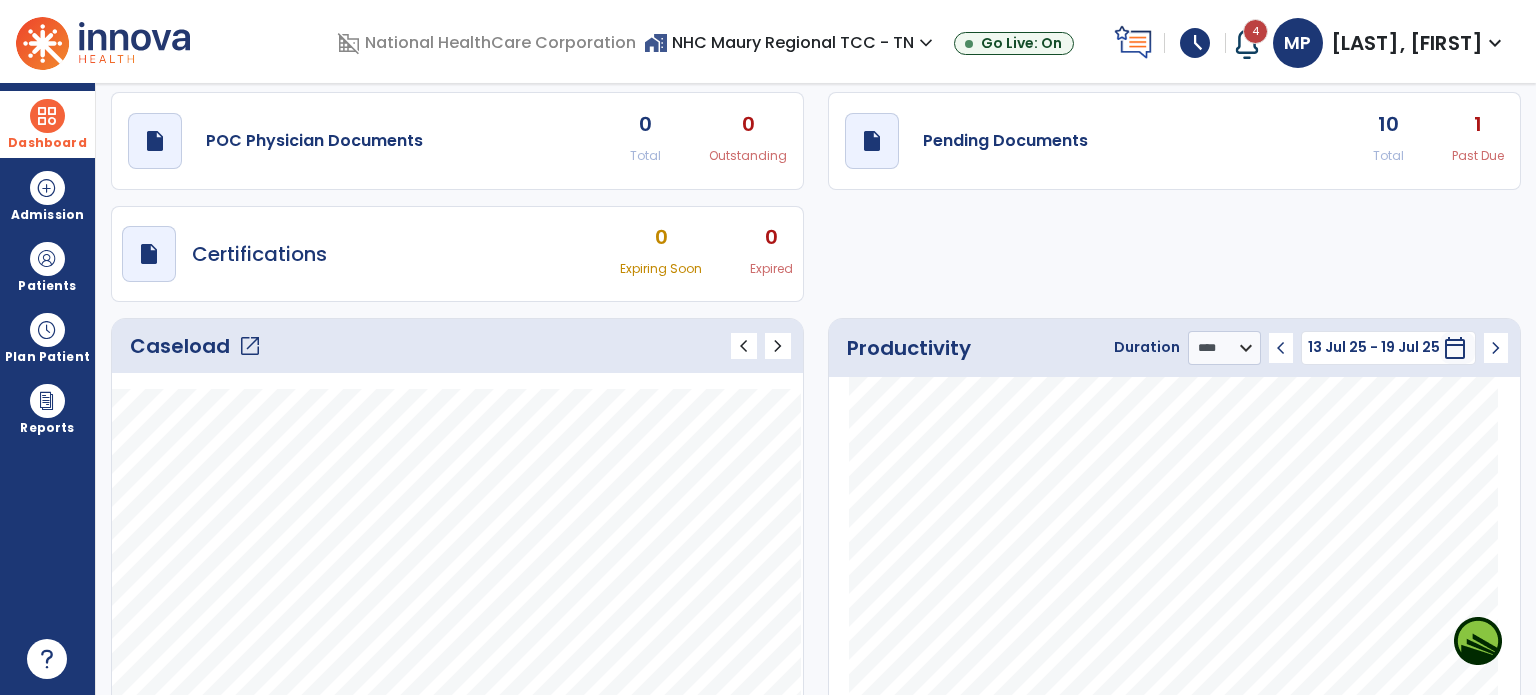 click on "open_in_new" 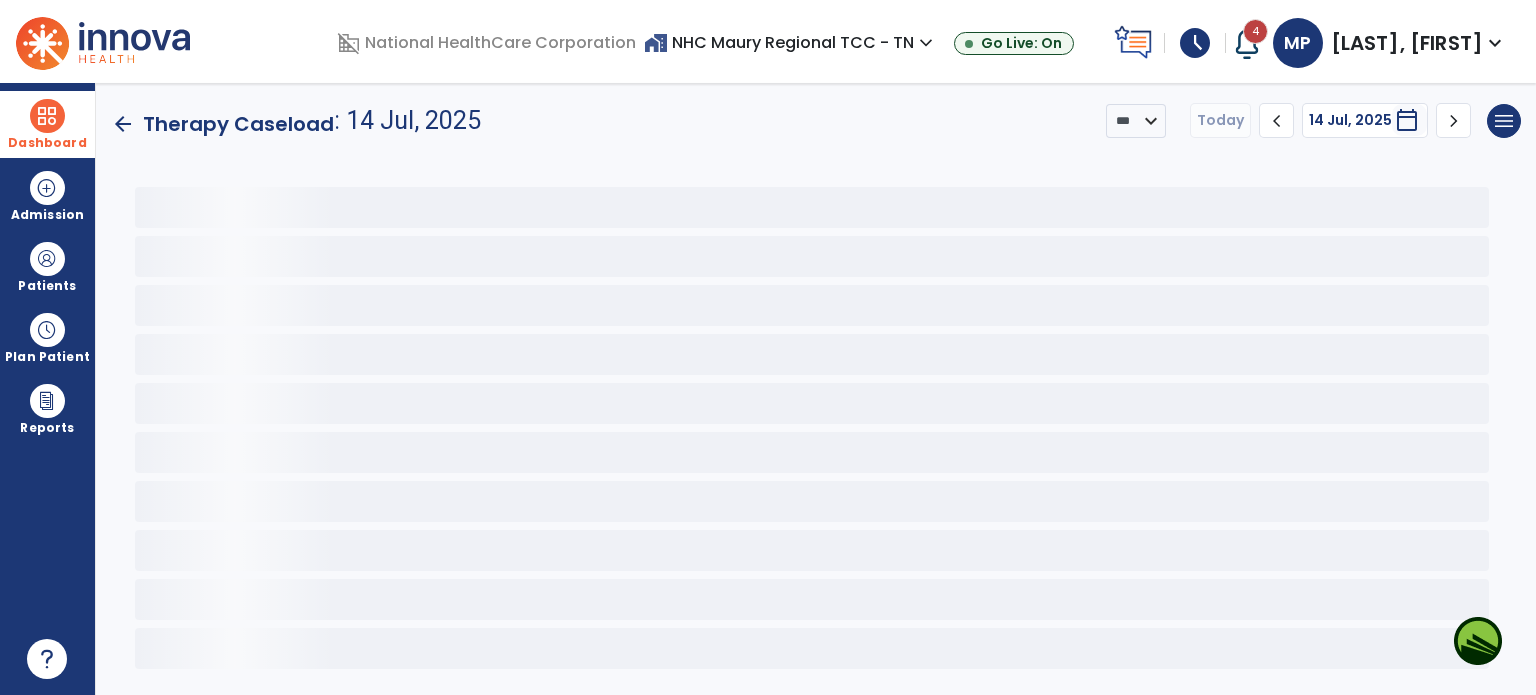 scroll, scrollTop: 0, scrollLeft: 0, axis: both 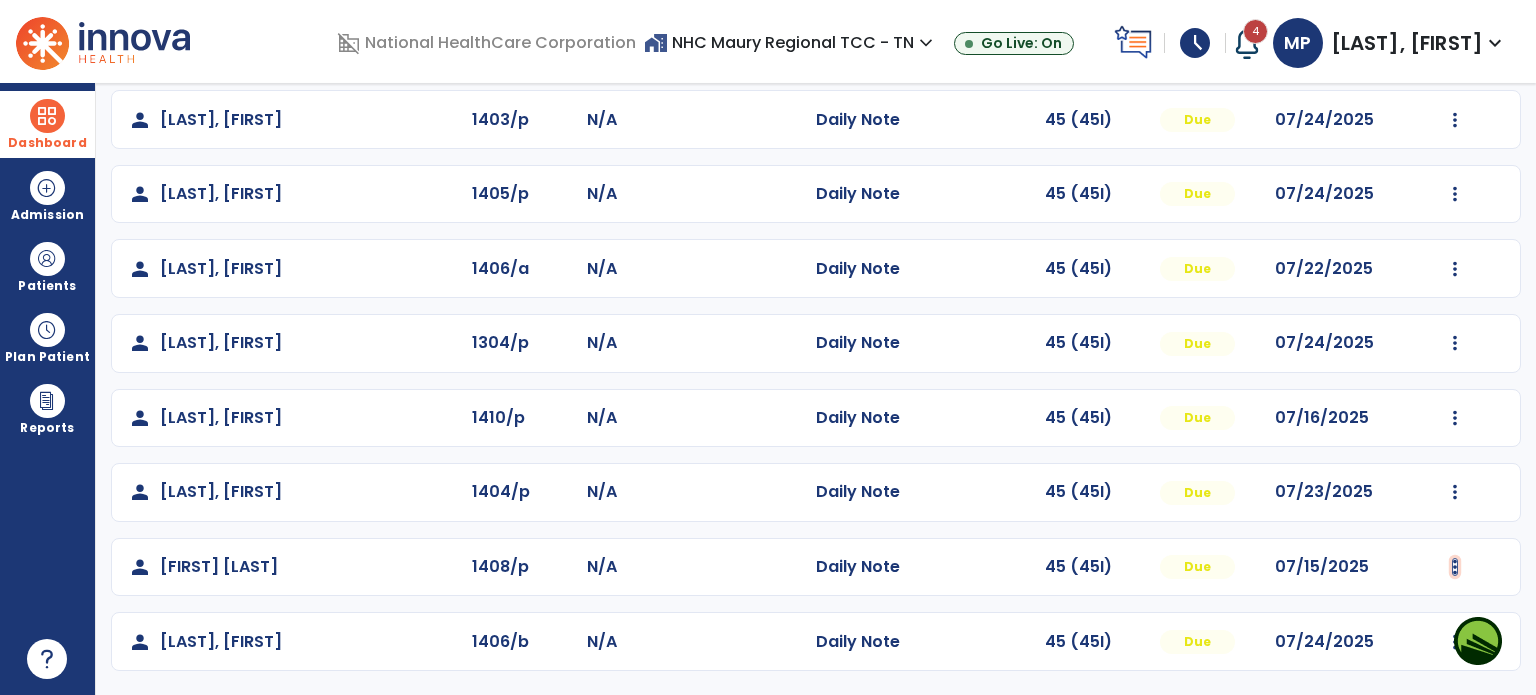 click at bounding box center (1455, 45) 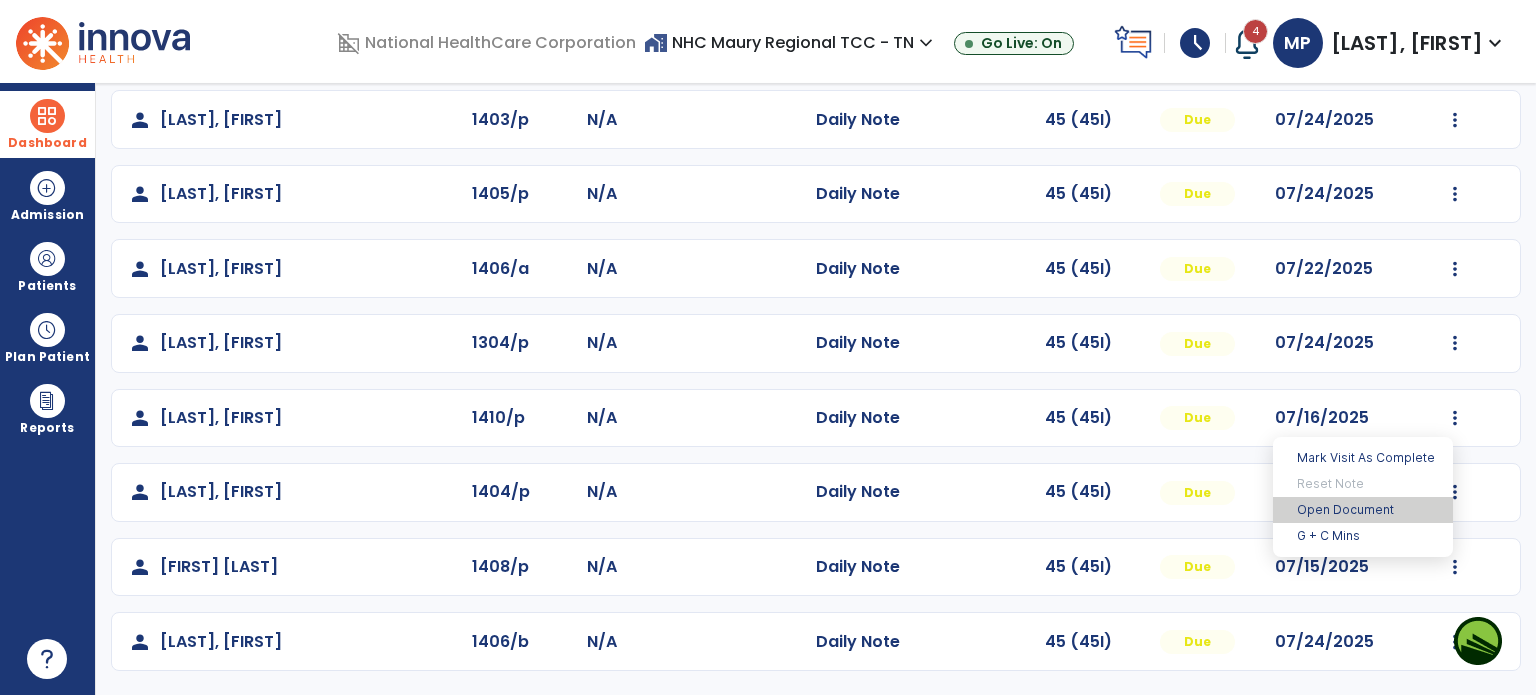click on "Open Document" at bounding box center [1363, 510] 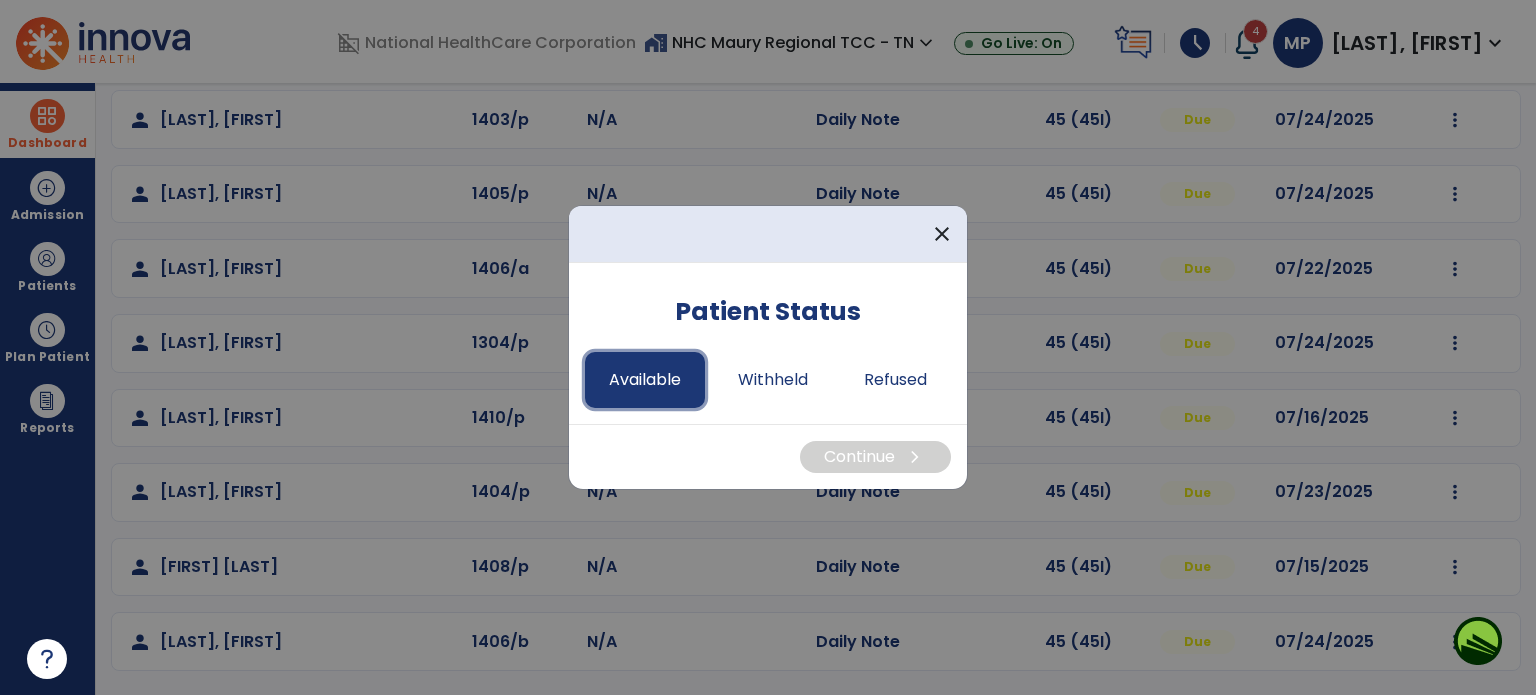 click on "Available" at bounding box center (645, 380) 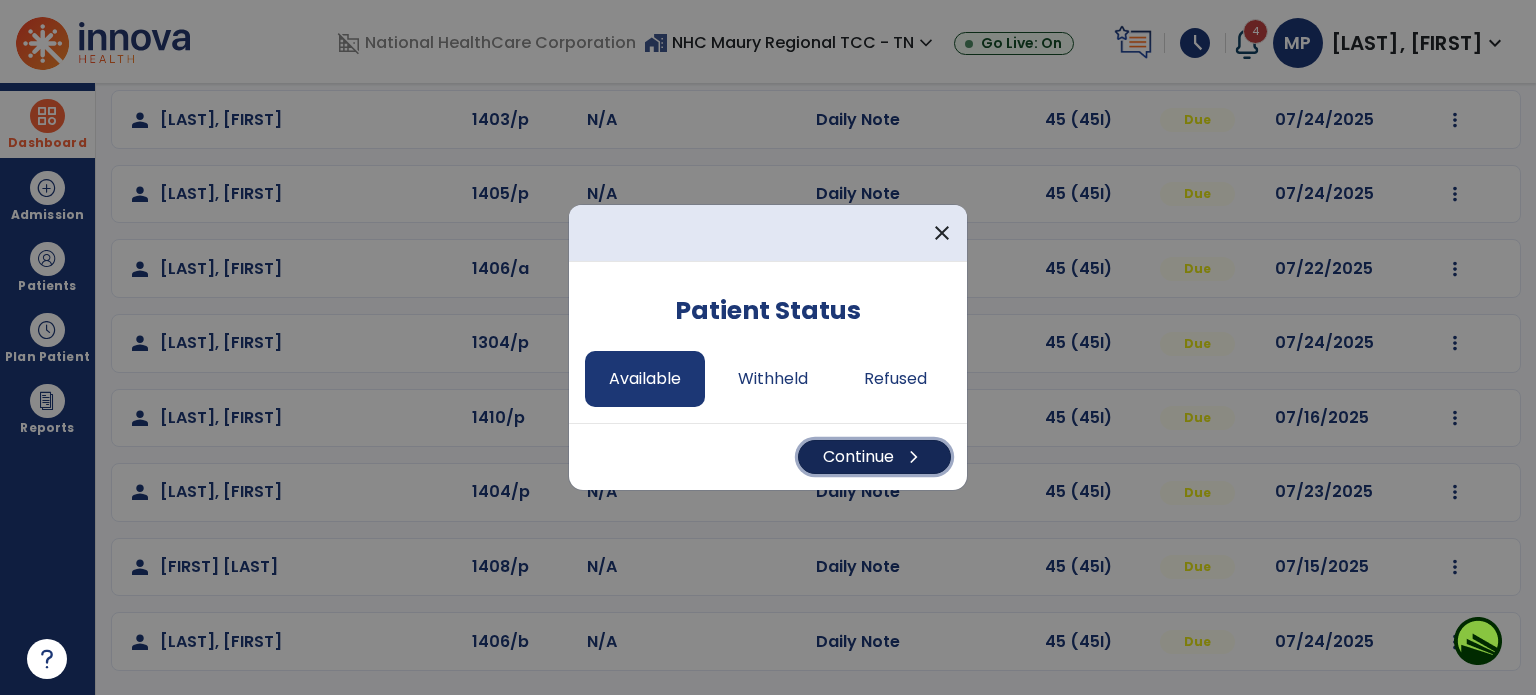 click on "Continue   chevron_right" at bounding box center (874, 457) 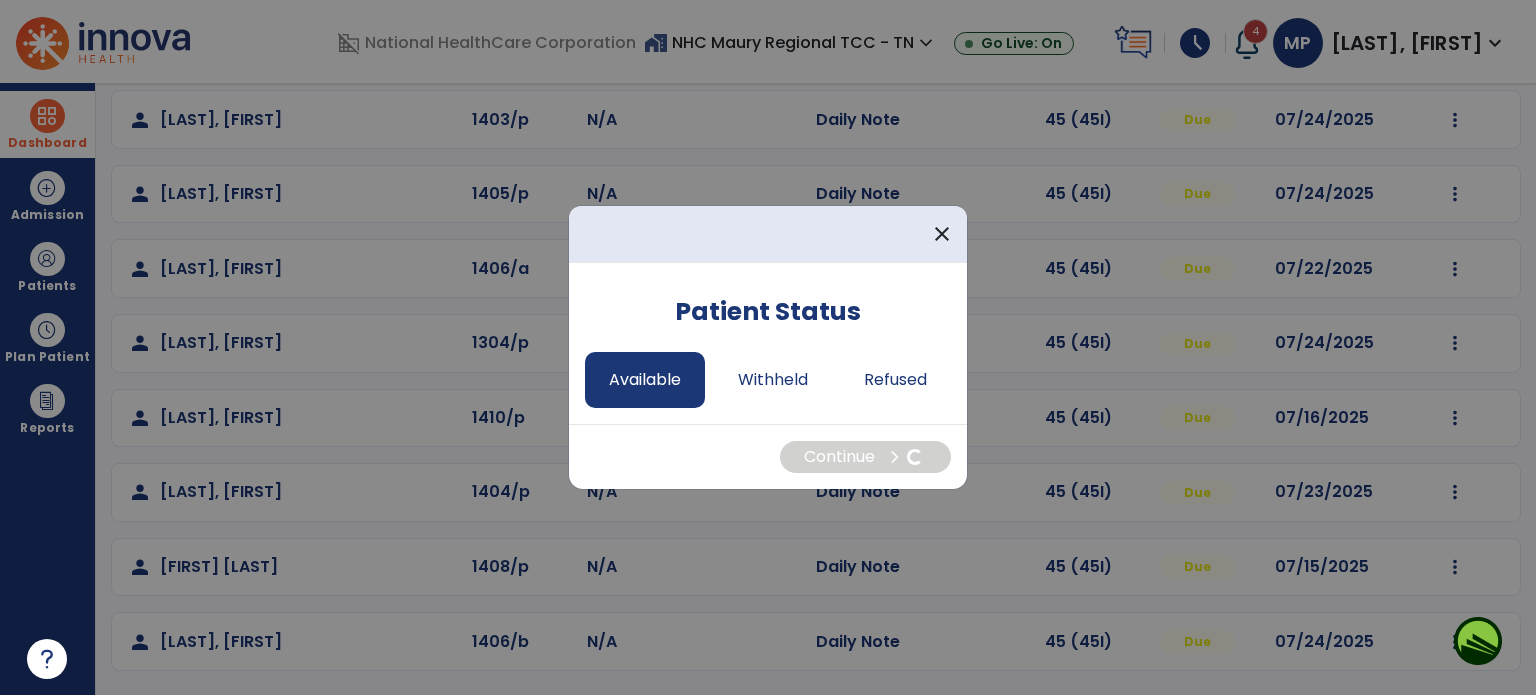 select on "*" 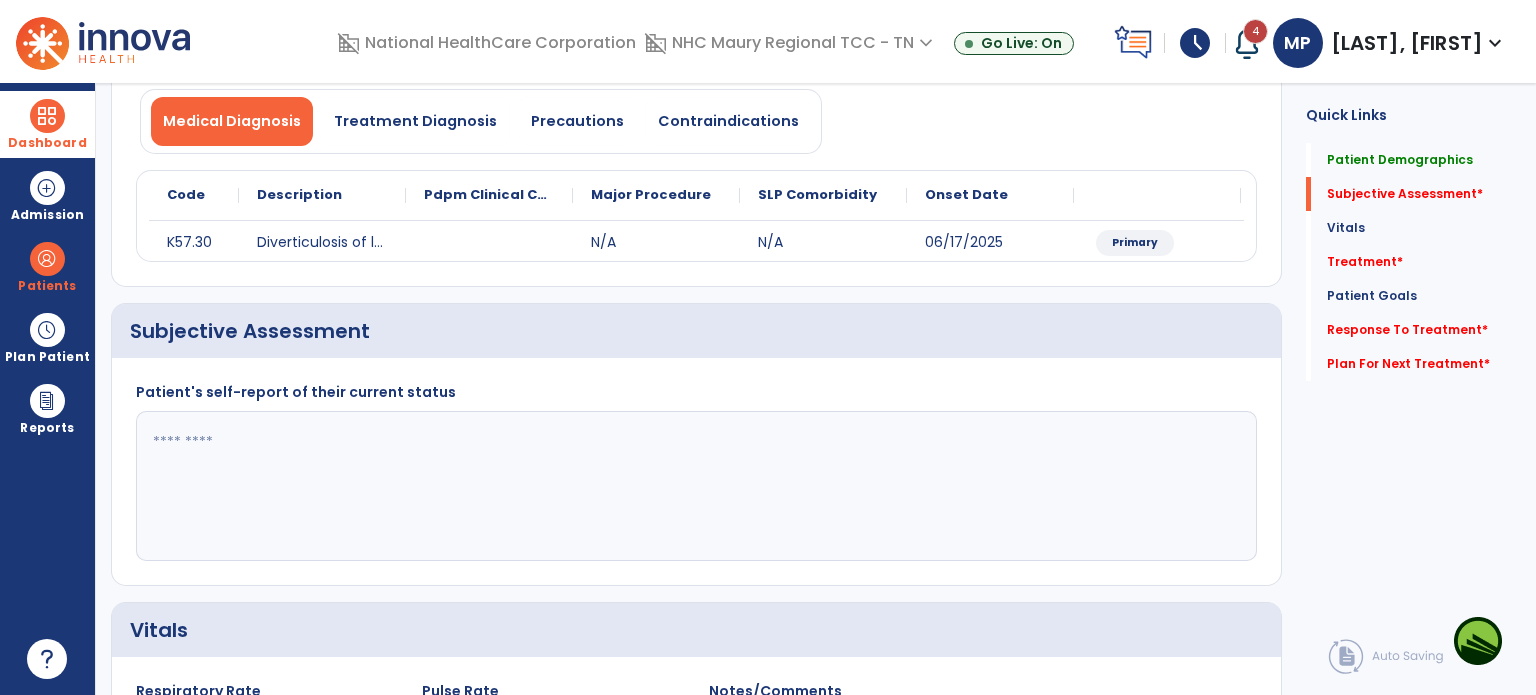 click 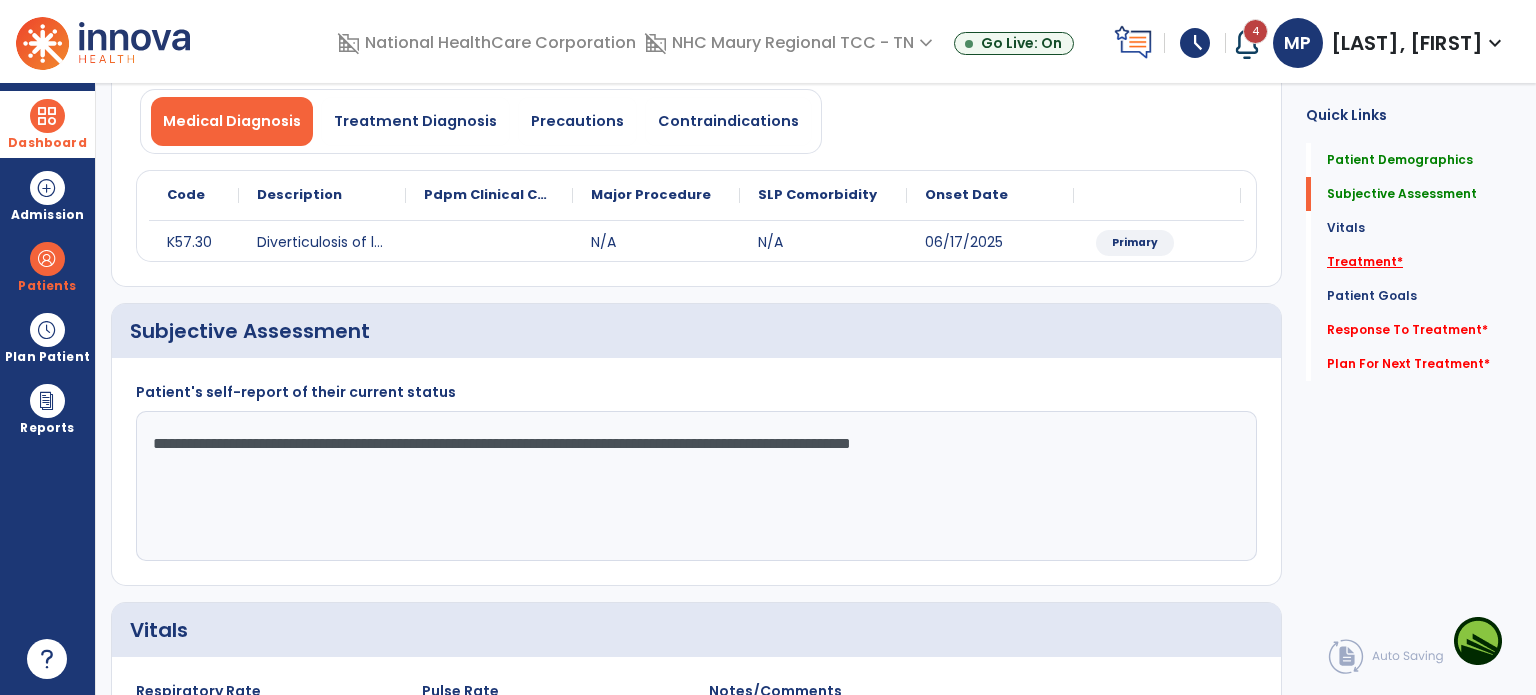 type on "**********" 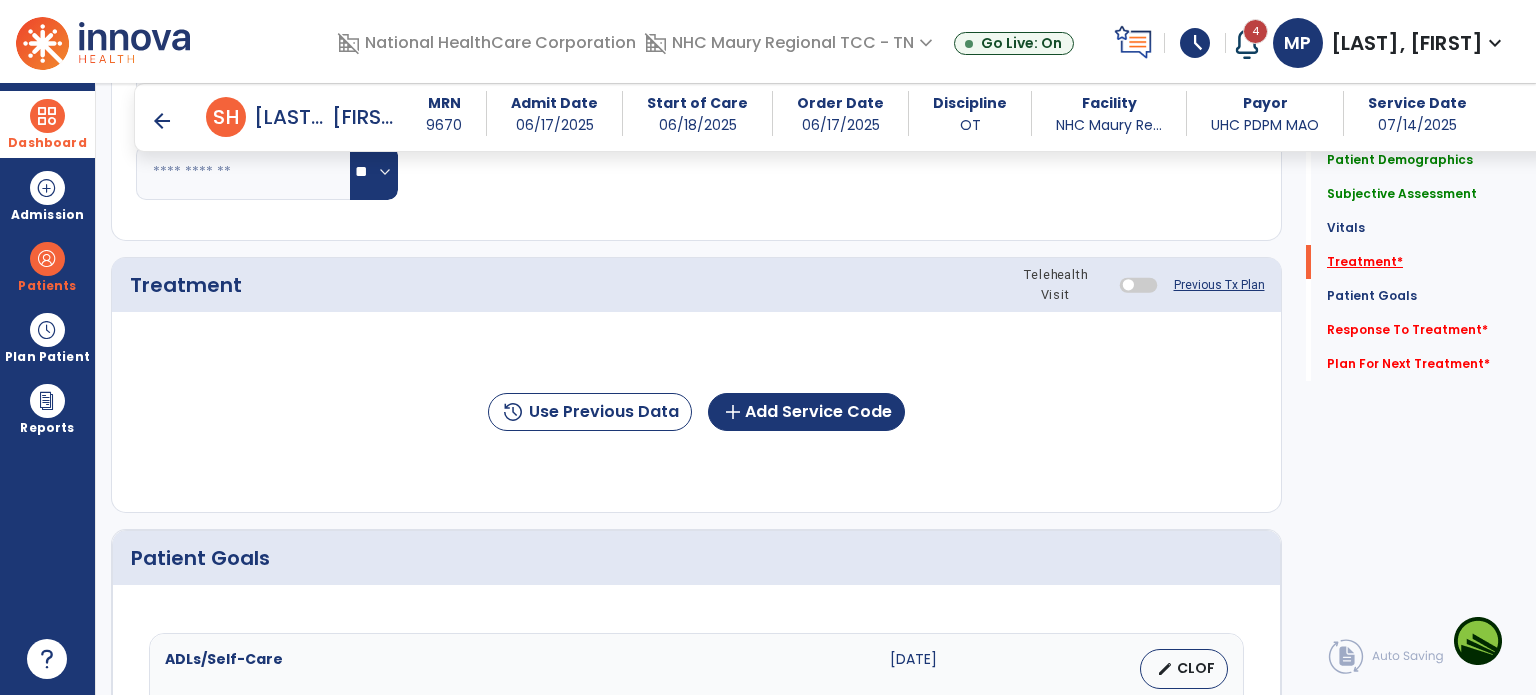 scroll, scrollTop: 1005, scrollLeft: 0, axis: vertical 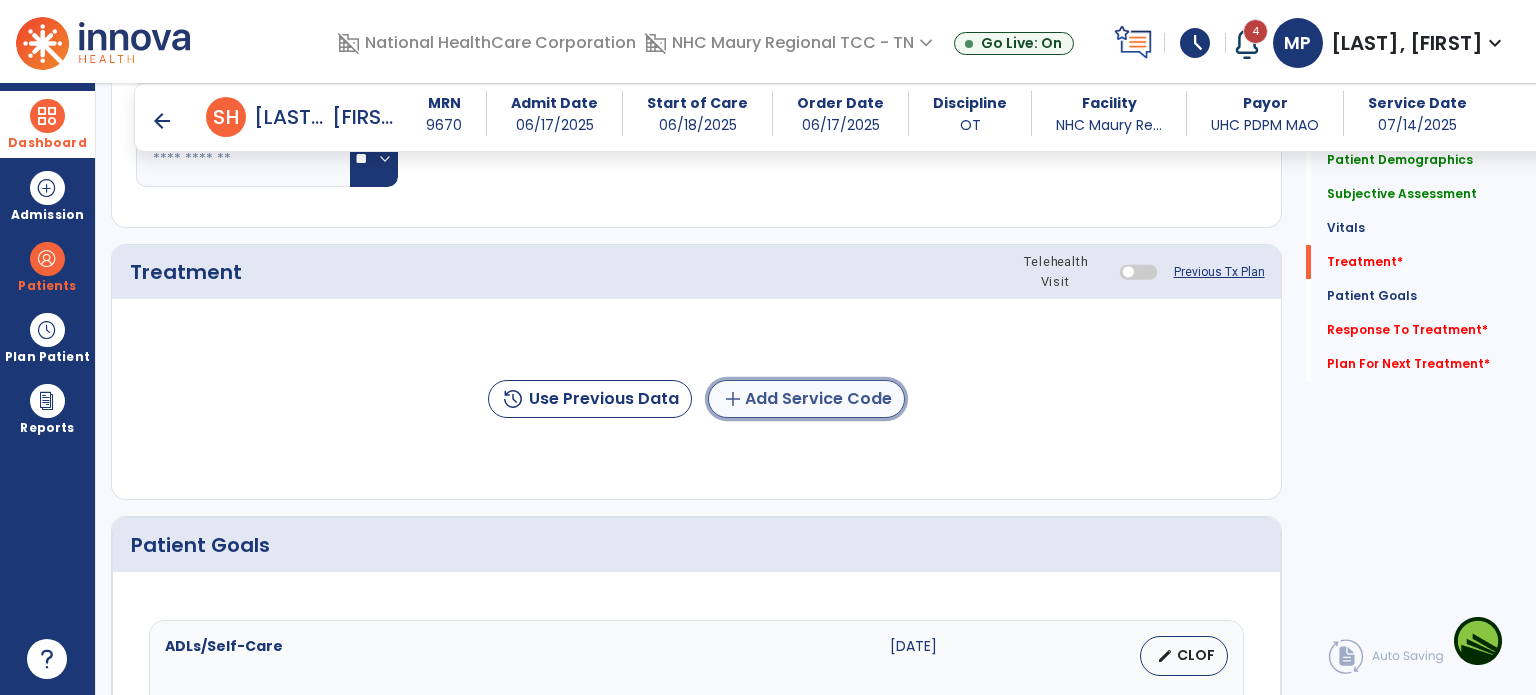 click on "add  Add Service Code" 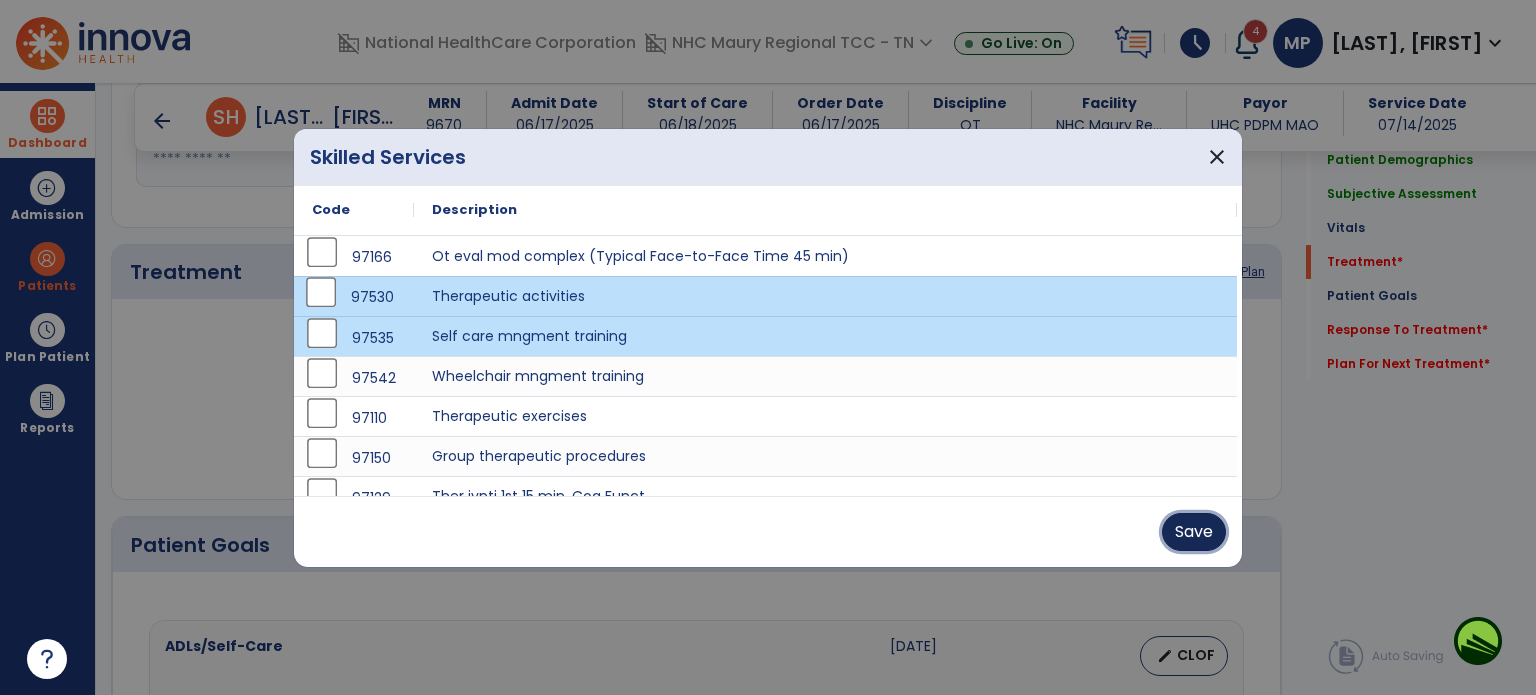 click on "Save" at bounding box center [1194, 532] 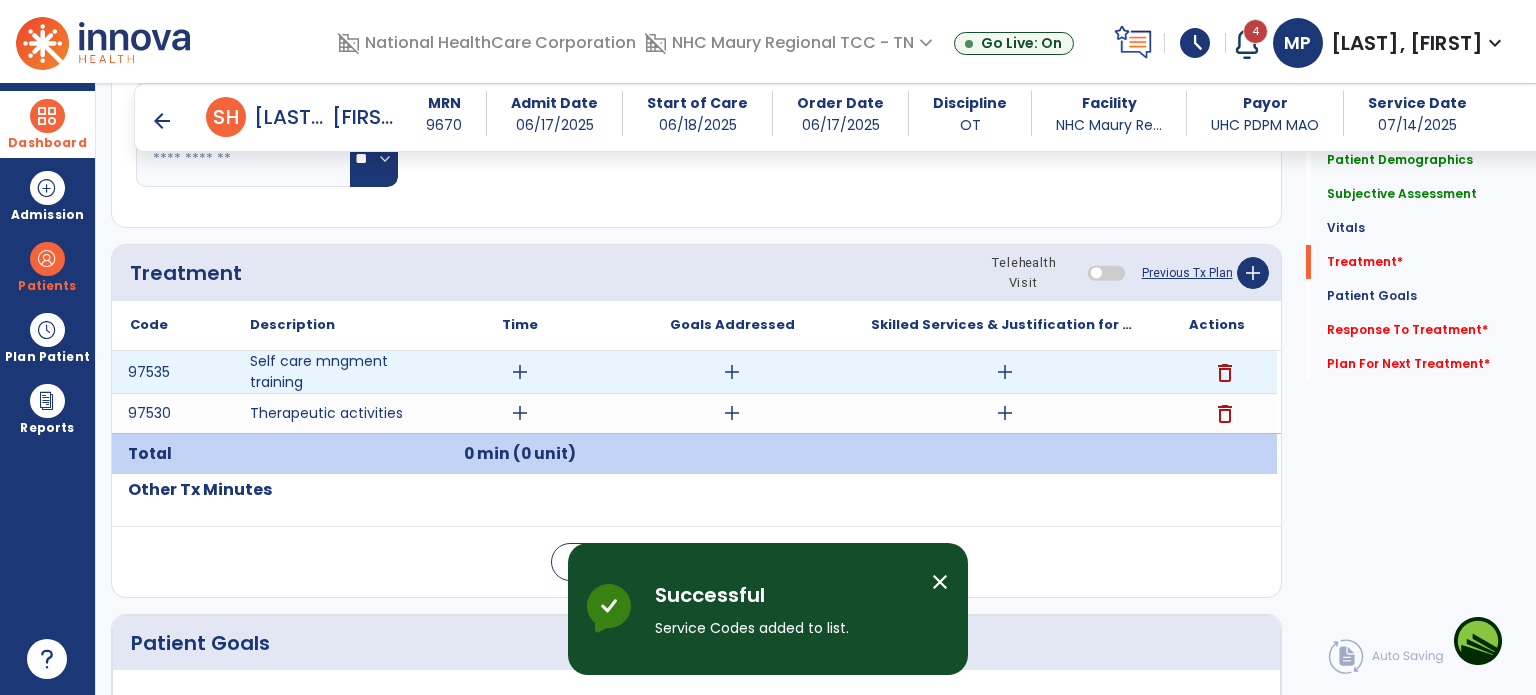 click on "add" at bounding box center [520, 372] 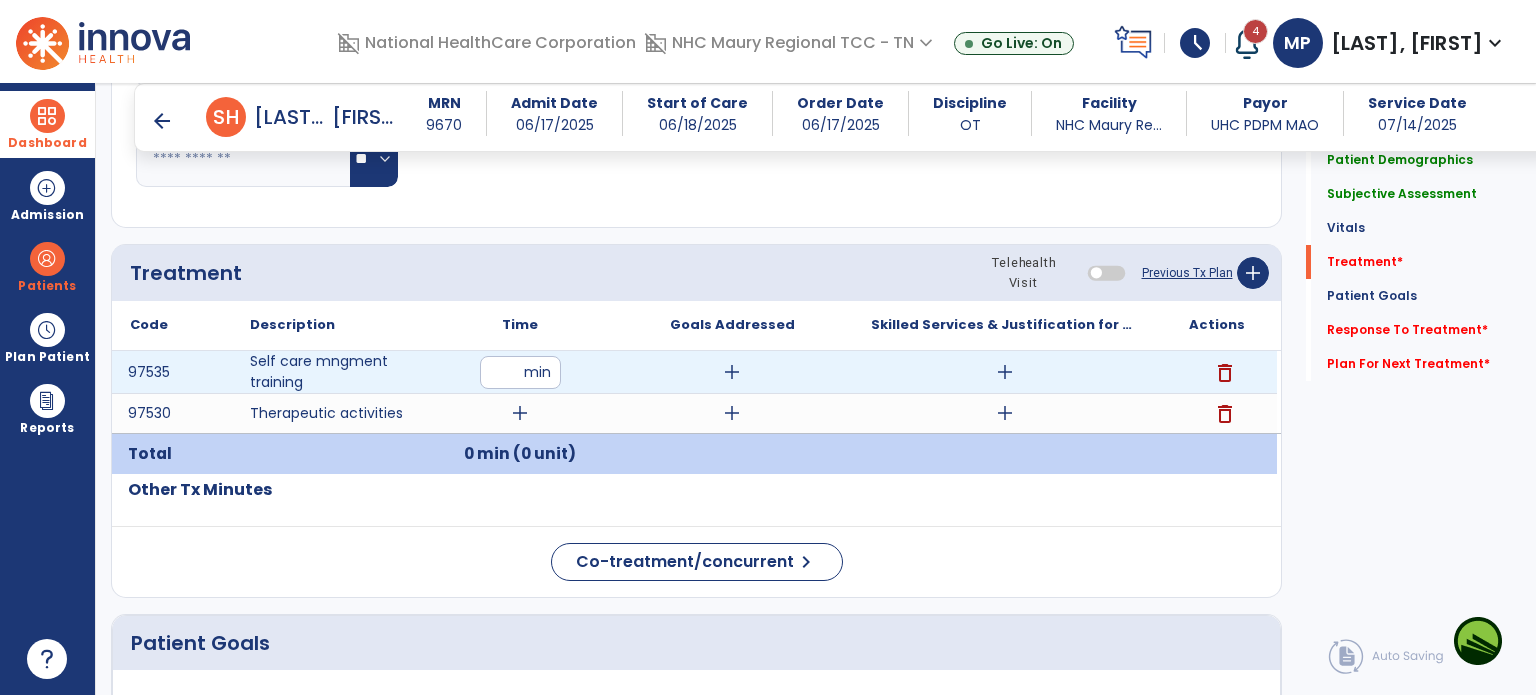 click at bounding box center (520, 372) 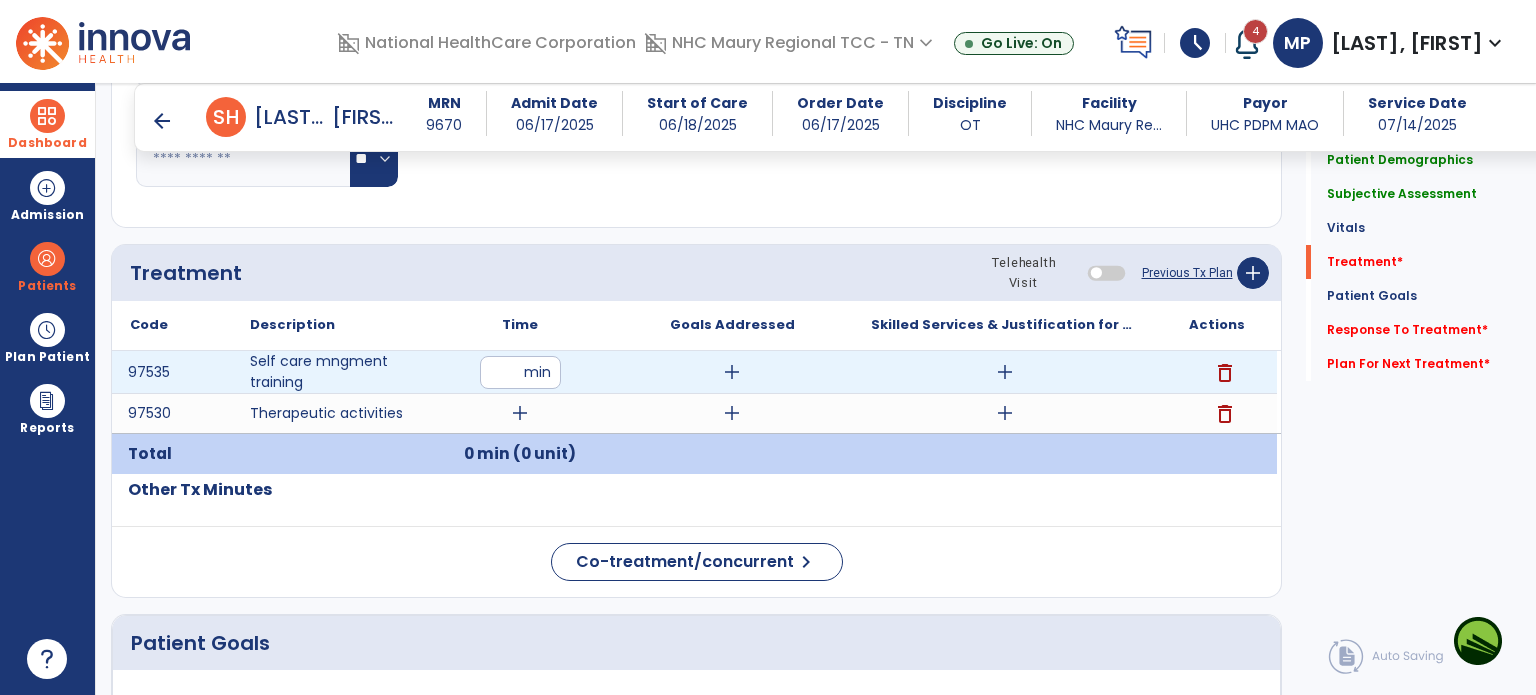 type on "**" 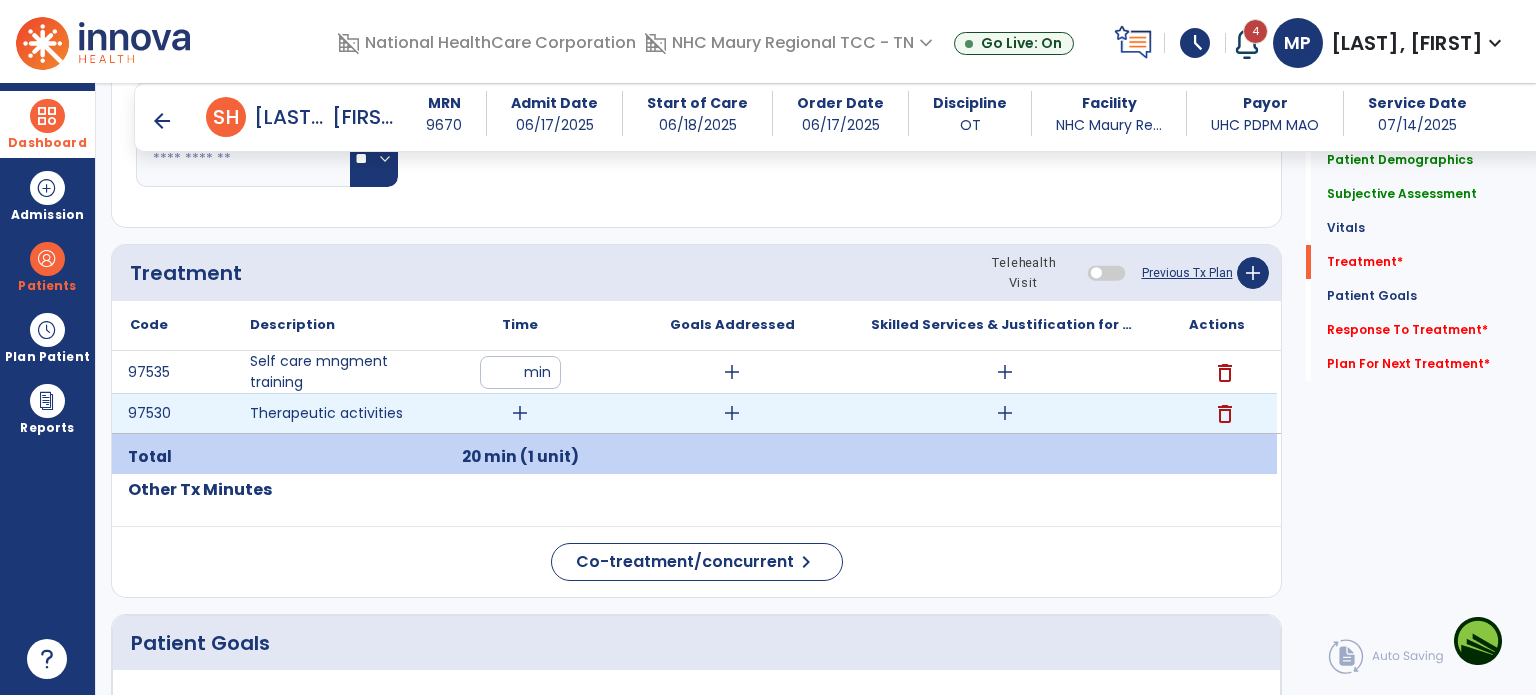 click on "add" at bounding box center [520, 413] 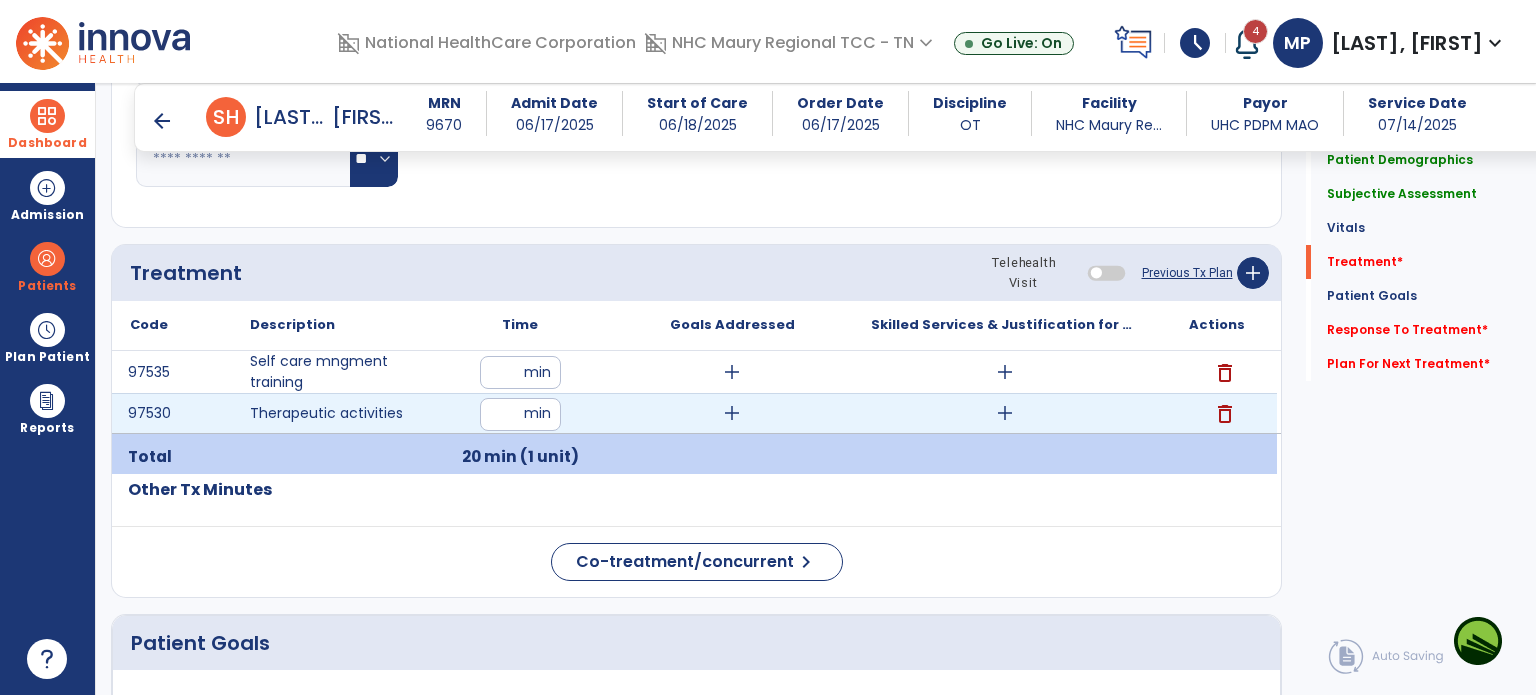 type on "**" 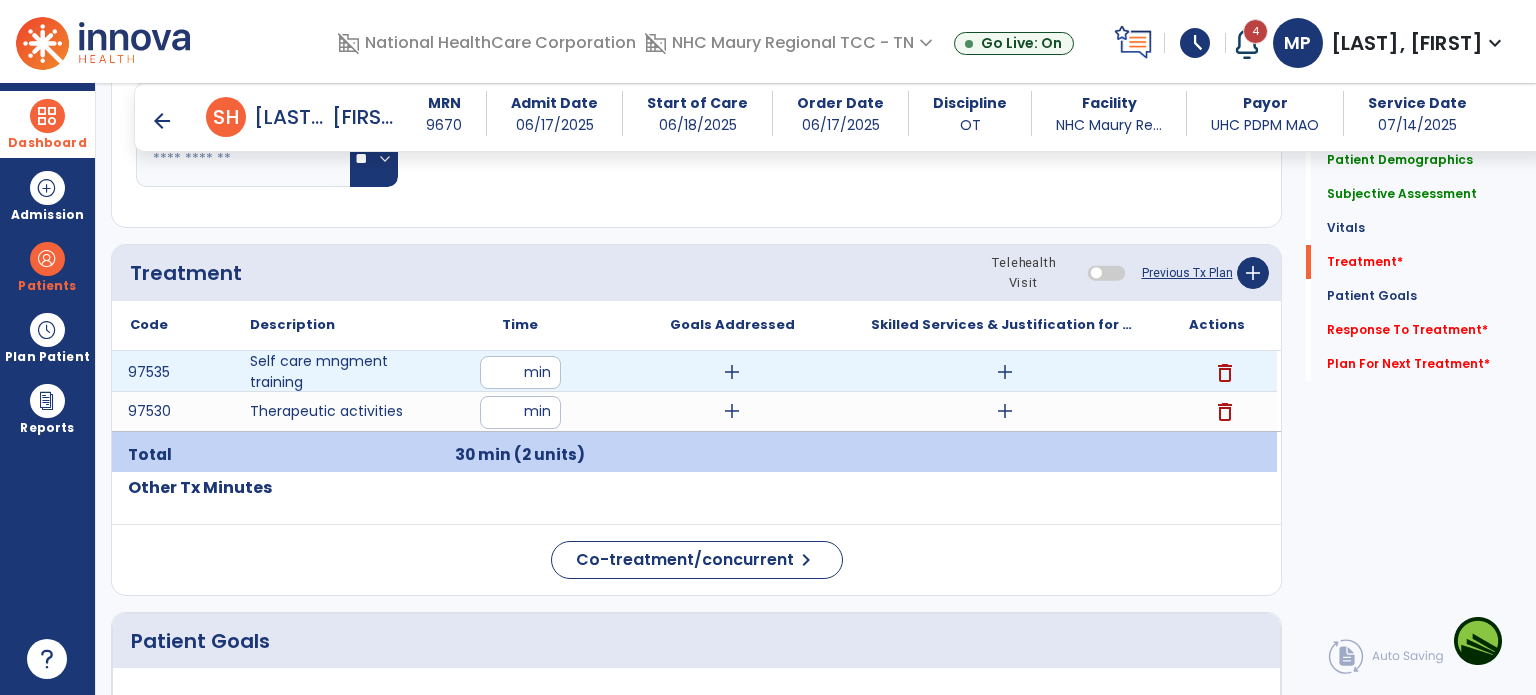 click on "add" at bounding box center [732, 372] 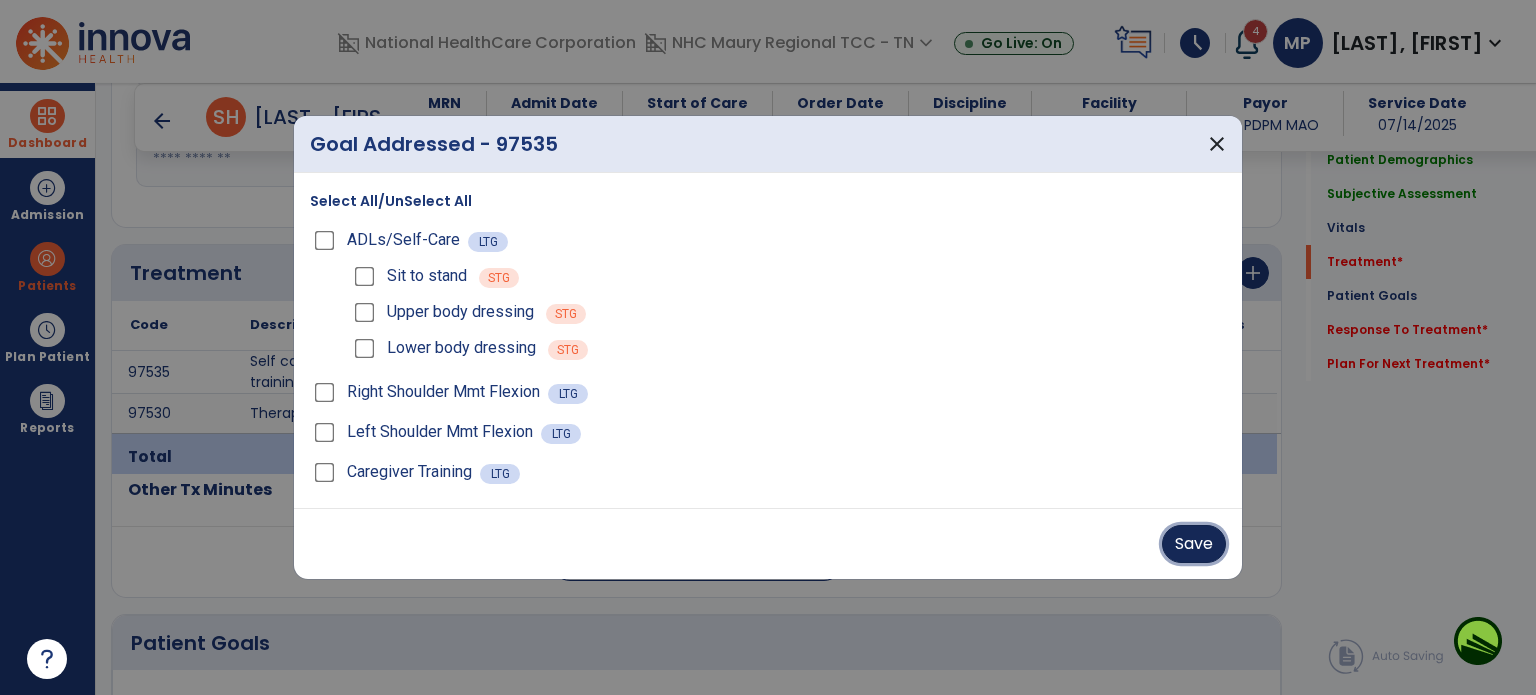 click on "Save" at bounding box center (1194, 544) 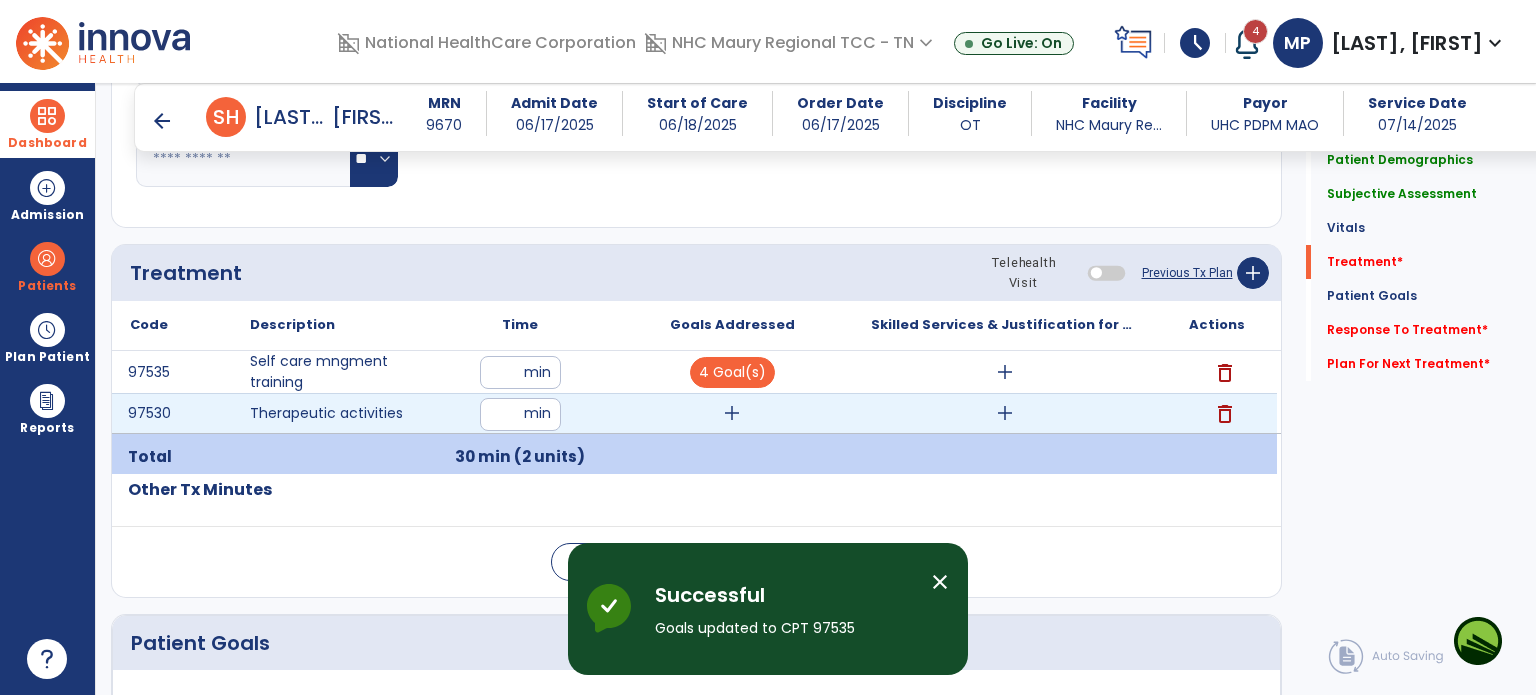 click on "add" at bounding box center (732, 413) 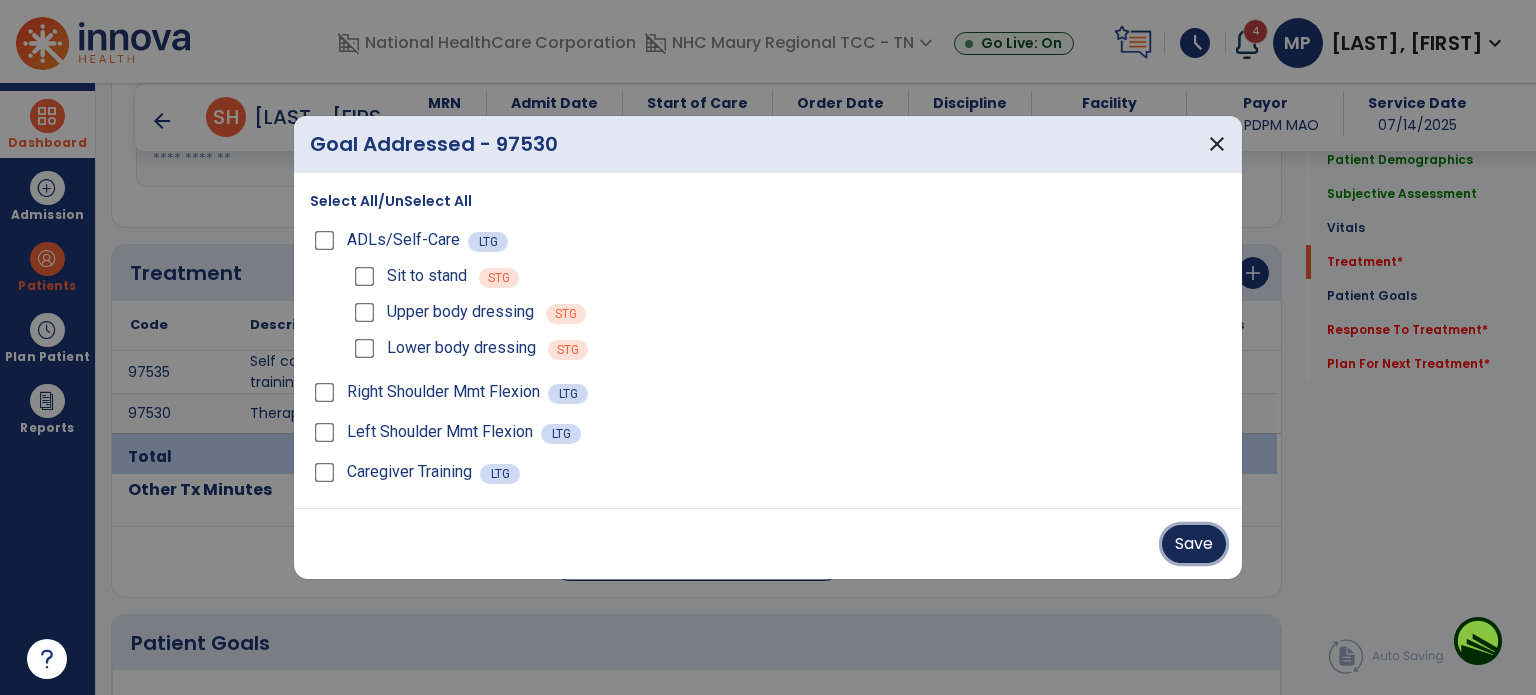 click on "Save" at bounding box center (1194, 544) 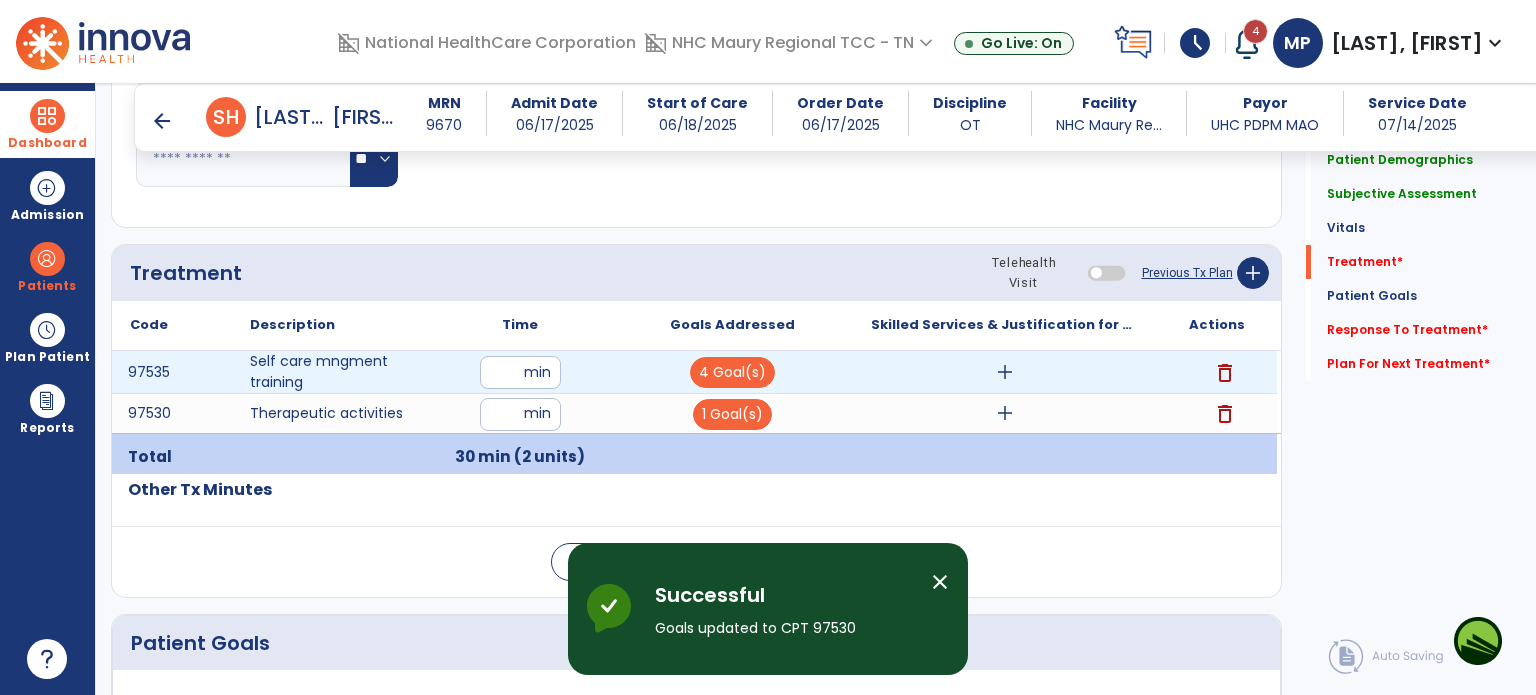 click on "add" at bounding box center [1005, 372] 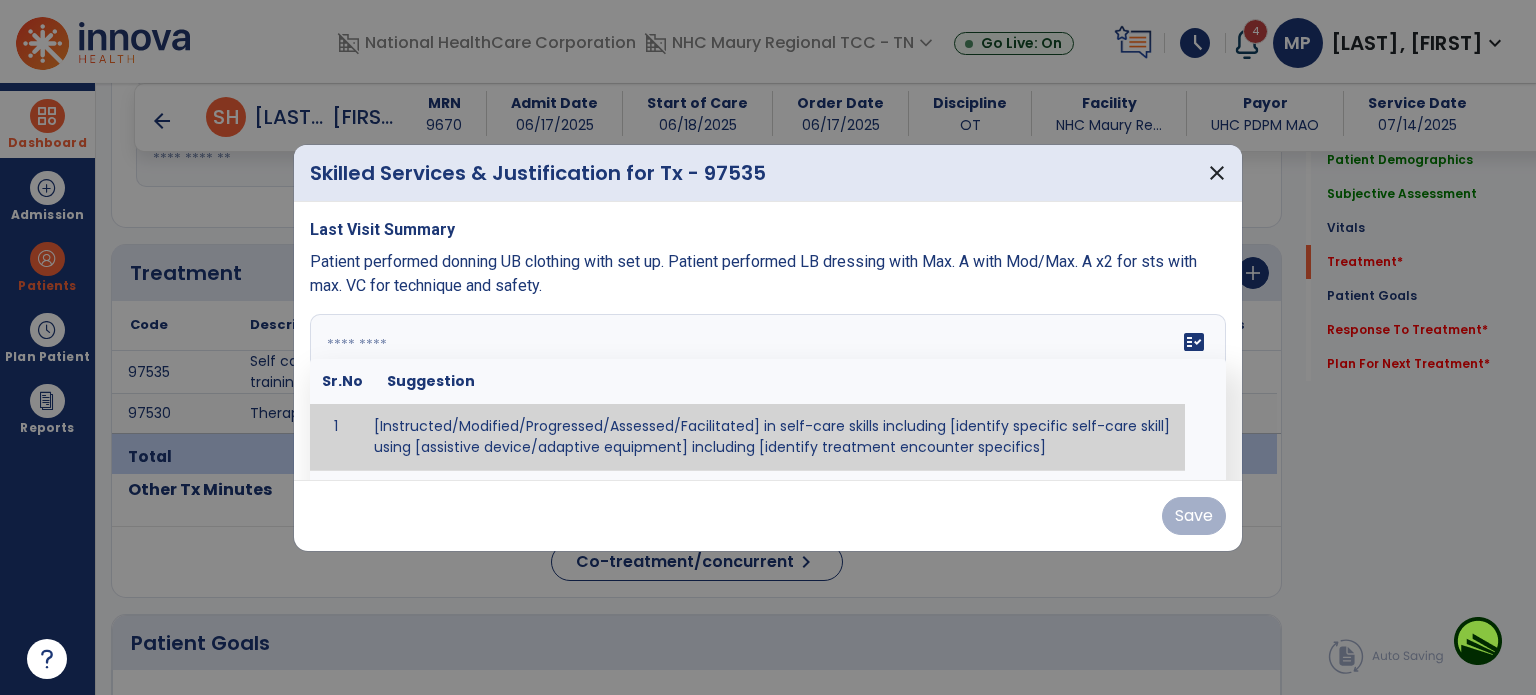 click on "fact_check  Sr.No Suggestion 1 [Instructed/Modified/Progressed/Assessed/Facilitated] in self-care skills including [identify specific self-care skill] using [assistive device/adaptive equipment] including [identify treatment encounter specifics]" at bounding box center [768, 389] 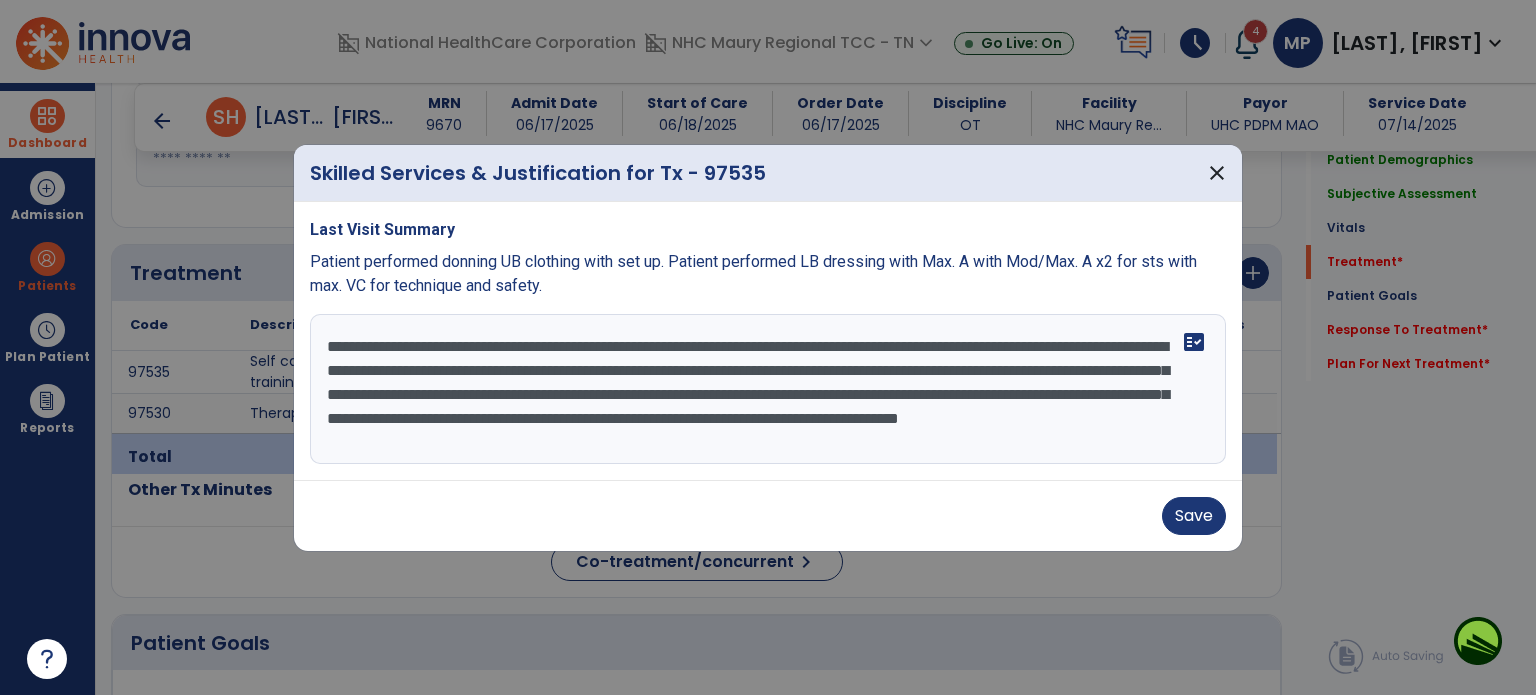 click on "Patient performed donning UB clothing with set up.  Patient performed LB dressing with Max. A with Mod/Max. A x2 for sts with max. VC for technique and safety." at bounding box center [753, 273] 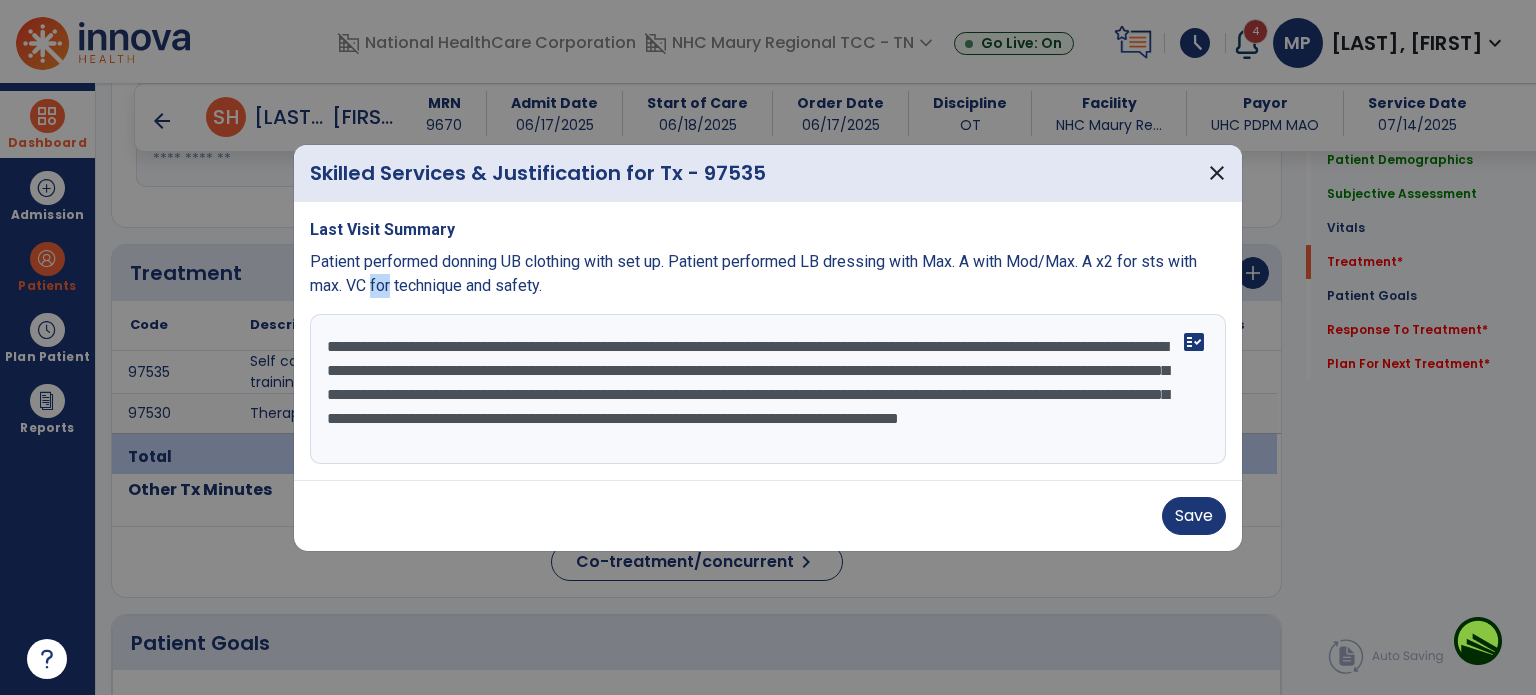 click on "Patient performed donning UB clothing with set up.  Patient performed LB dressing with Max. A with Mod/Max. A x2 for sts with max. VC for technique and safety." at bounding box center (753, 273) 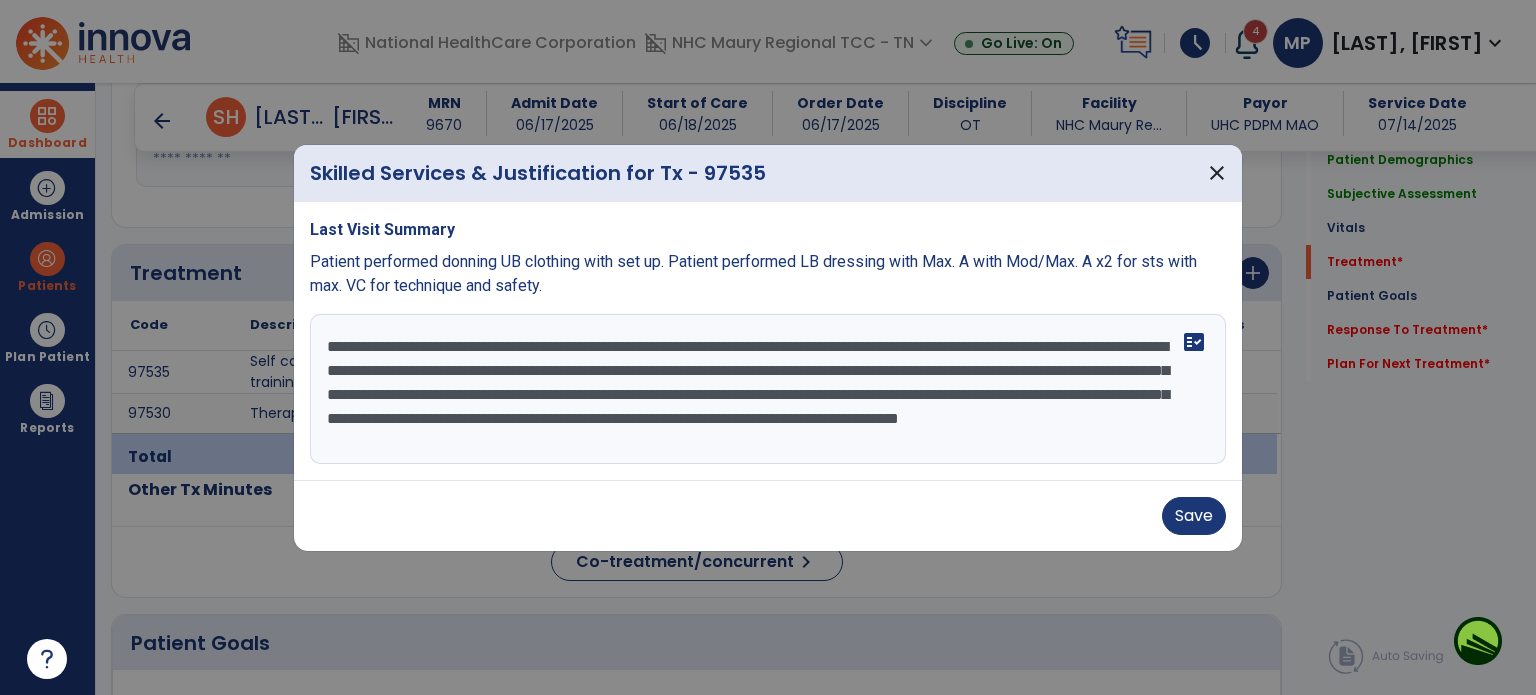click on "**********" at bounding box center [768, 389] 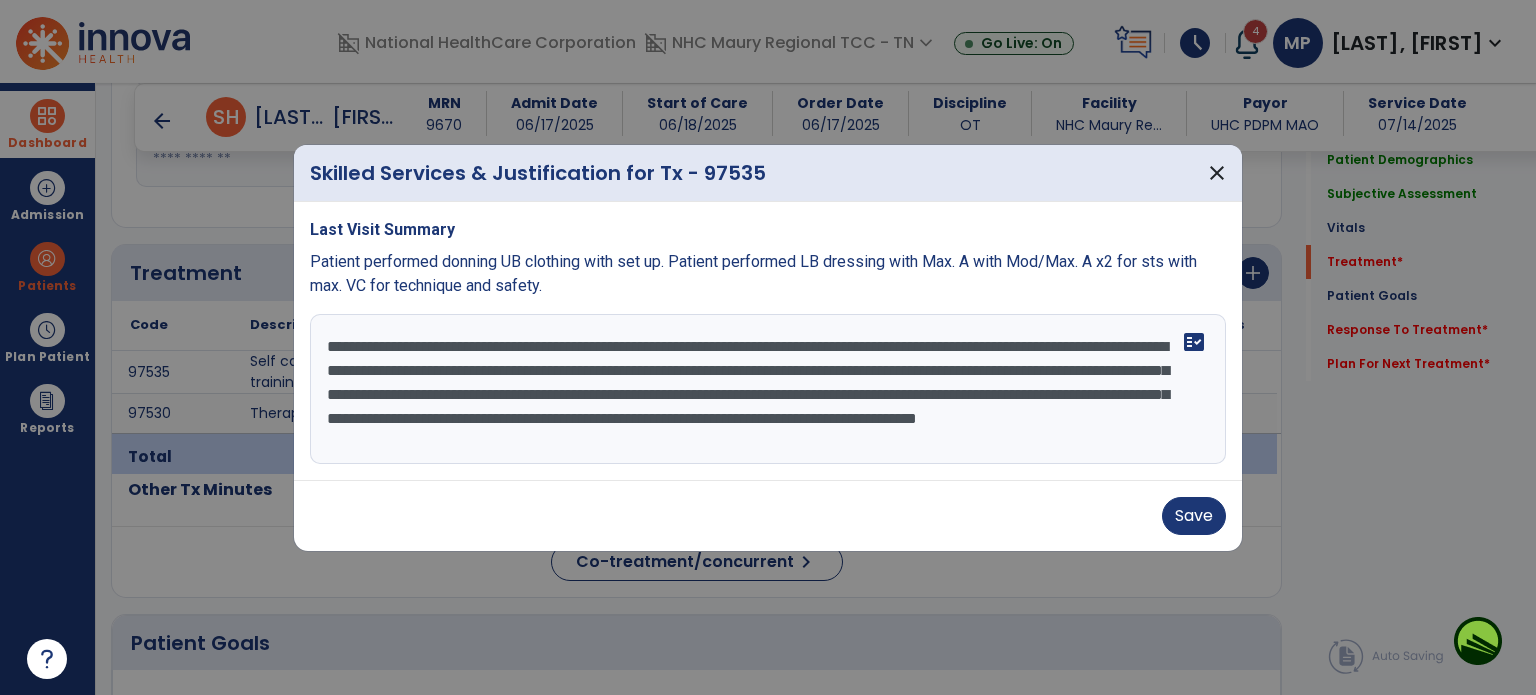 scroll, scrollTop: 15, scrollLeft: 0, axis: vertical 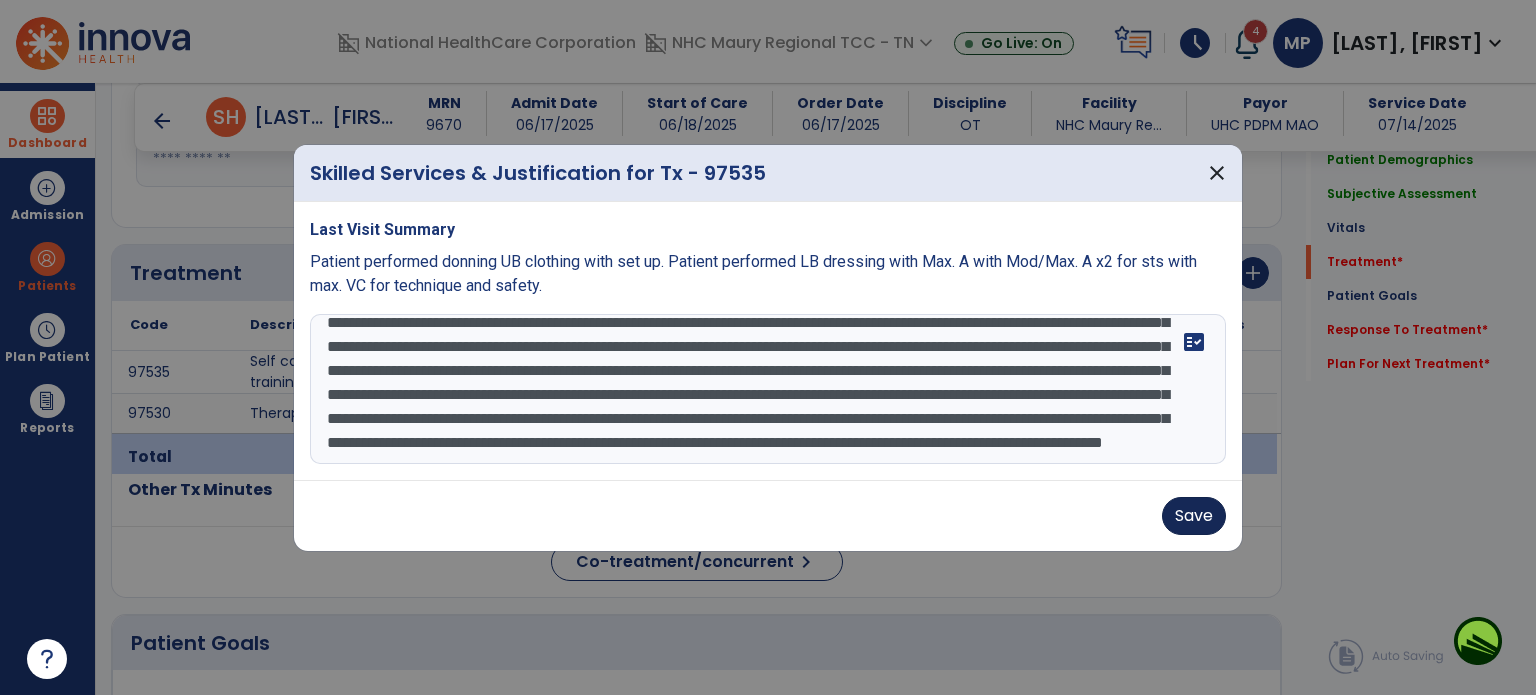 type on "**********" 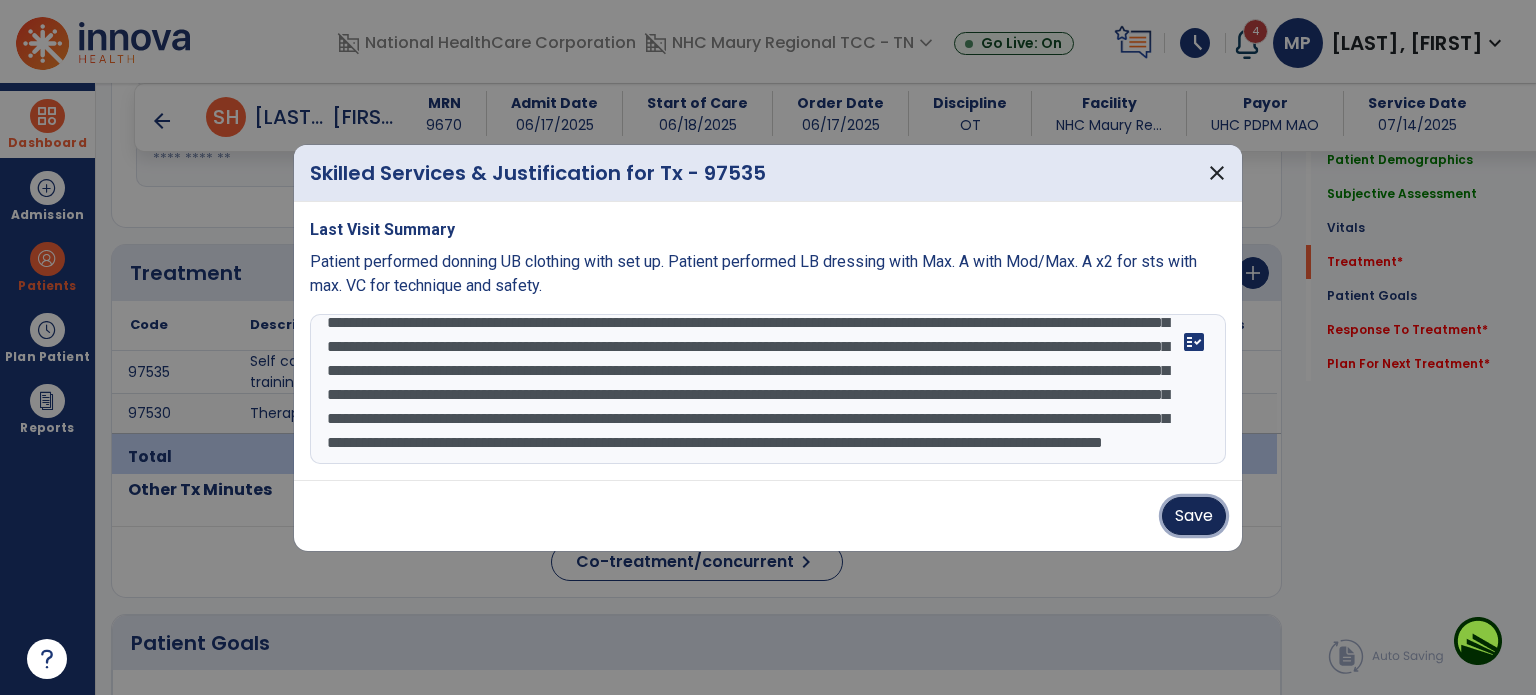 click on "Save" at bounding box center (1194, 516) 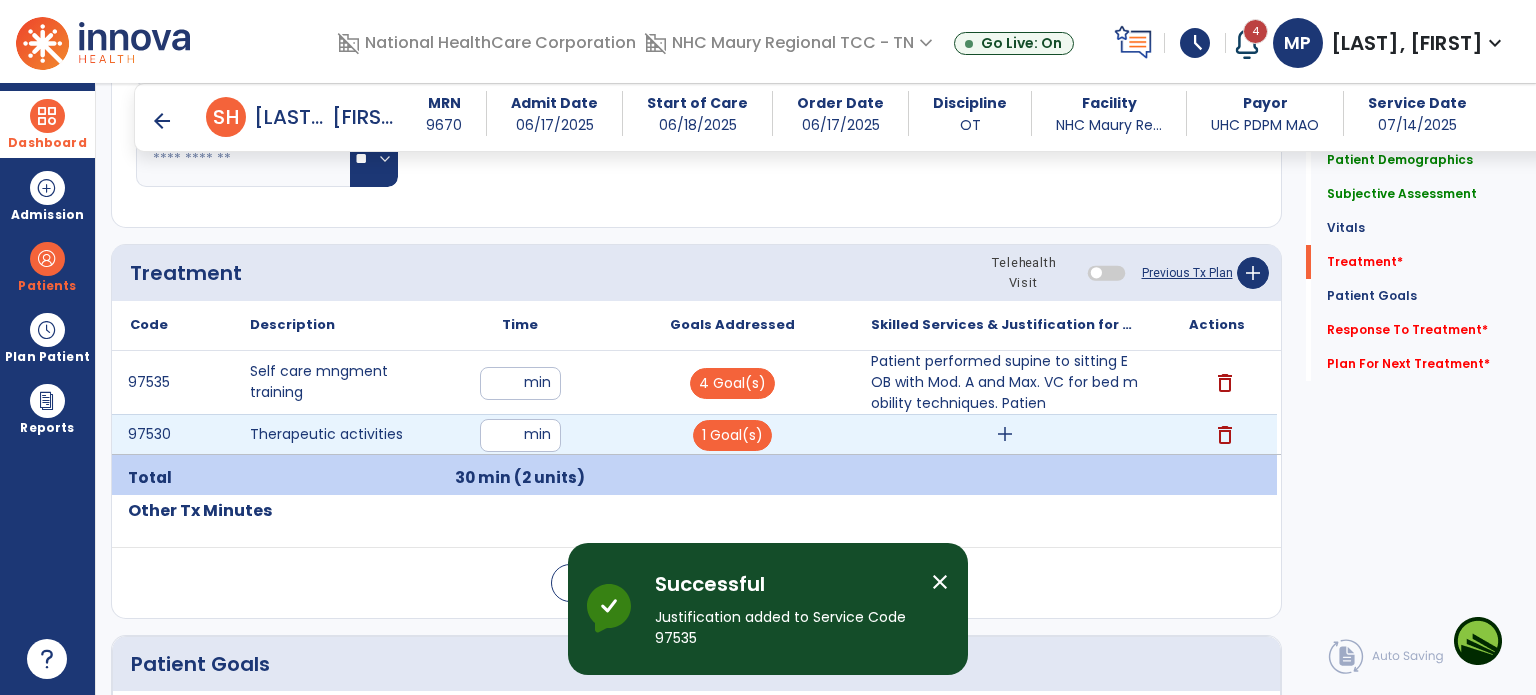 click on "add" at bounding box center [1005, 434] 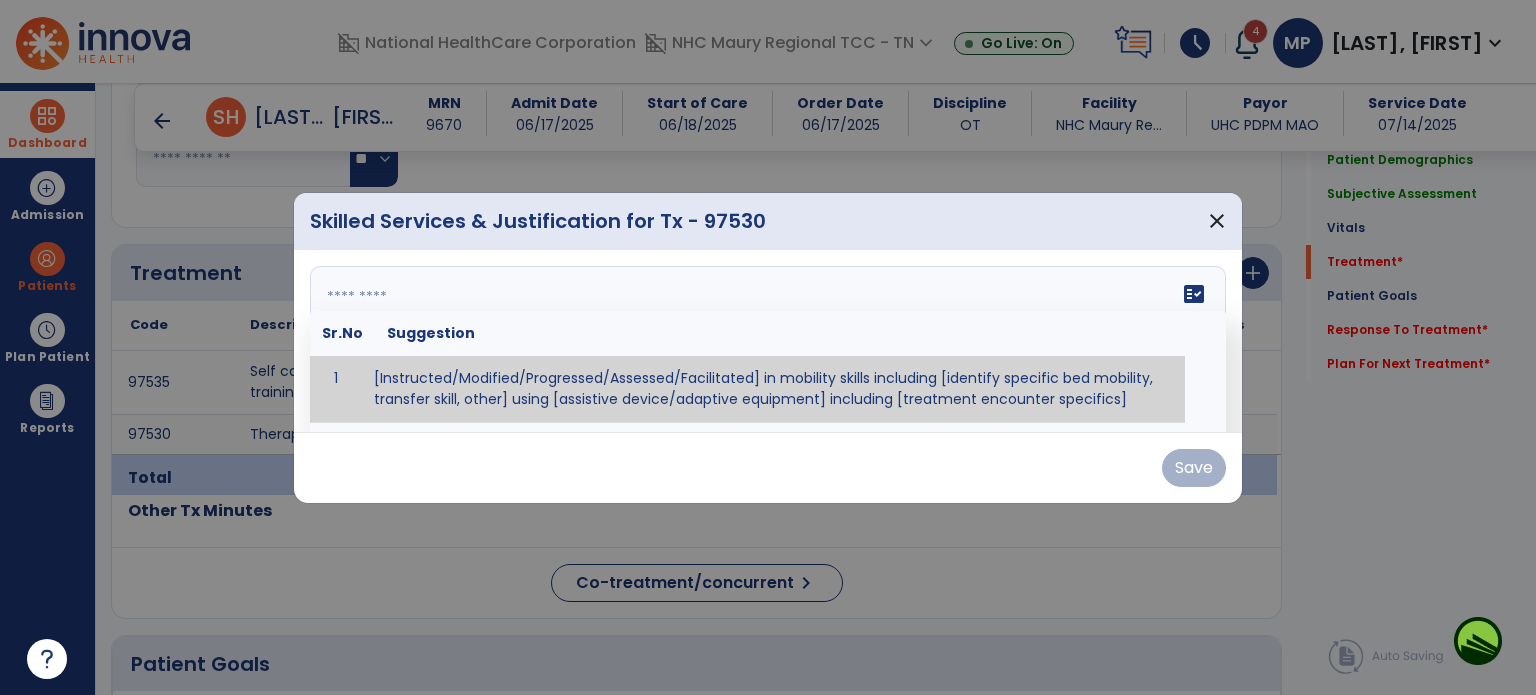 click at bounding box center (766, 341) 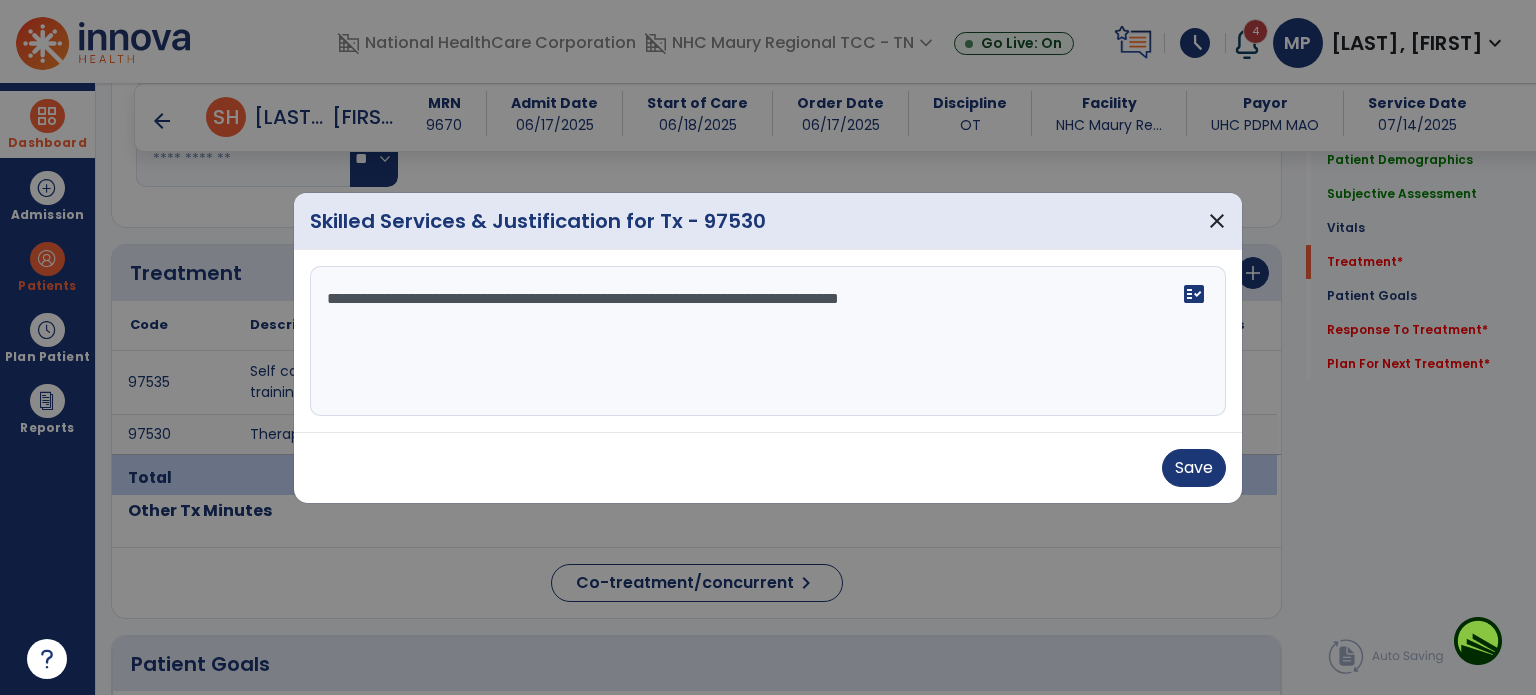 click on "**********" at bounding box center (768, 341) 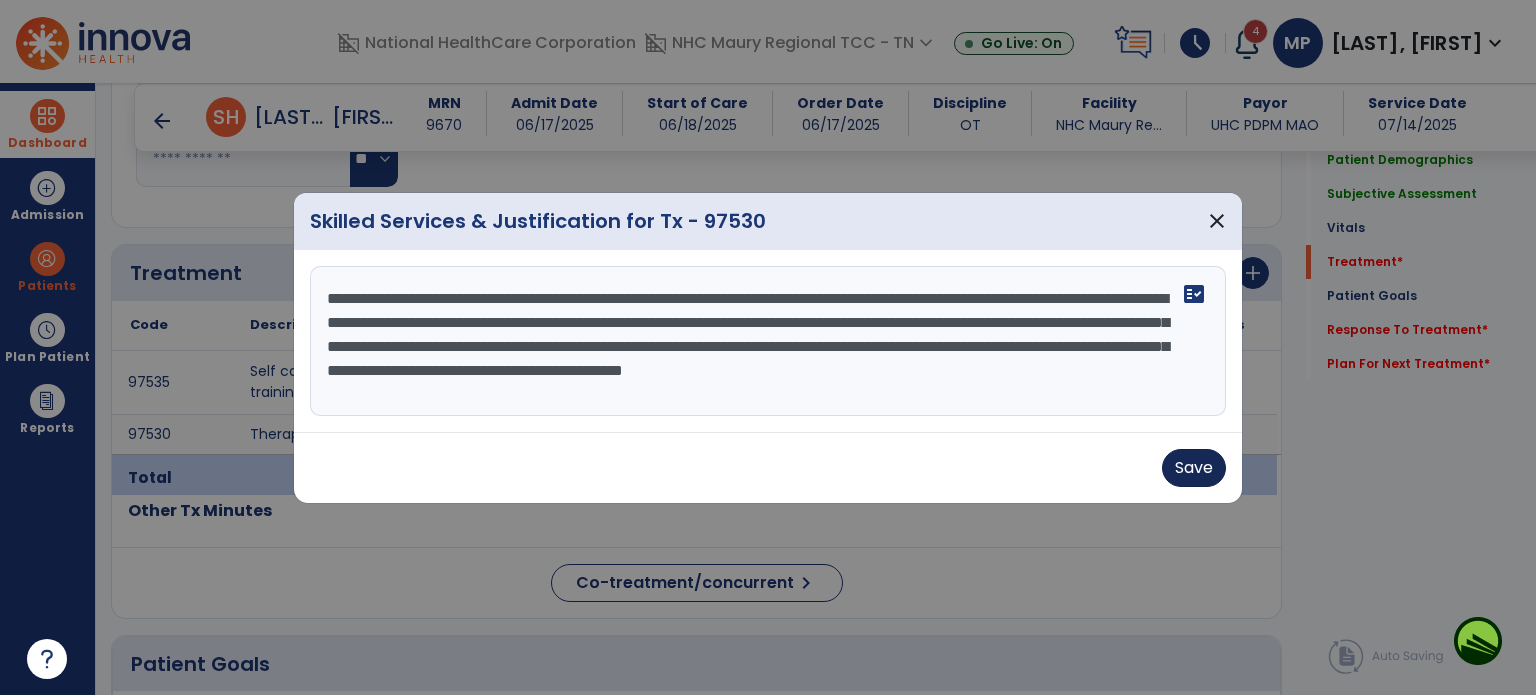type on "**********" 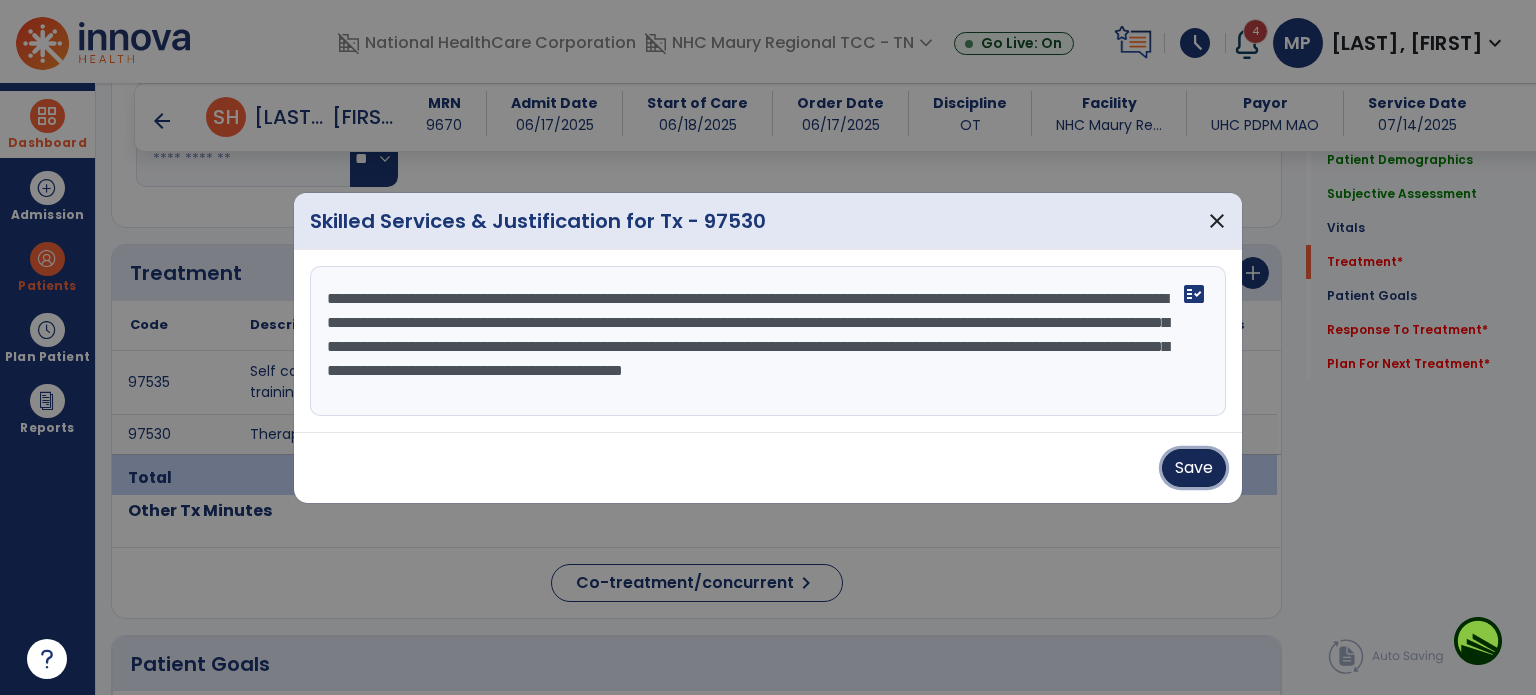 click on "Save" at bounding box center (1194, 468) 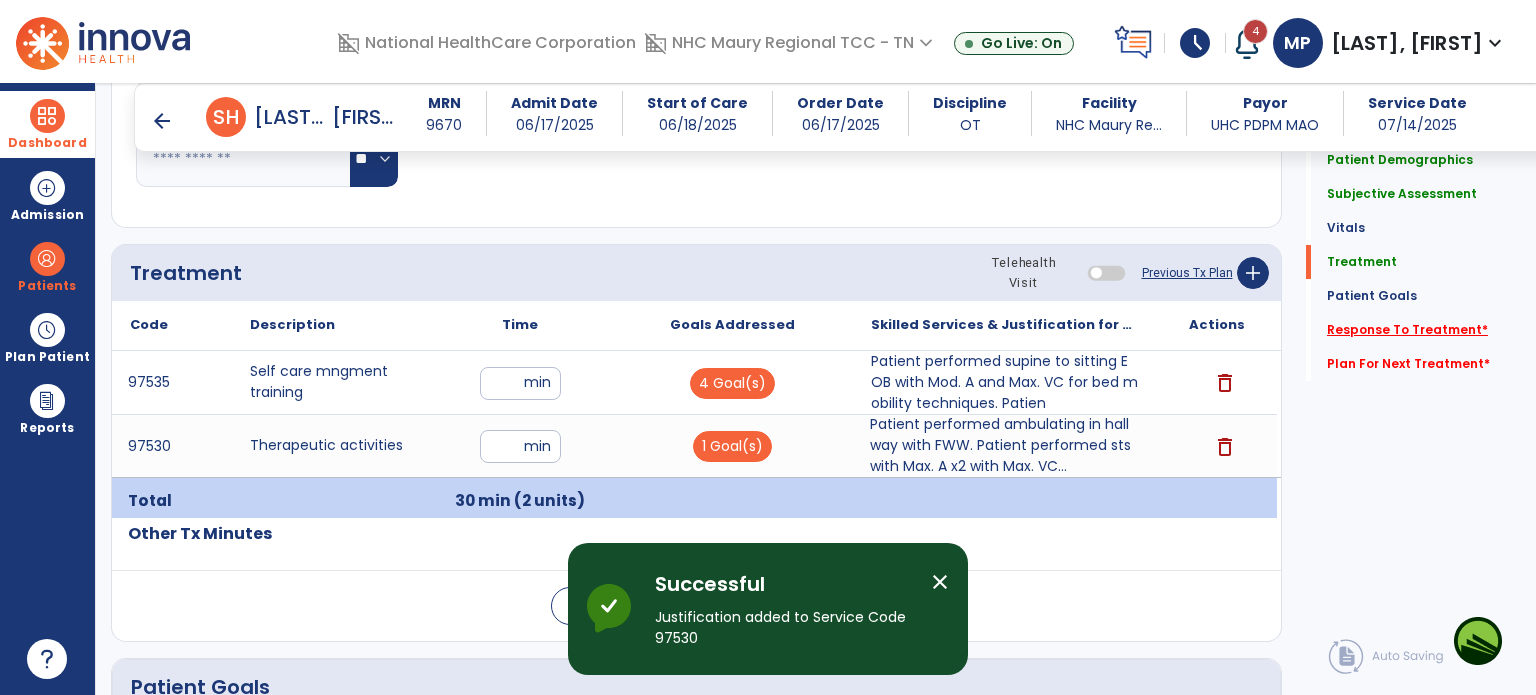 click on "Response To Treatment   *" 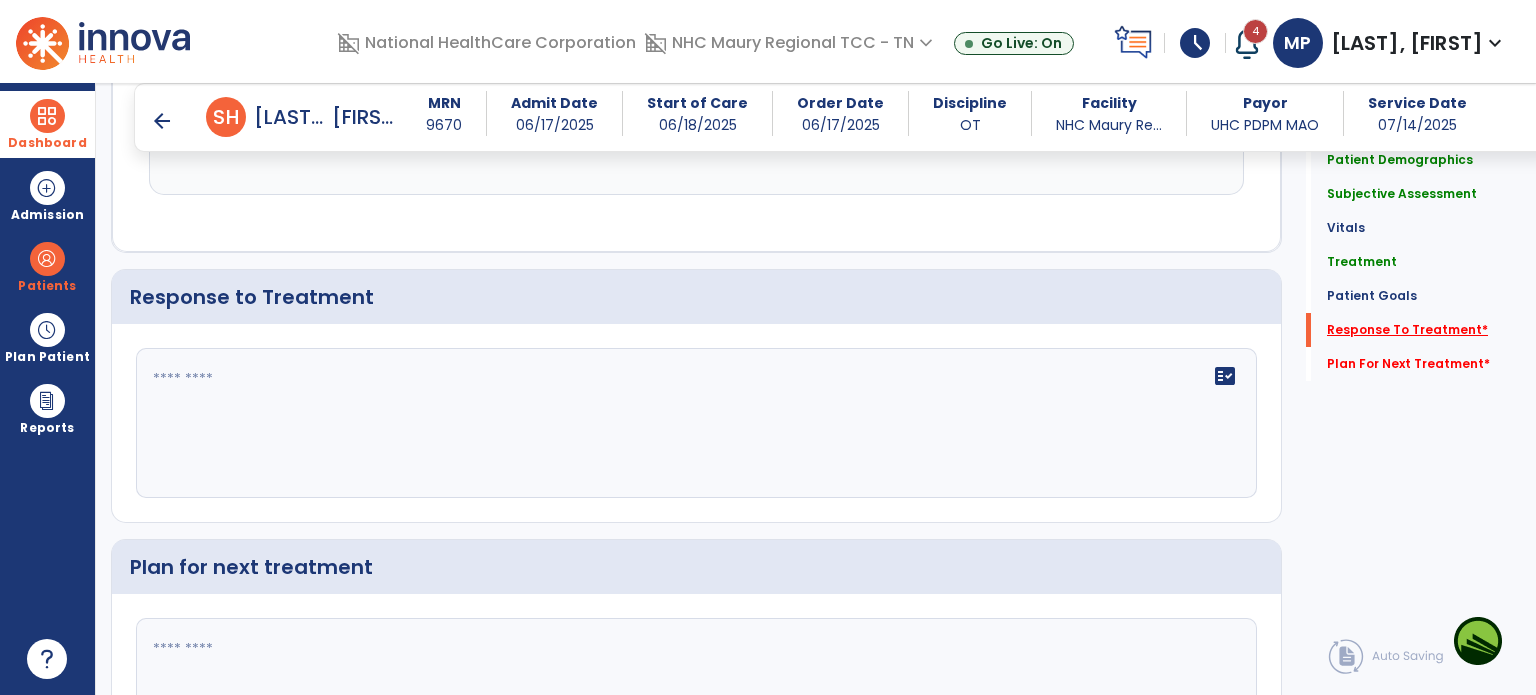 scroll, scrollTop: 2695, scrollLeft: 0, axis: vertical 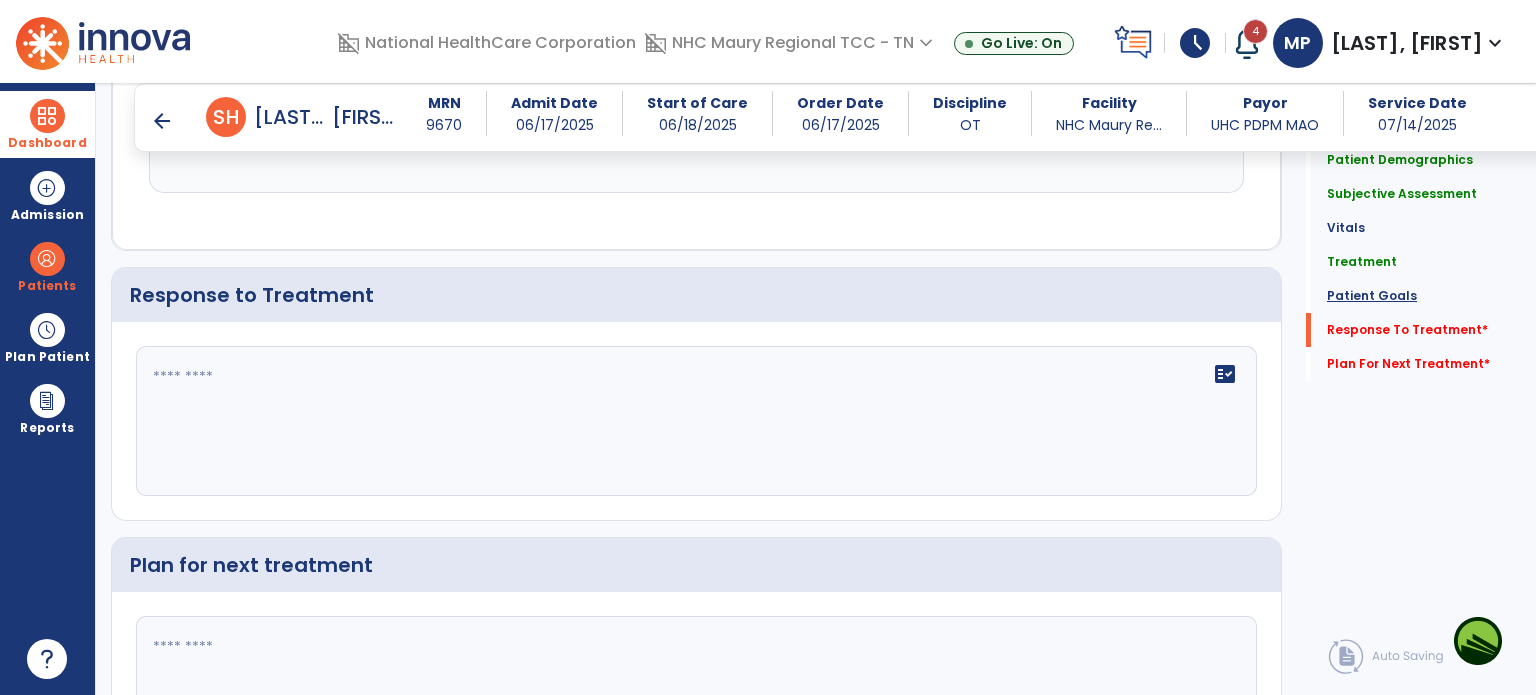 click on "Patient Goals" 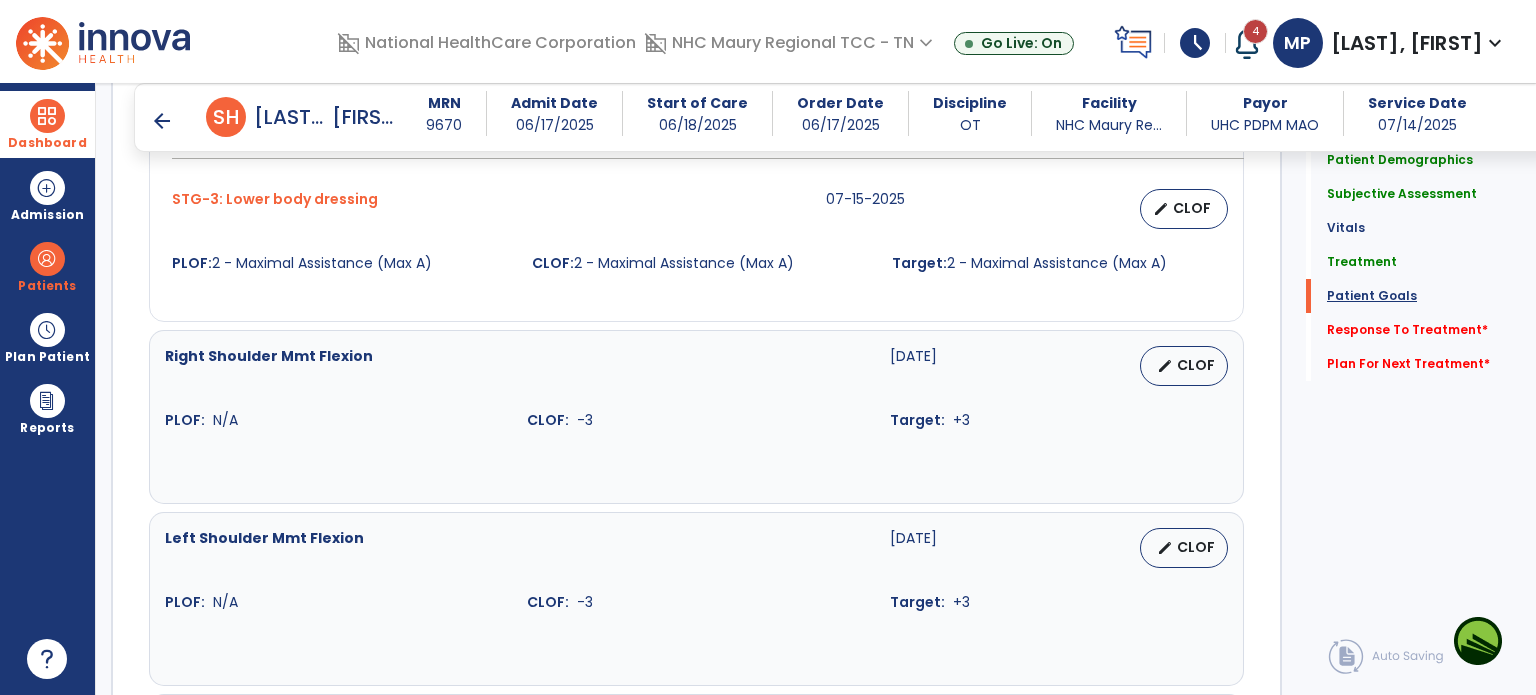 scroll, scrollTop: 1912, scrollLeft: 0, axis: vertical 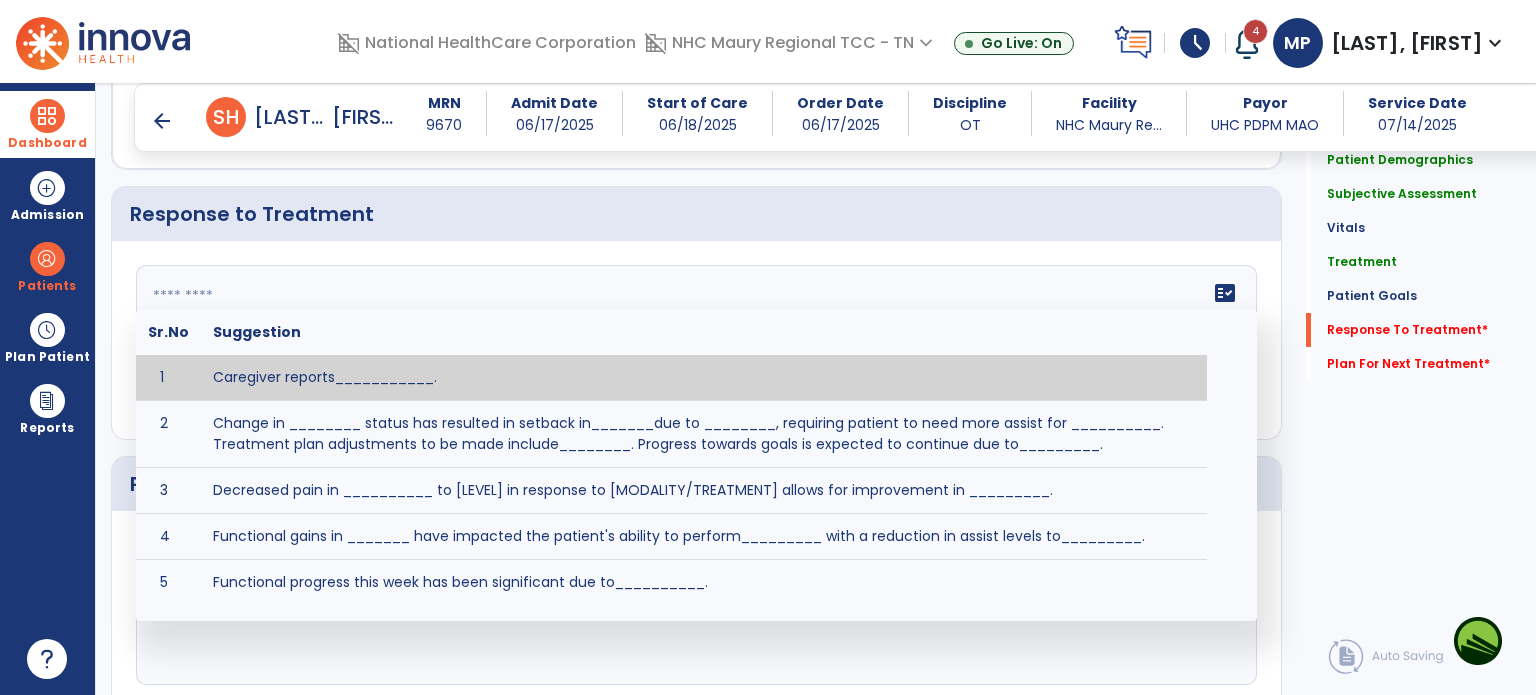 click on "fact_check  Sr.No Suggestion 1 Caregiver reports___________. 2 Change in ________ status has resulted in setback in_______due to ________, requiring patient to need more assist for __________.   Treatment plan adjustments to be made include________.  Progress towards goals is expected to continue due to_________. 3 Decreased pain in __________ to [LEVEL] in response to [MODALITY/TREATMENT] allows for improvement in _________. 4 Functional gains in _______ have impacted the patient's ability to perform_________ with a reduction in assist levels to_________. 5 Functional progress this week has been significant due to__________. 6 Gains in ________ have improved the patient's ability to perform ______with decreased levels of assist to___________. 7 Improvement in ________allows patient to tolerate higher levels of challenges in_________. 8 Pain in [AREA] has decreased to [LEVEL] in response to [TREATMENT/MODALITY], allowing fore ease in completing__________. 9 10 11 12 13 14 15 16 17 18 19 20 21" 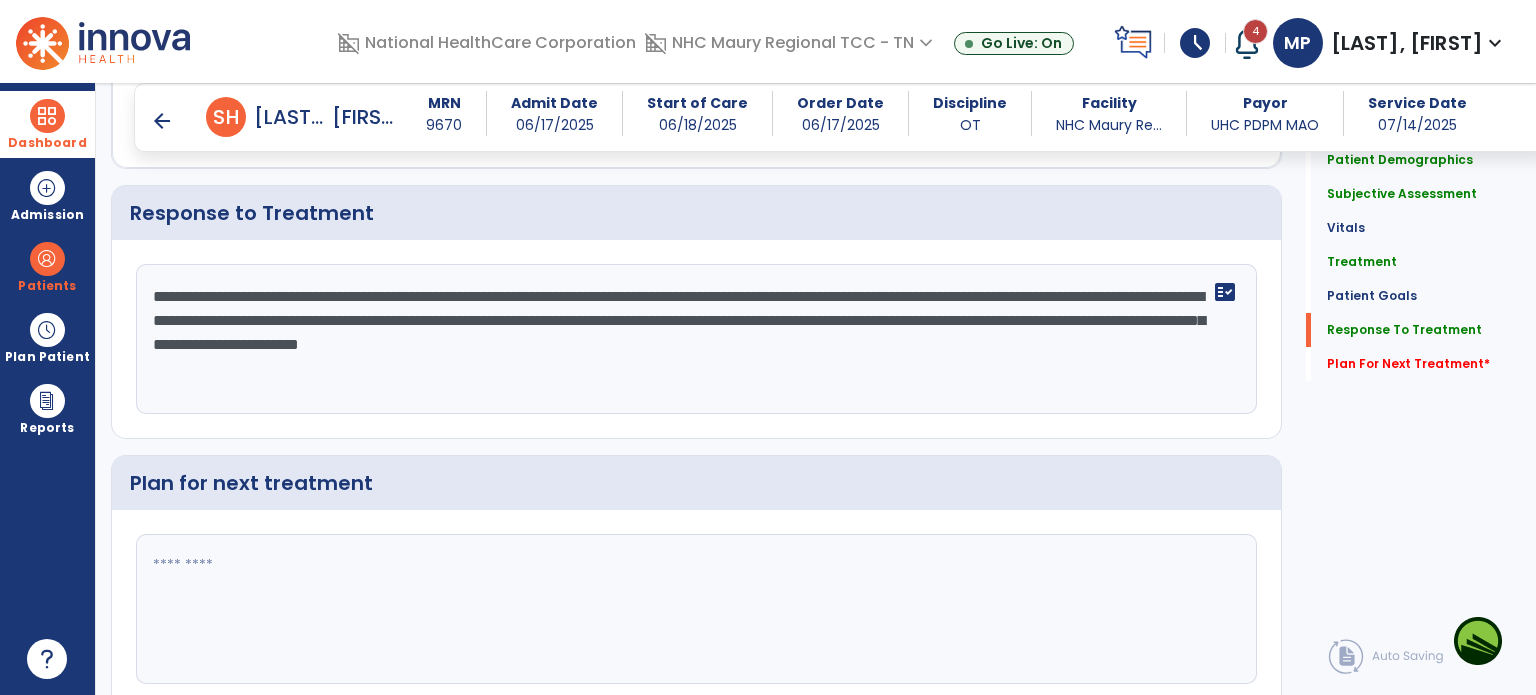 scroll, scrollTop: 2776, scrollLeft: 0, axis: vertical 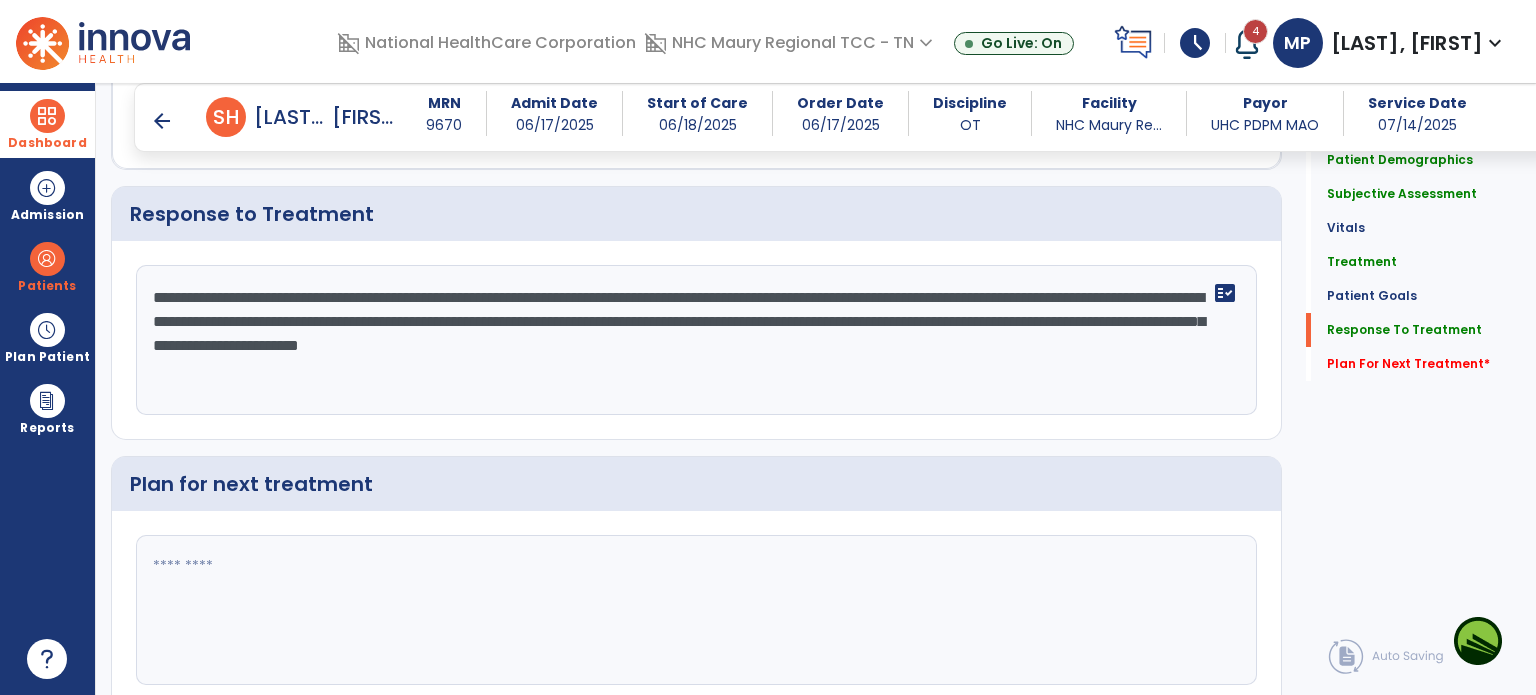 click 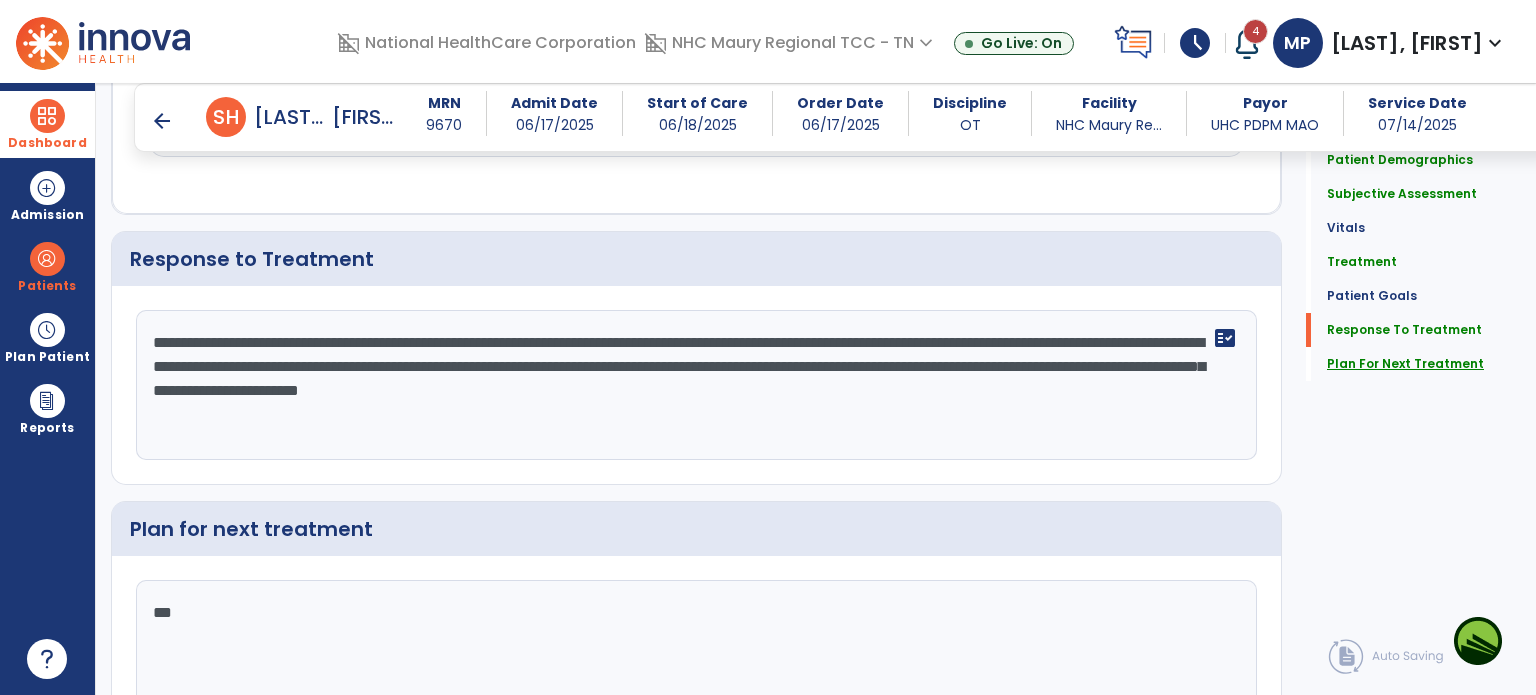 type on "***" 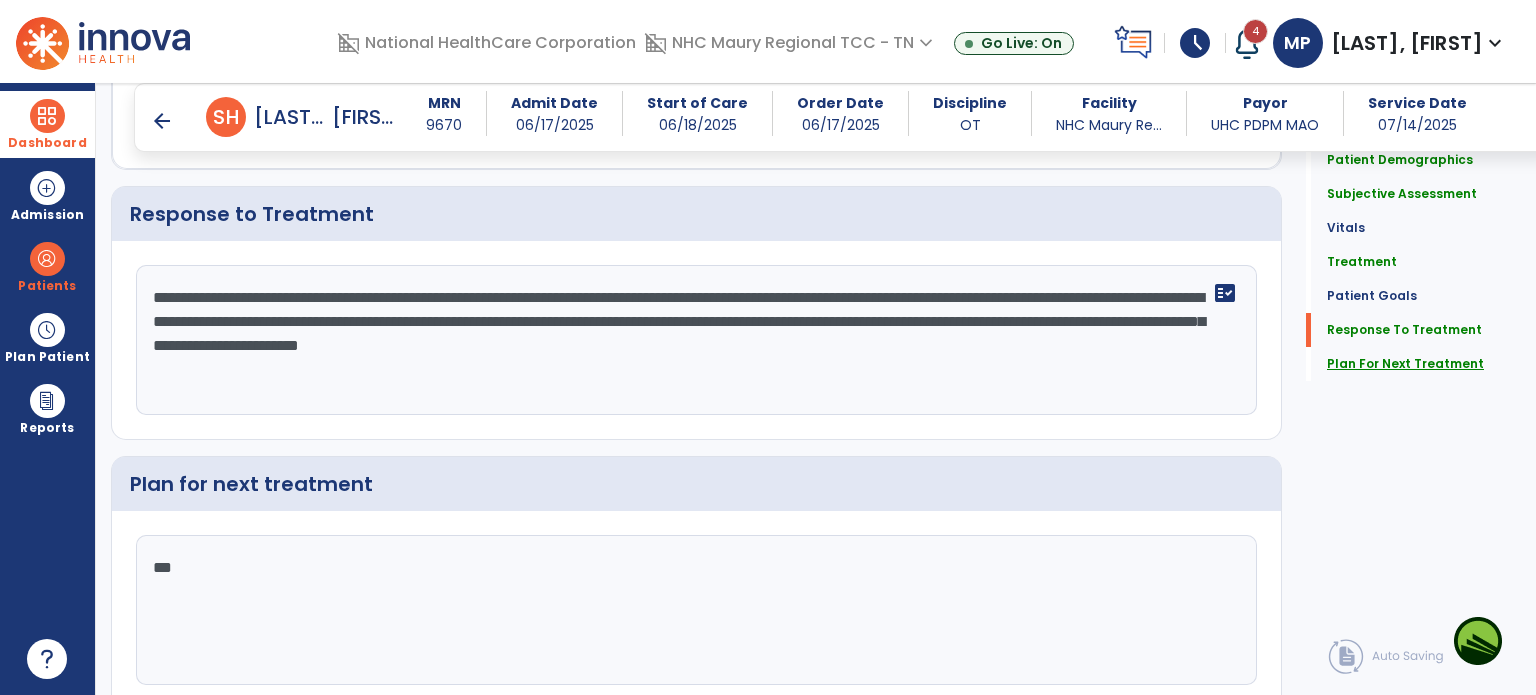 click on "Plan For Next Treatment" 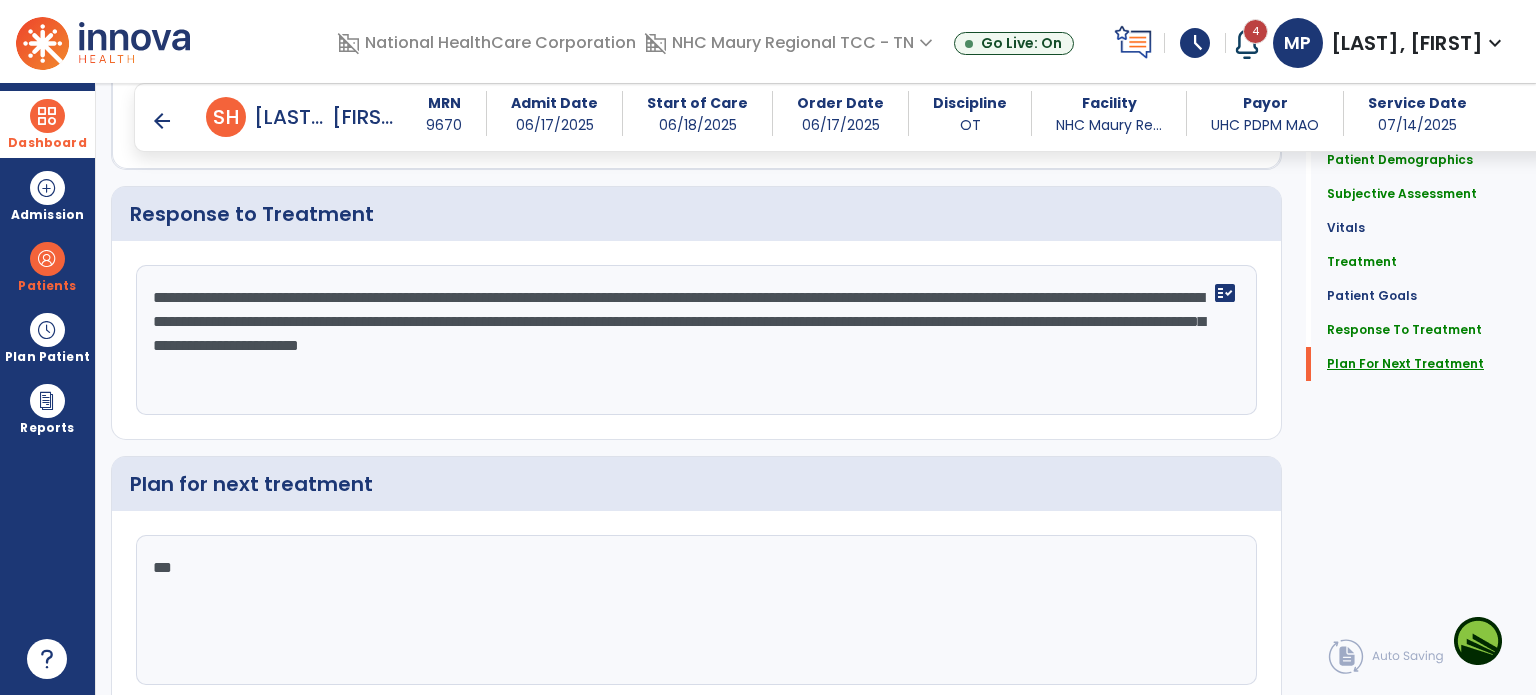 scroll, scrollTop: 2849, scrollLeft: 0, axis: vertical 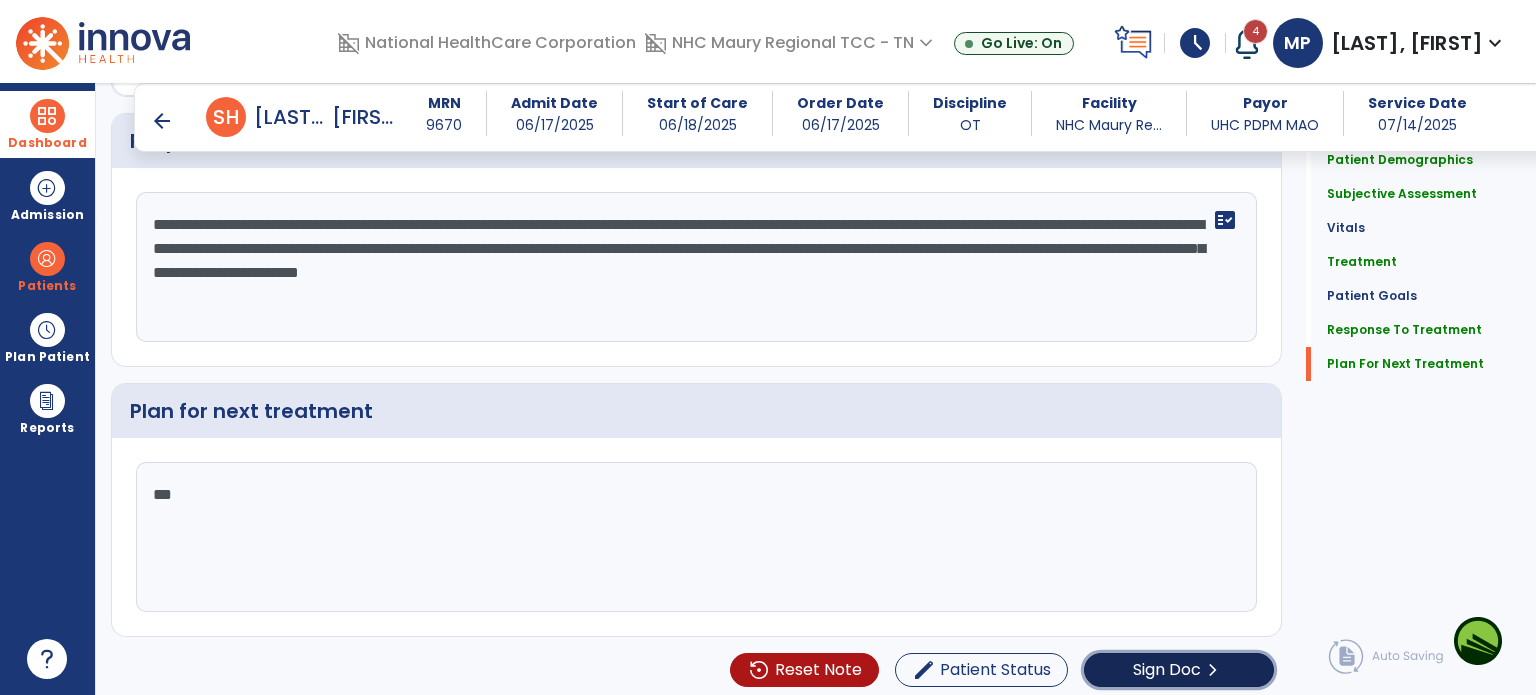 click on "Sign Doc" 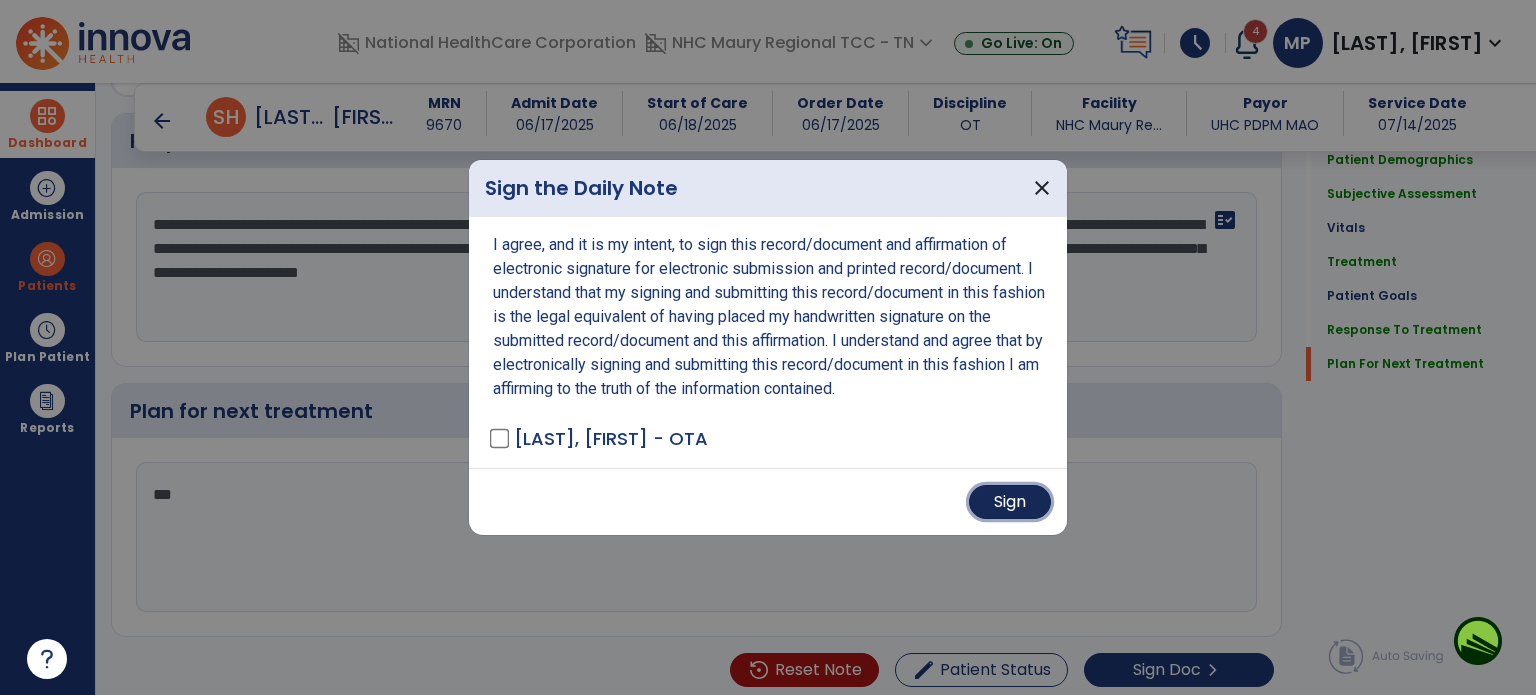 click on "Sign" at bounding box center [1010, 502] 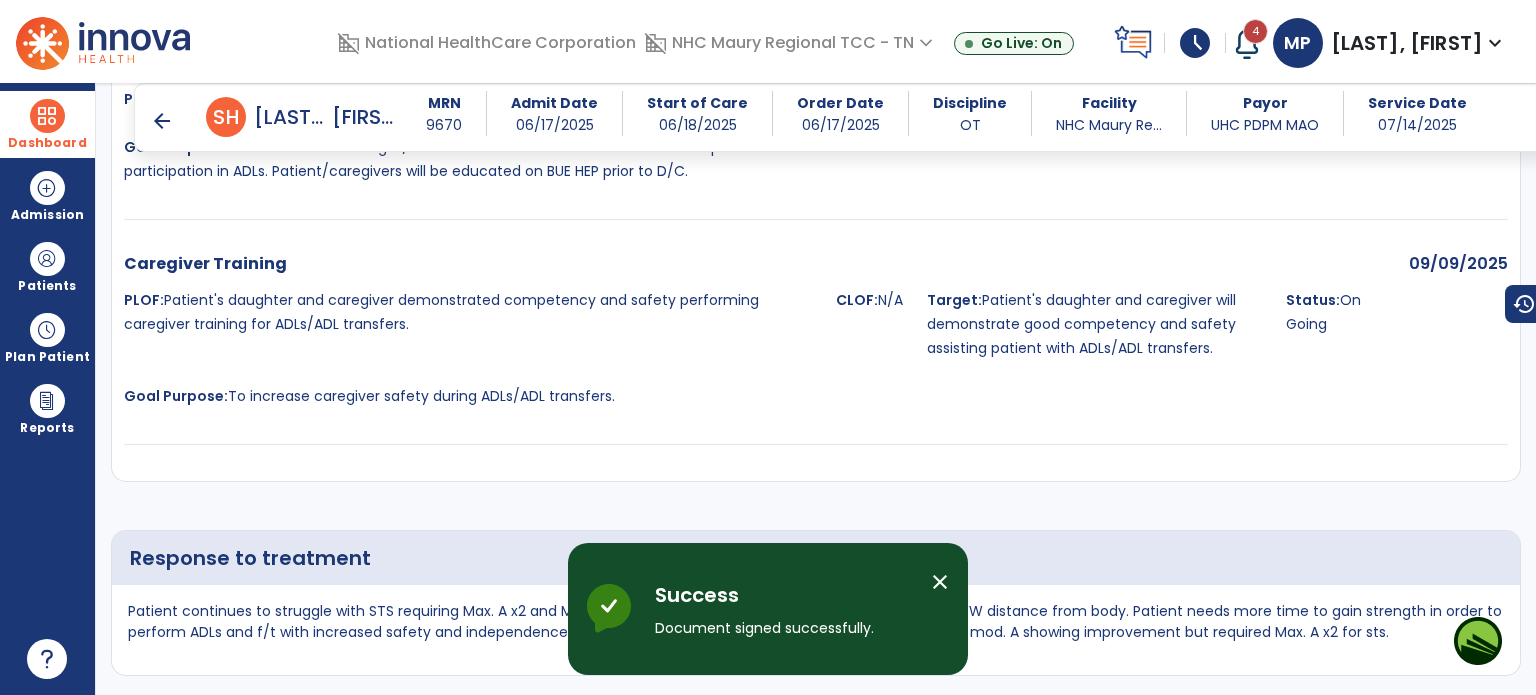 scroll, scrollTop: 4520, scrollLeft: 0, axis: vertical 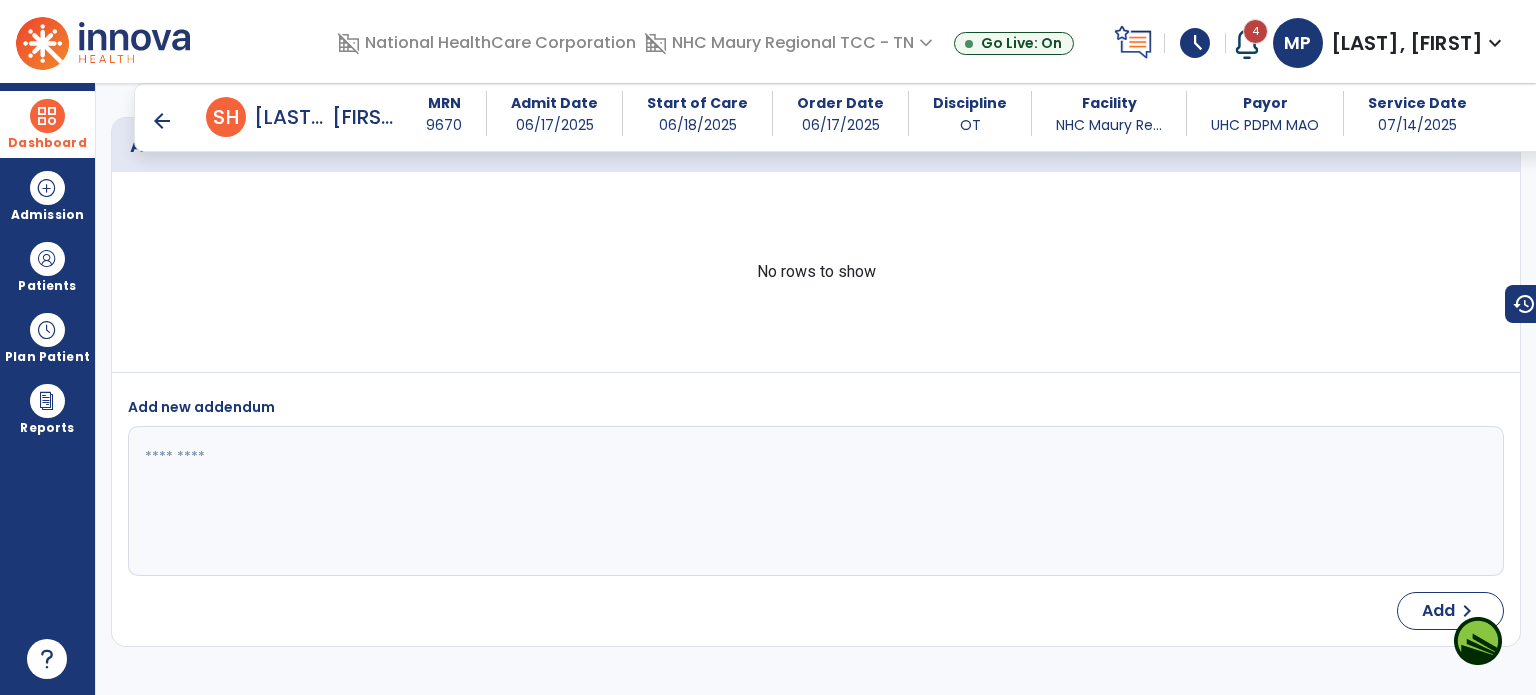 click on "No rows to show" at bounding box center (816, 272) 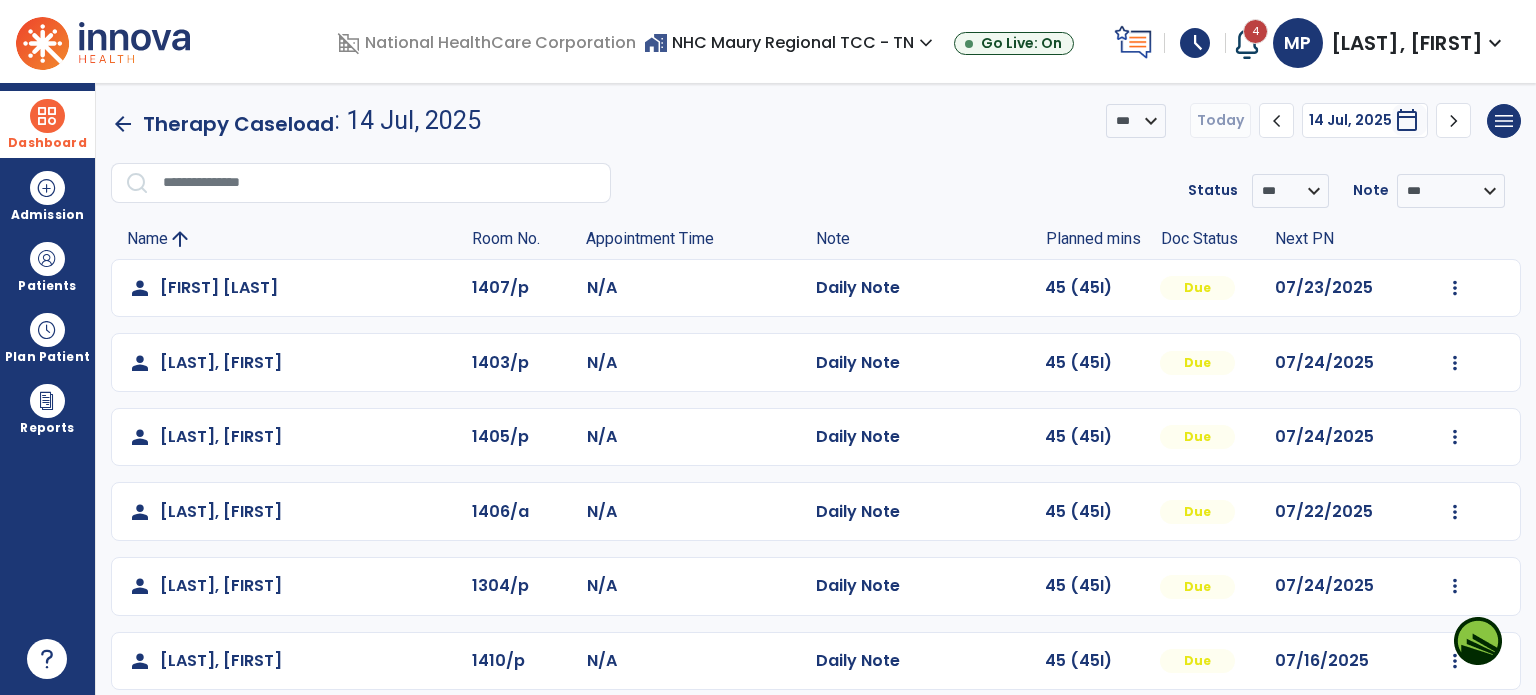 scroll, scrollTop: 244, scrollLeft: 0, axis: vertical 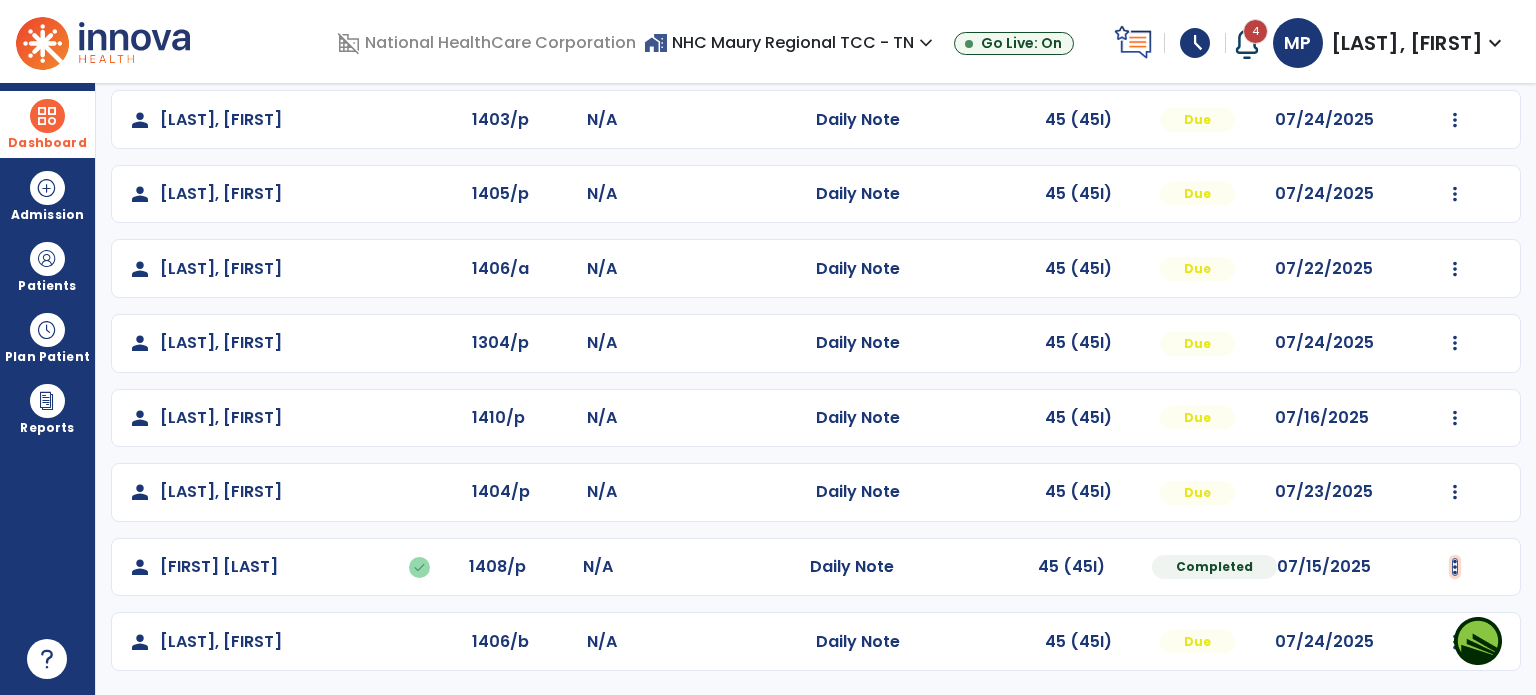 click at bounding box center [1455, 45] 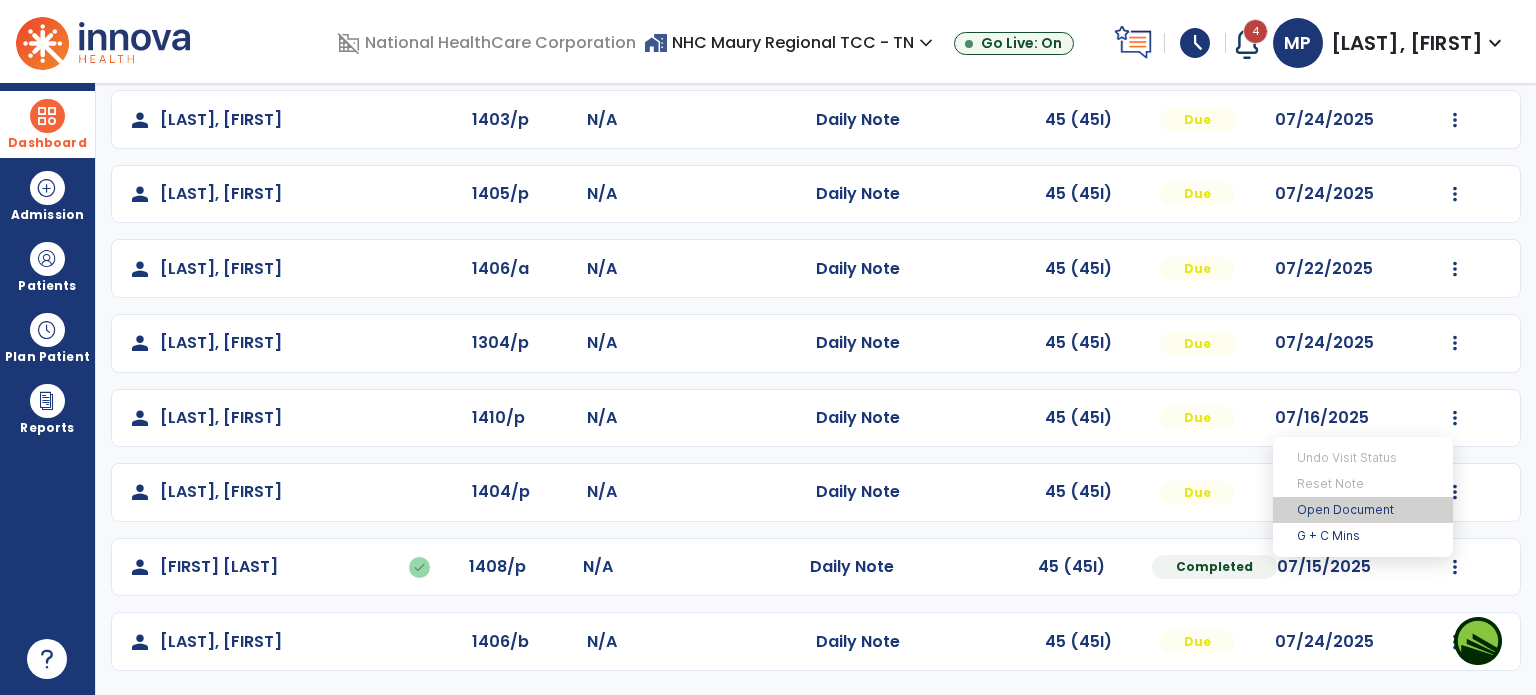 click on "Open Document" at bounding box center (1363, 510) 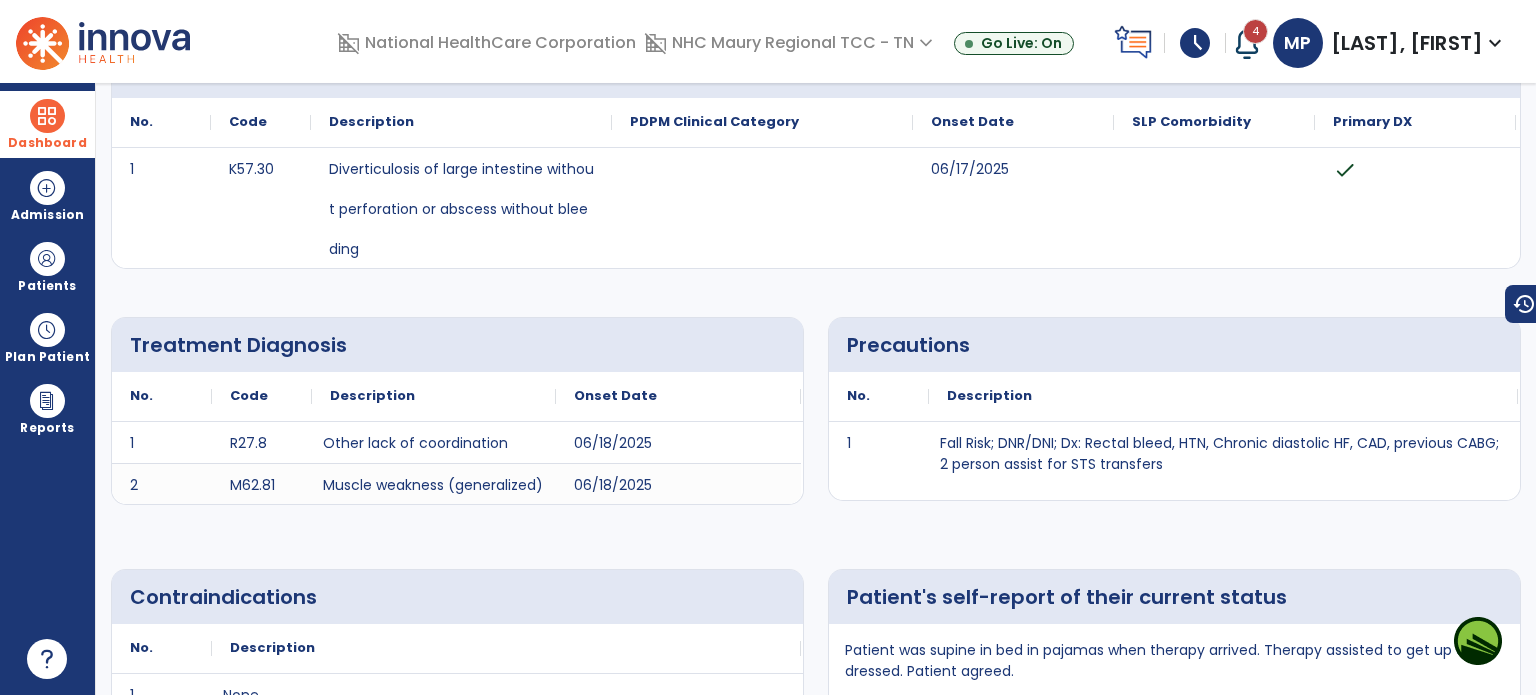 scroll, scrollTop: 0, scrollLeft: 0, axis: both 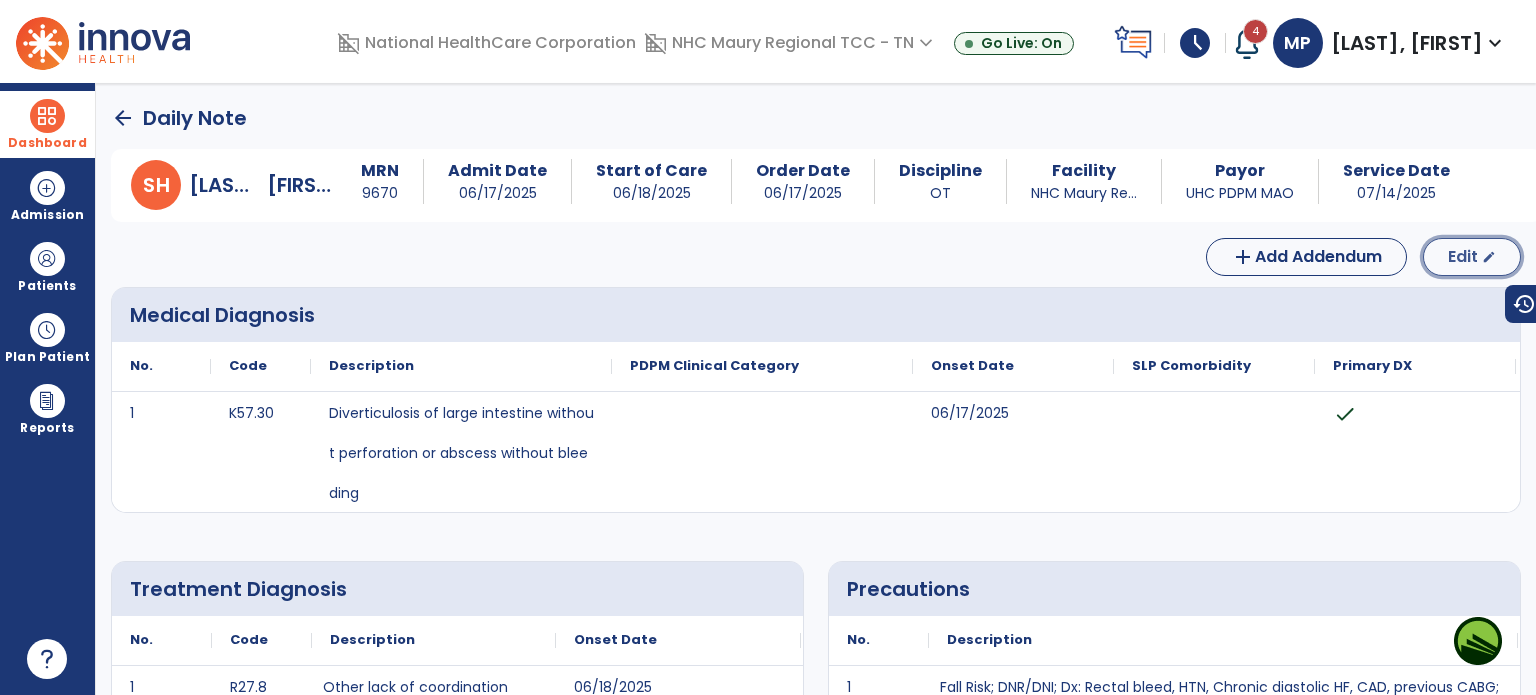 click on "edit" 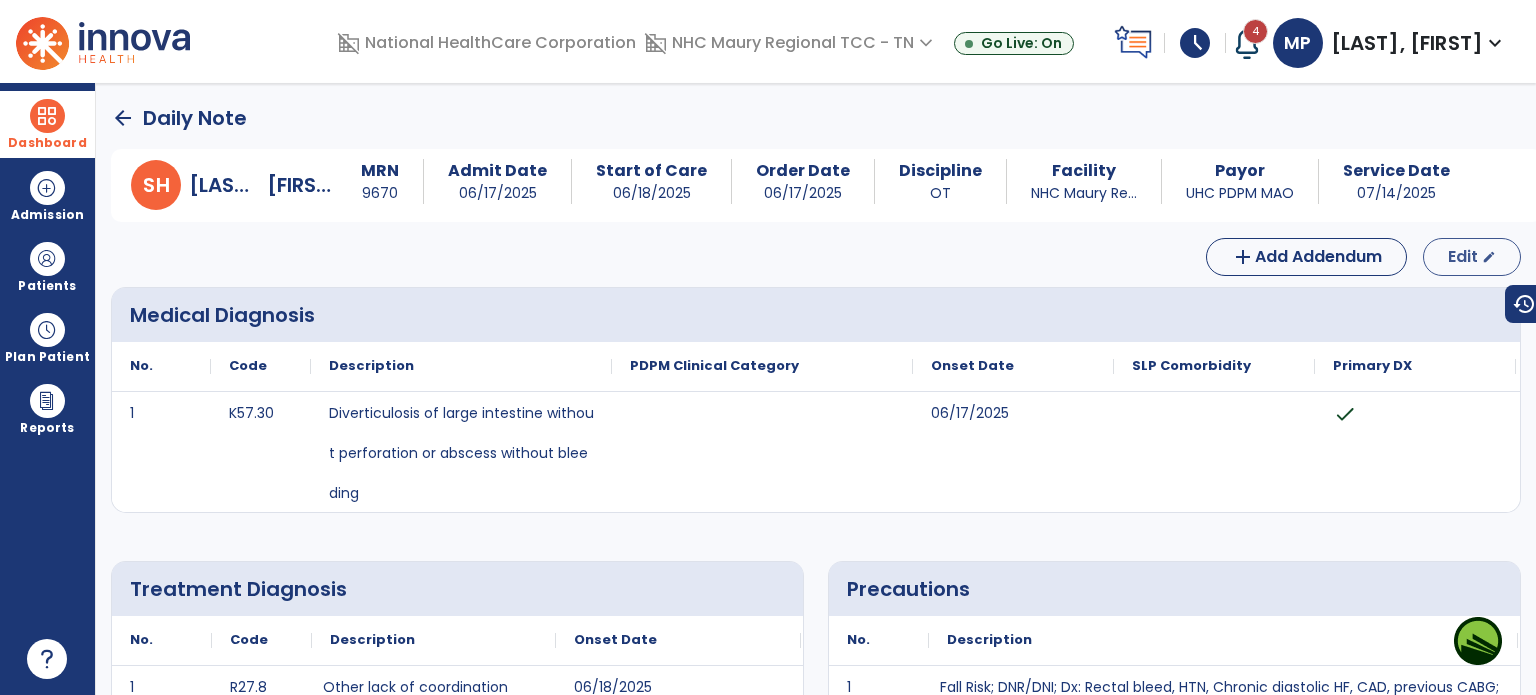 select on "*" 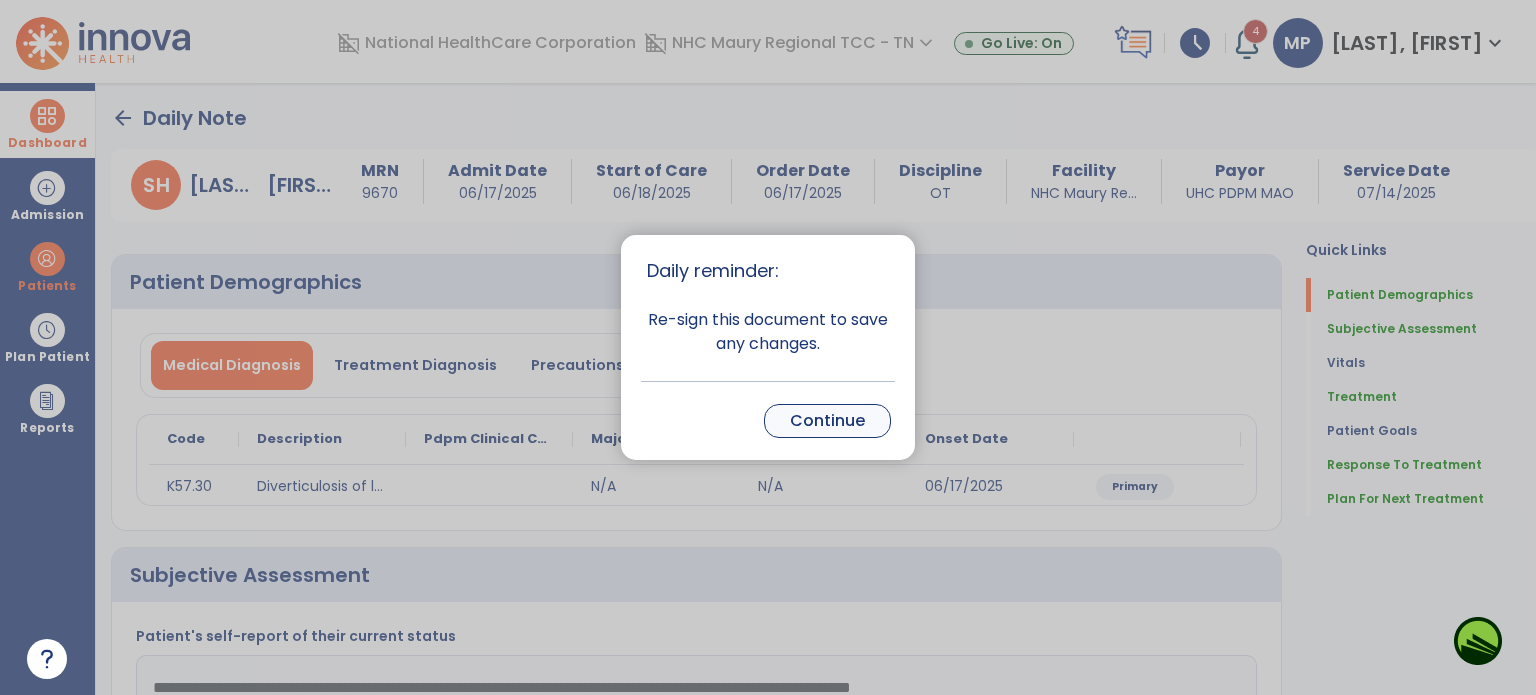 click on "Continue" at bounding box center (827, 421) 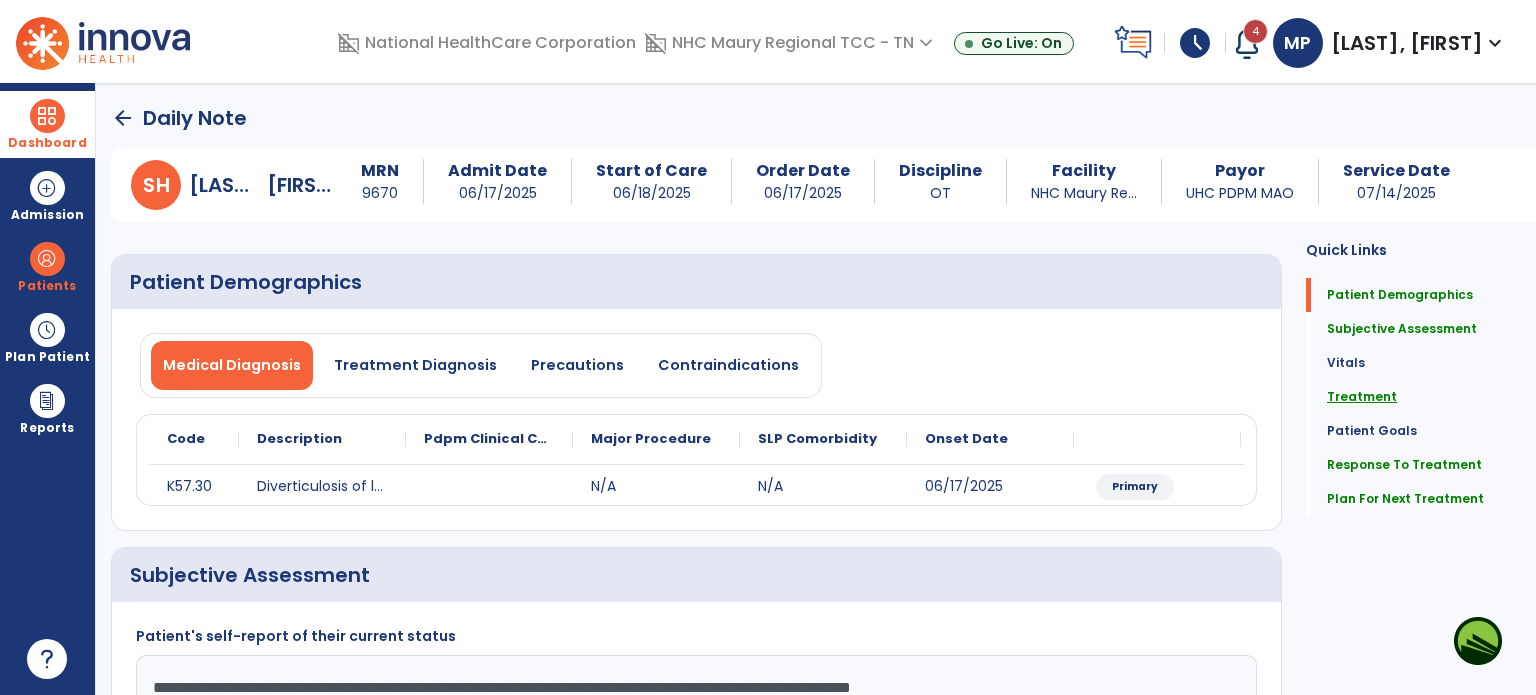 click on "Treatment" 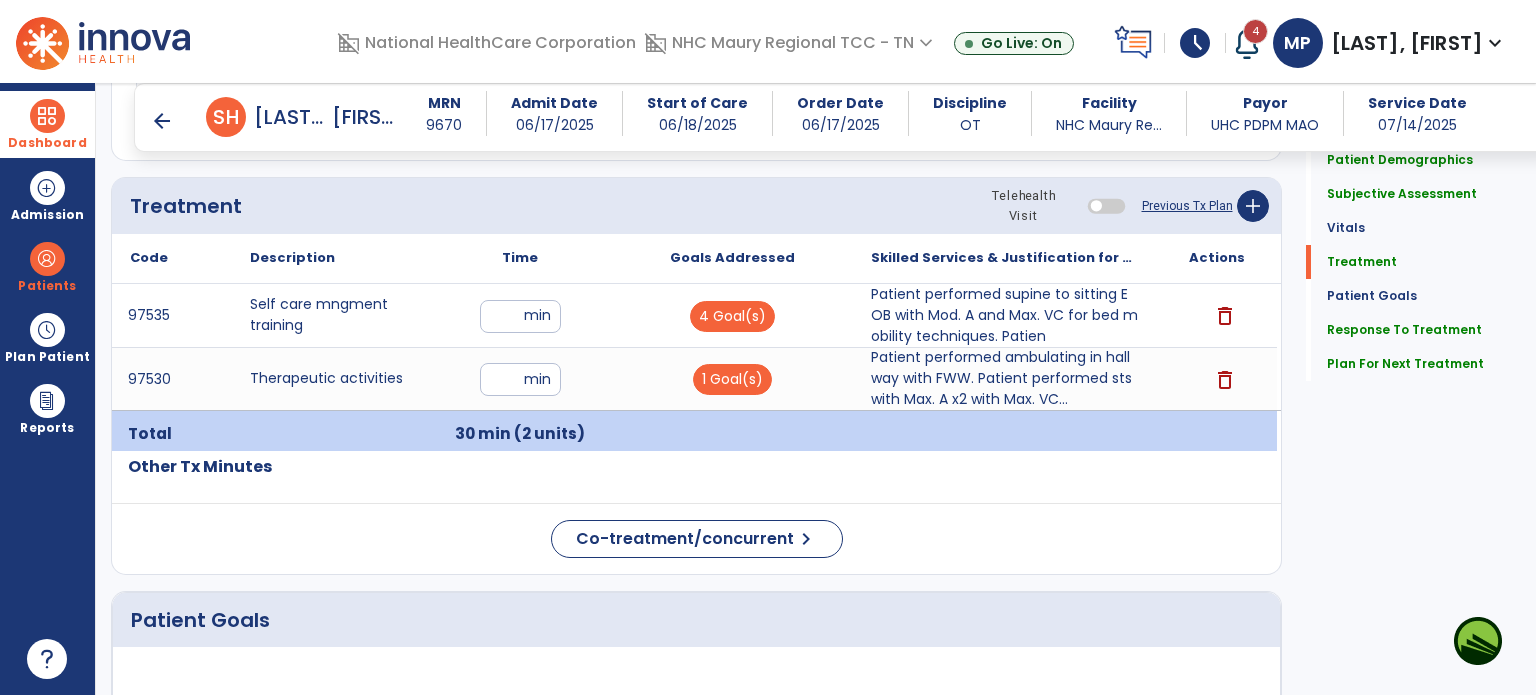 scroll, scrollTop: 1076, scrollLeft: 0, axis: vertical 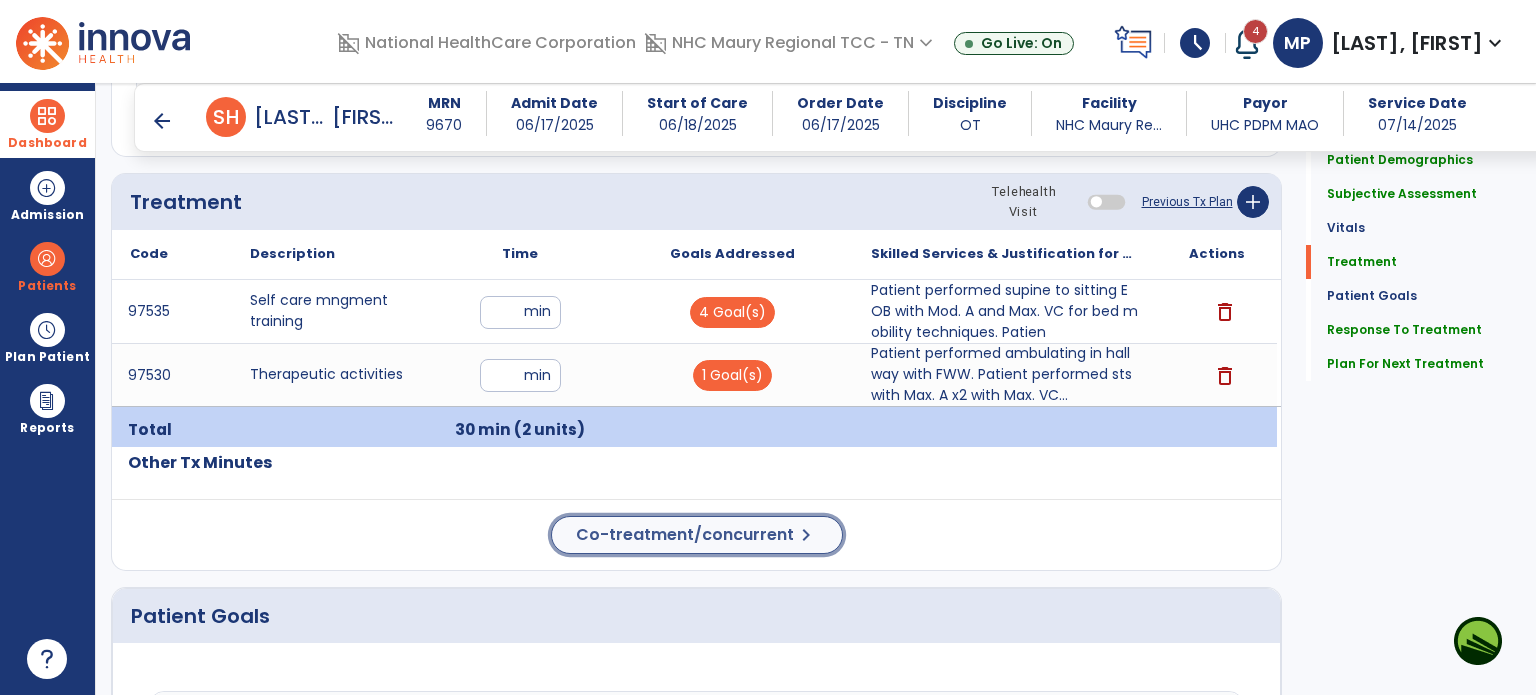 click on "Co-treatment/concurrent" 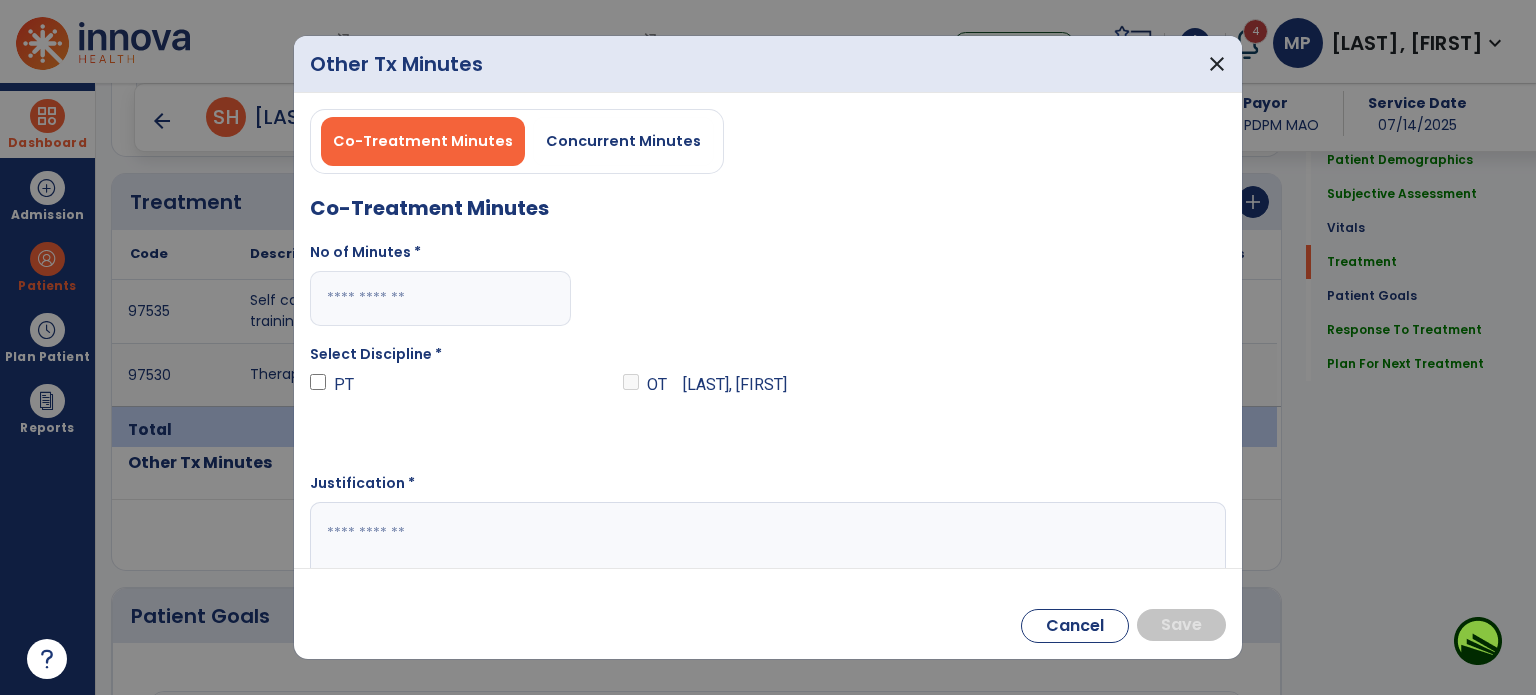 click at bounding box center [440, 298] 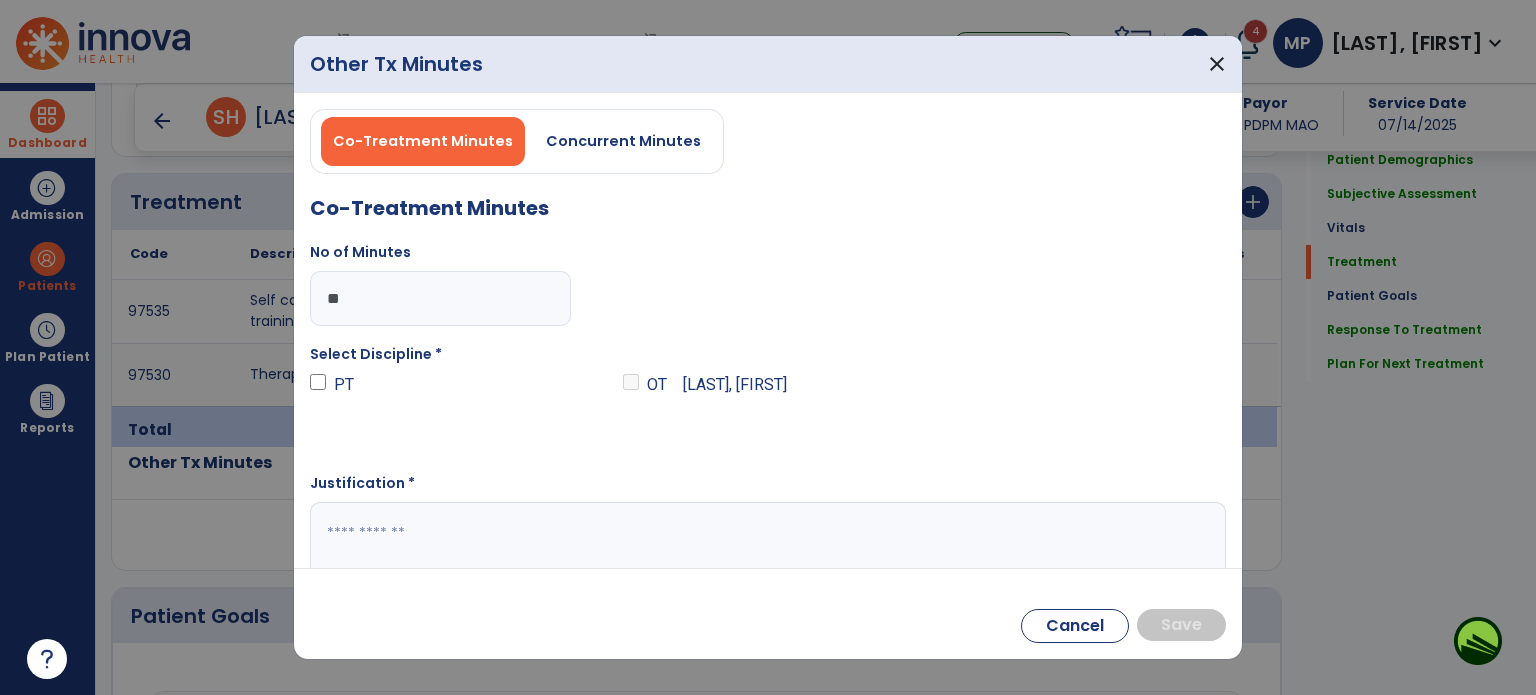 type on "**" 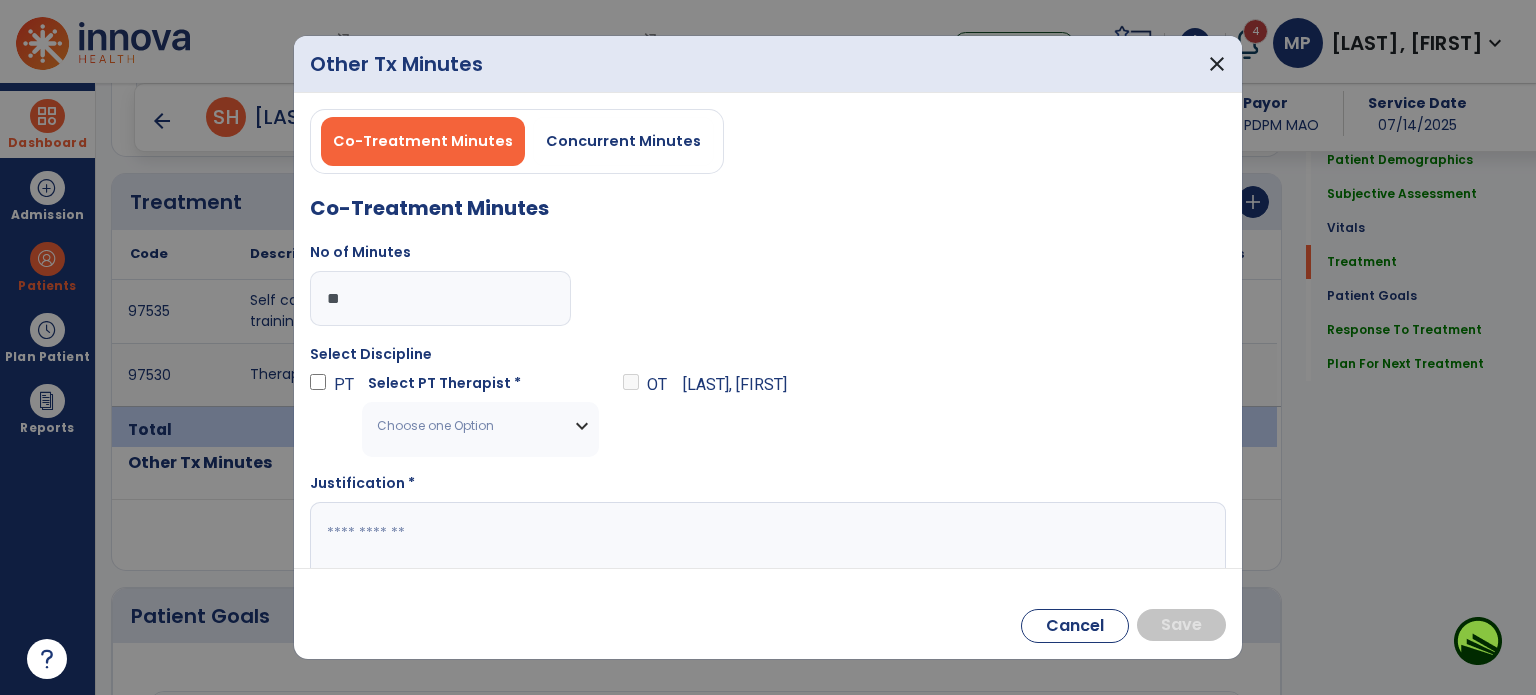 click on "Choose one Option" at bounding box center (480, 426) 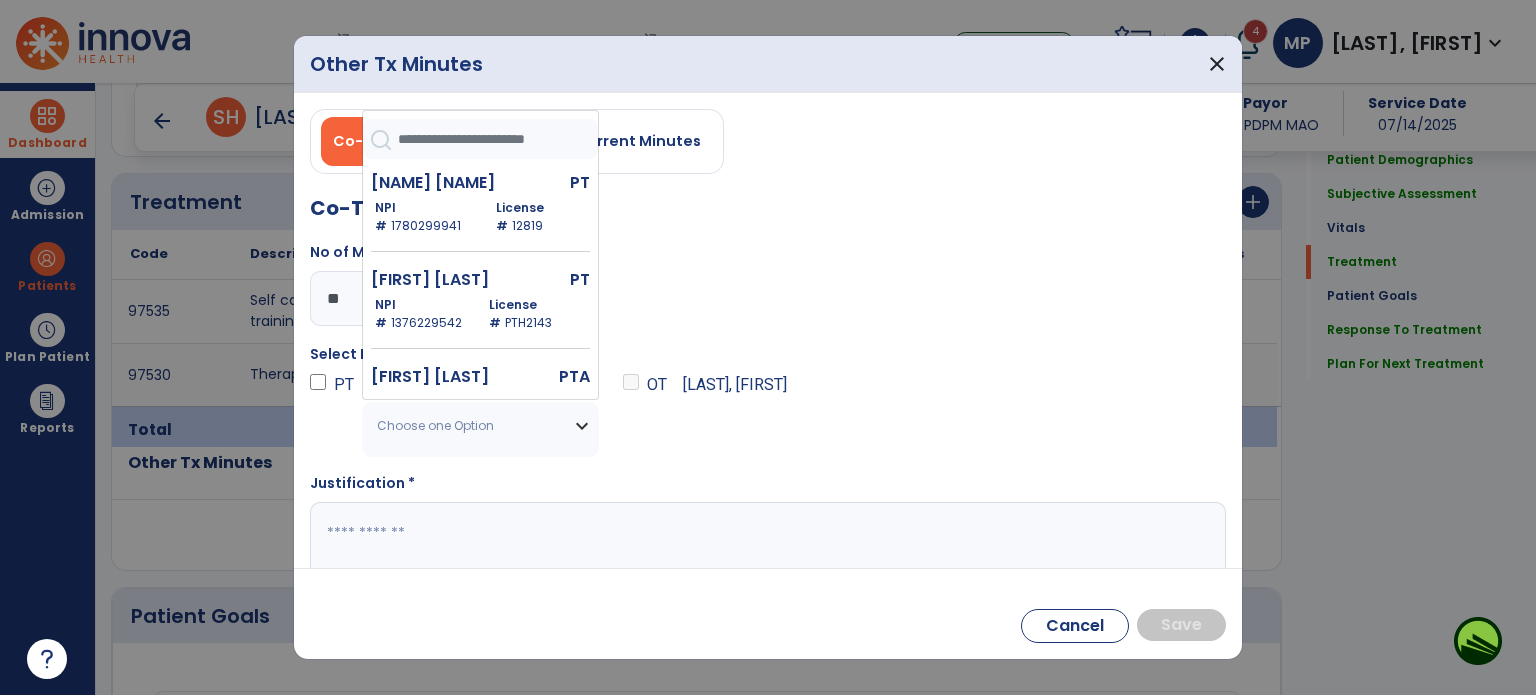 drag, startPoint x: 592, startPoint y: 179, endPoint x: 593, endPoint y: 203, distance: 24.020824 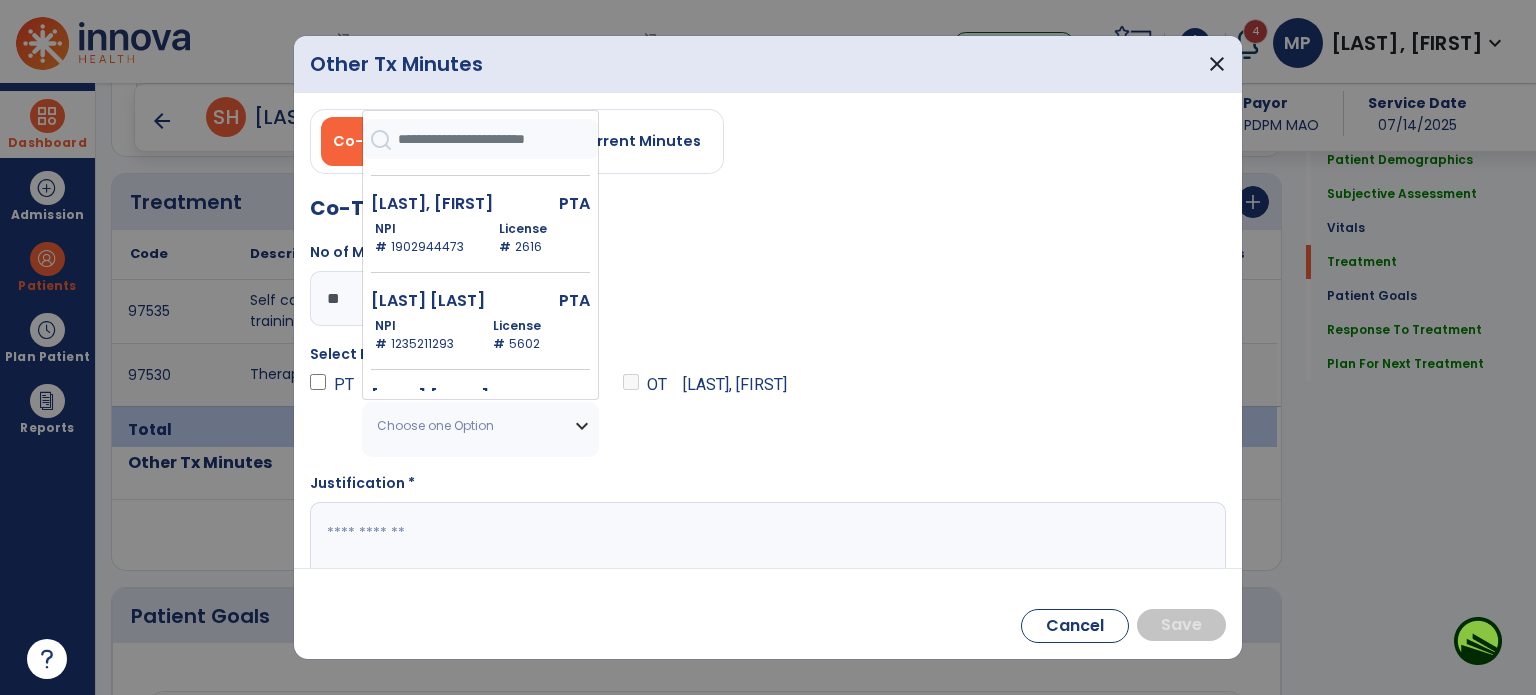 scroll, scrollTop: 2211, scrollLeft: 0, axis: vertical 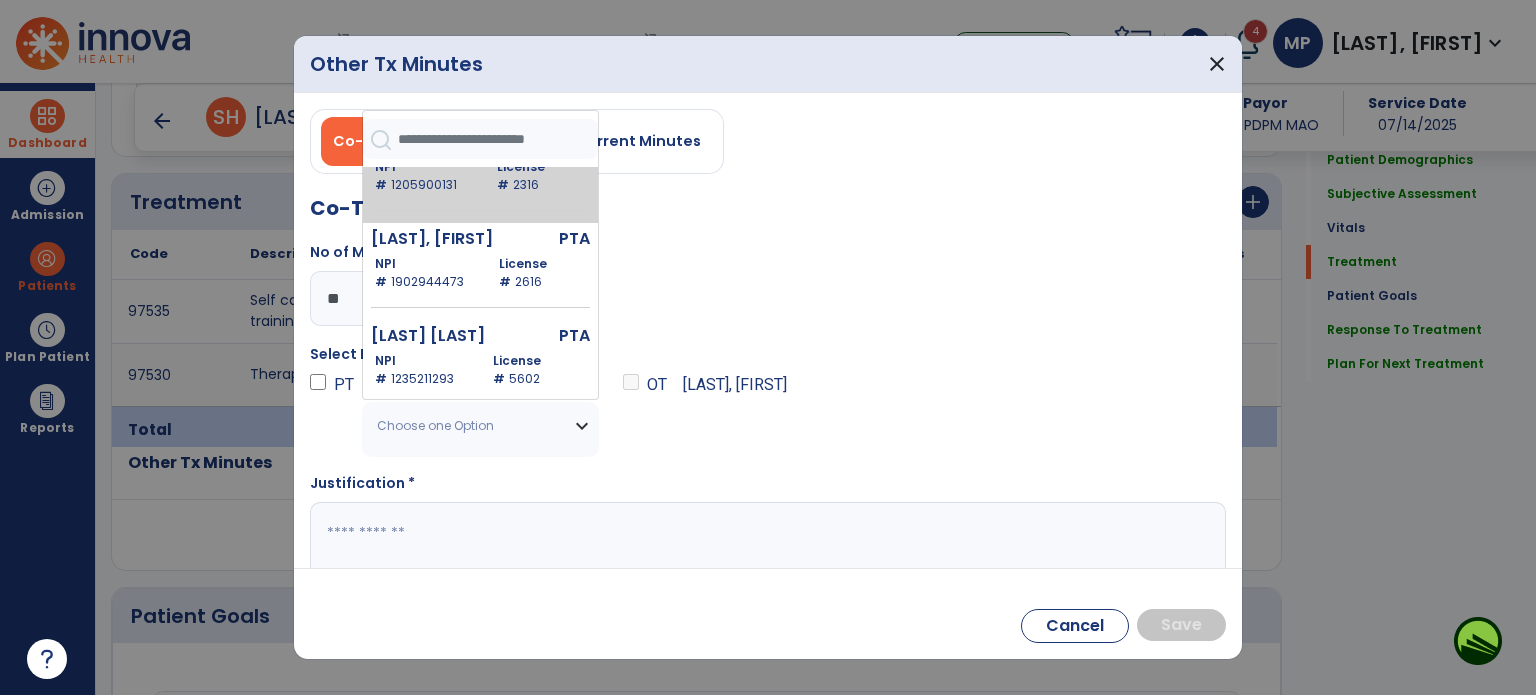 click on "License # [NUMBER]" at bounding box center (540, 176) 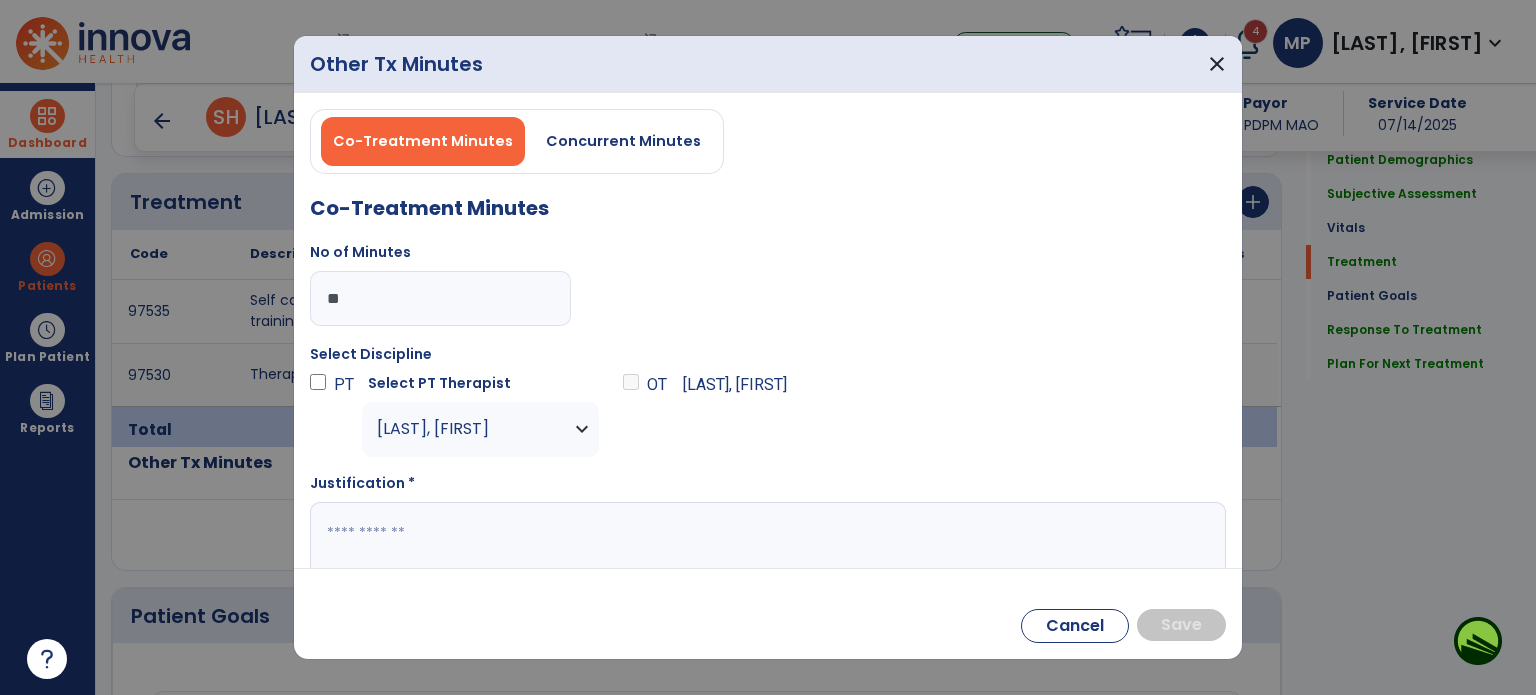 click at bounding box center (766, 541) 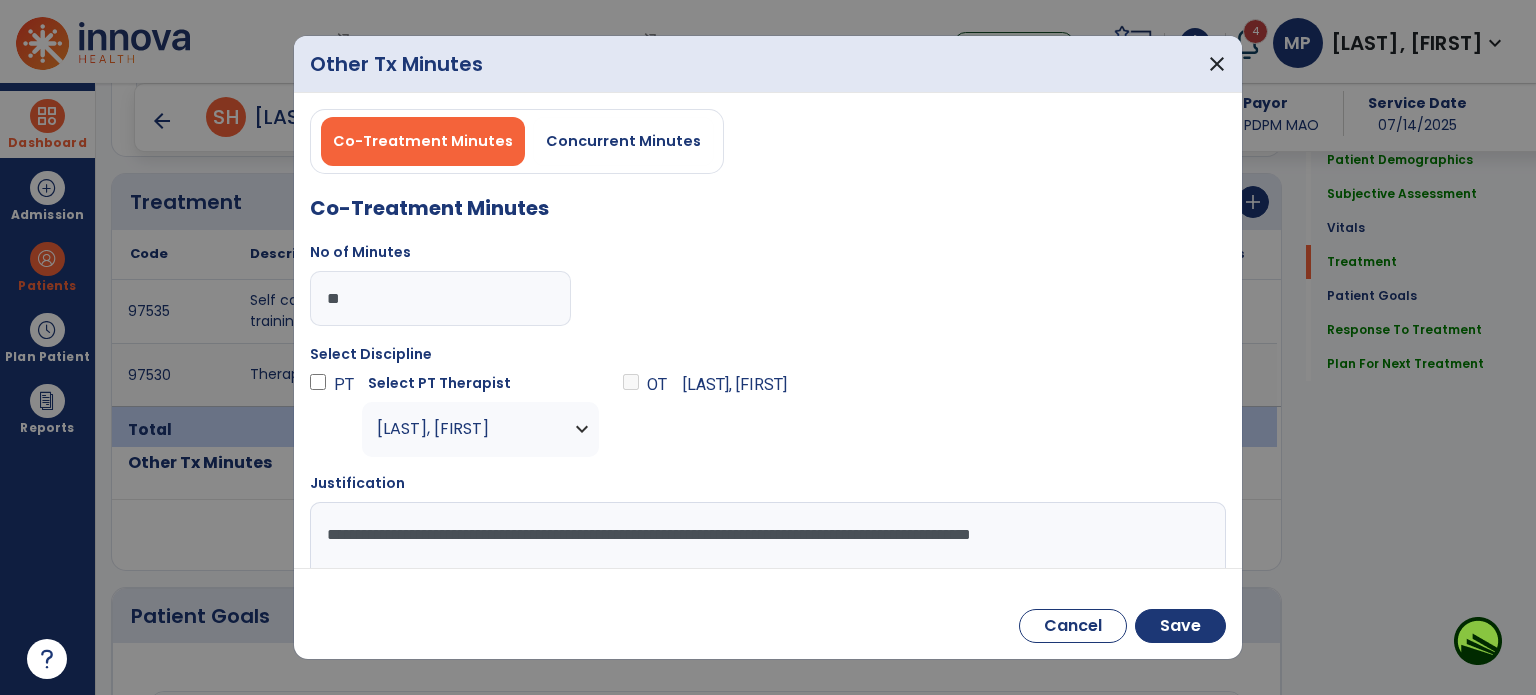 scroll, scrollTop: 1, scrollLeft: 0, axis: vertical 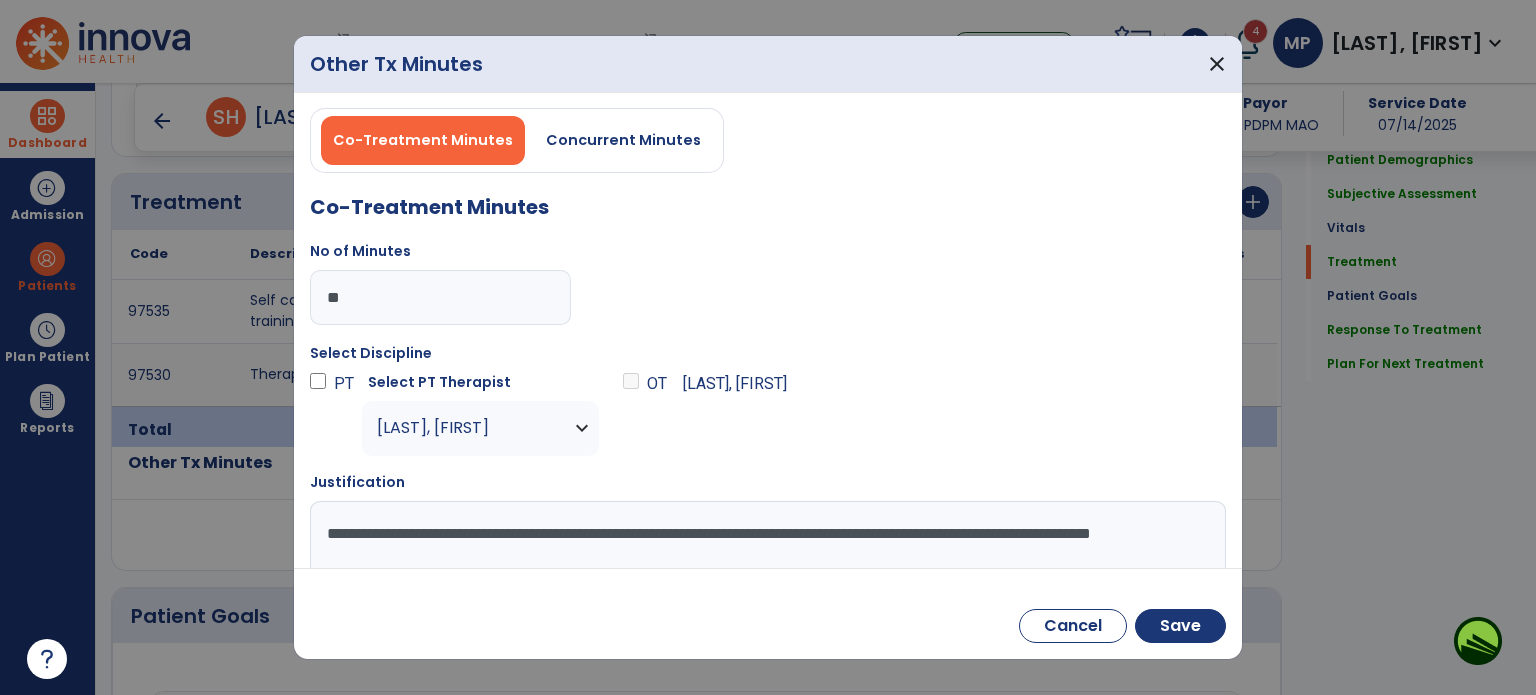 type on "**********" 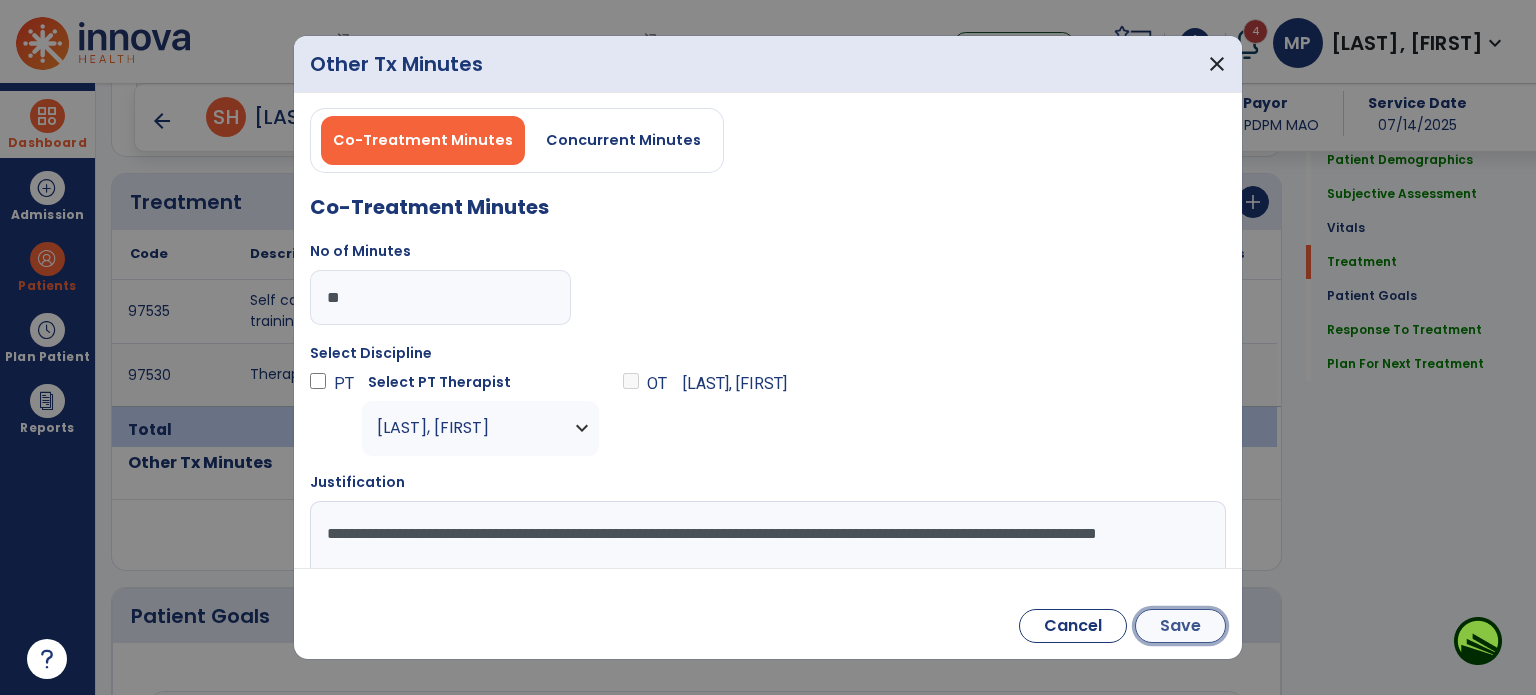 click on "Save" at bounding box center (1180, 626) 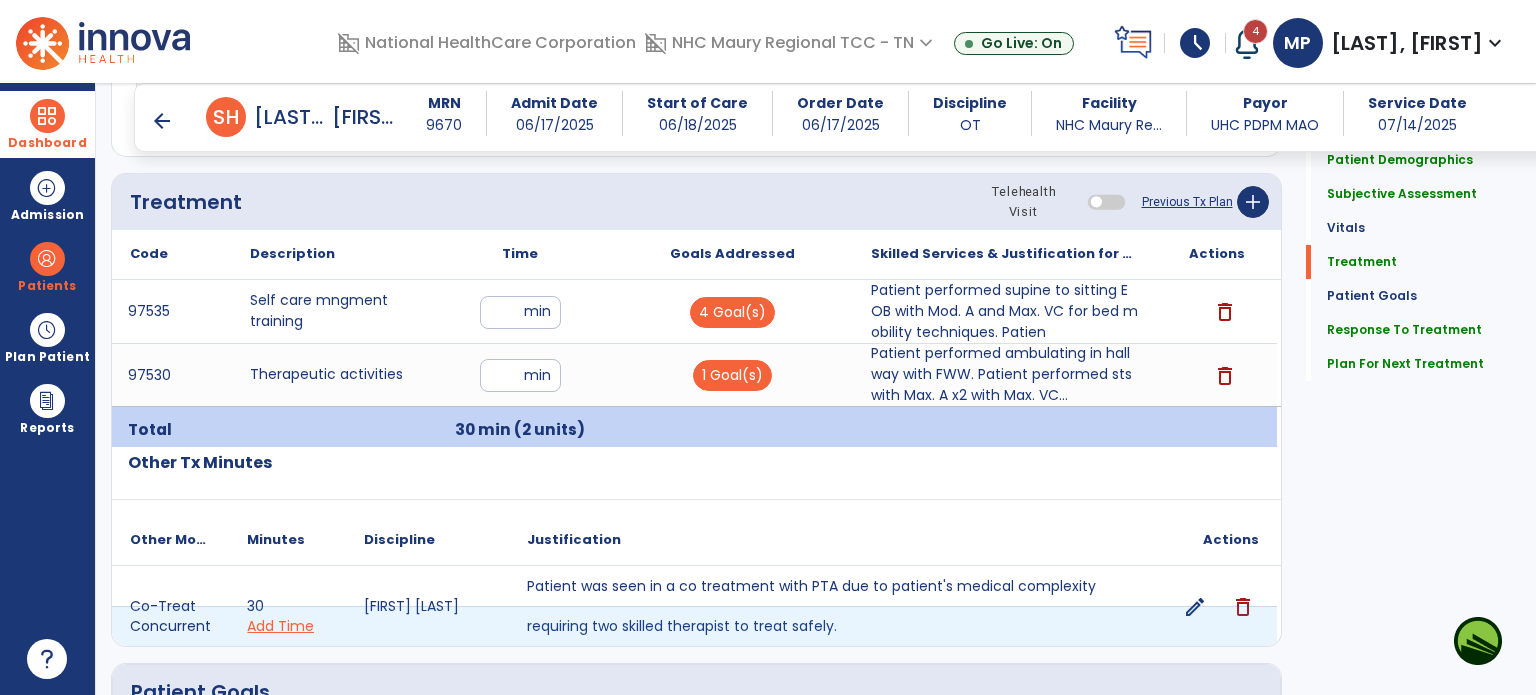 click on "Co-Treat 30 Ruck, [NAME] (PT) Patient was seen in a co treatment with PTA due to patient's medical complexity requiring two skilled therapist to treat safely. edit delete Concurrent  Add Time" 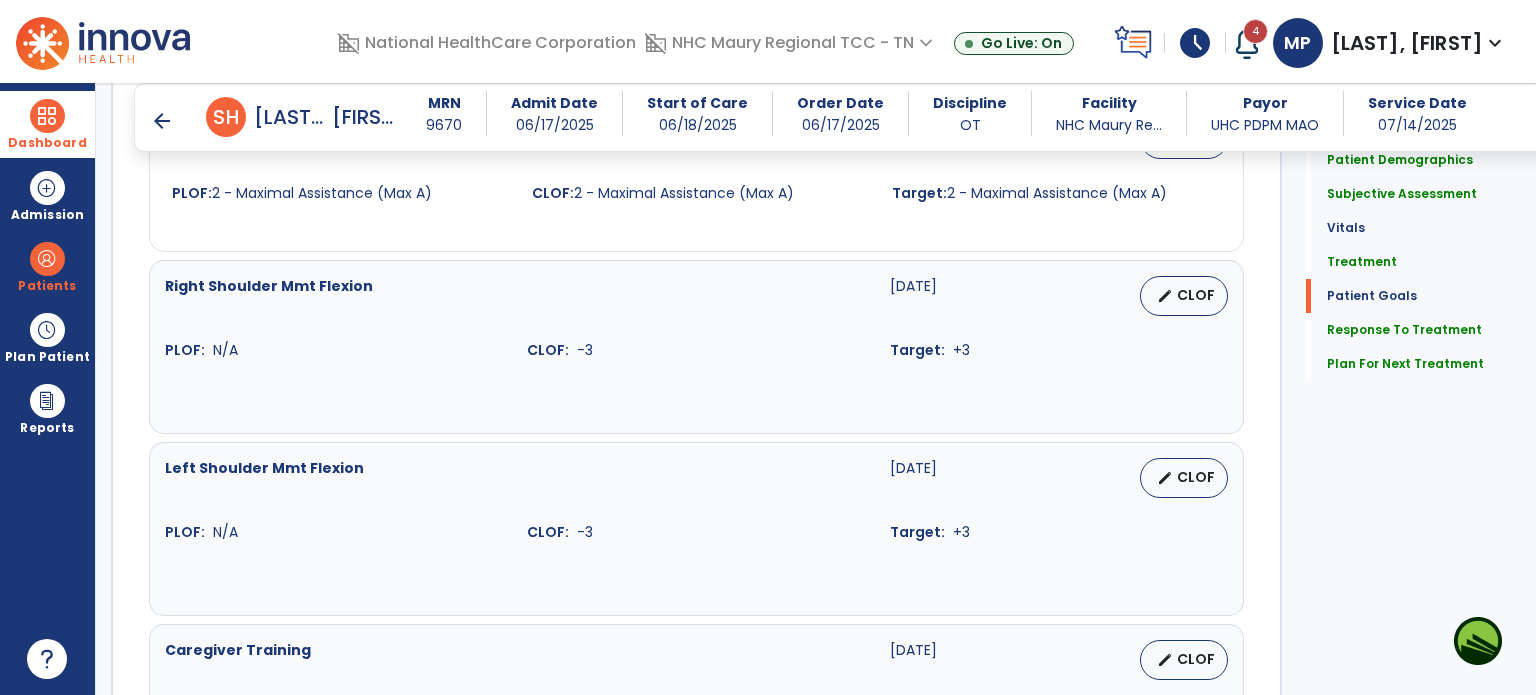 scroll, scrollTop: 2966, scrollLeft: 0, axis: vertical 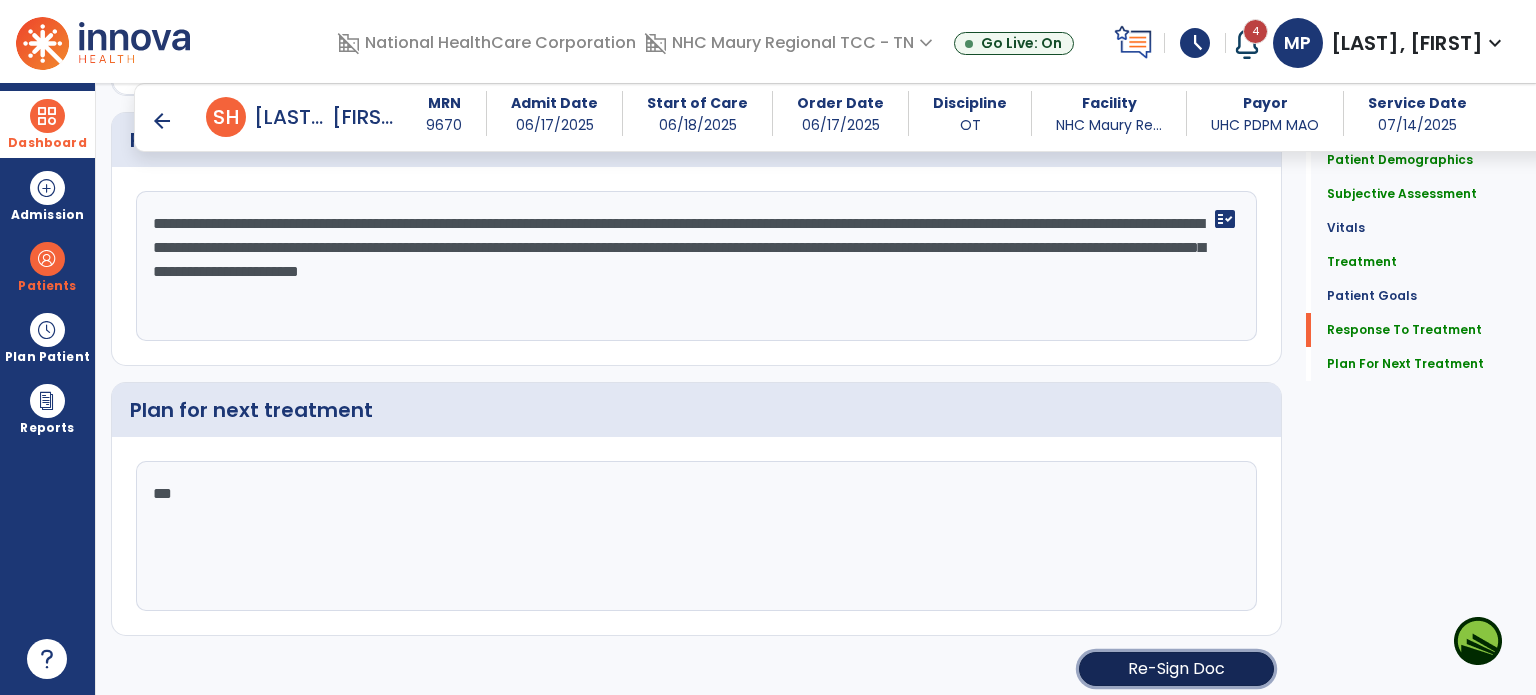 click on "Re-Sign Doc" 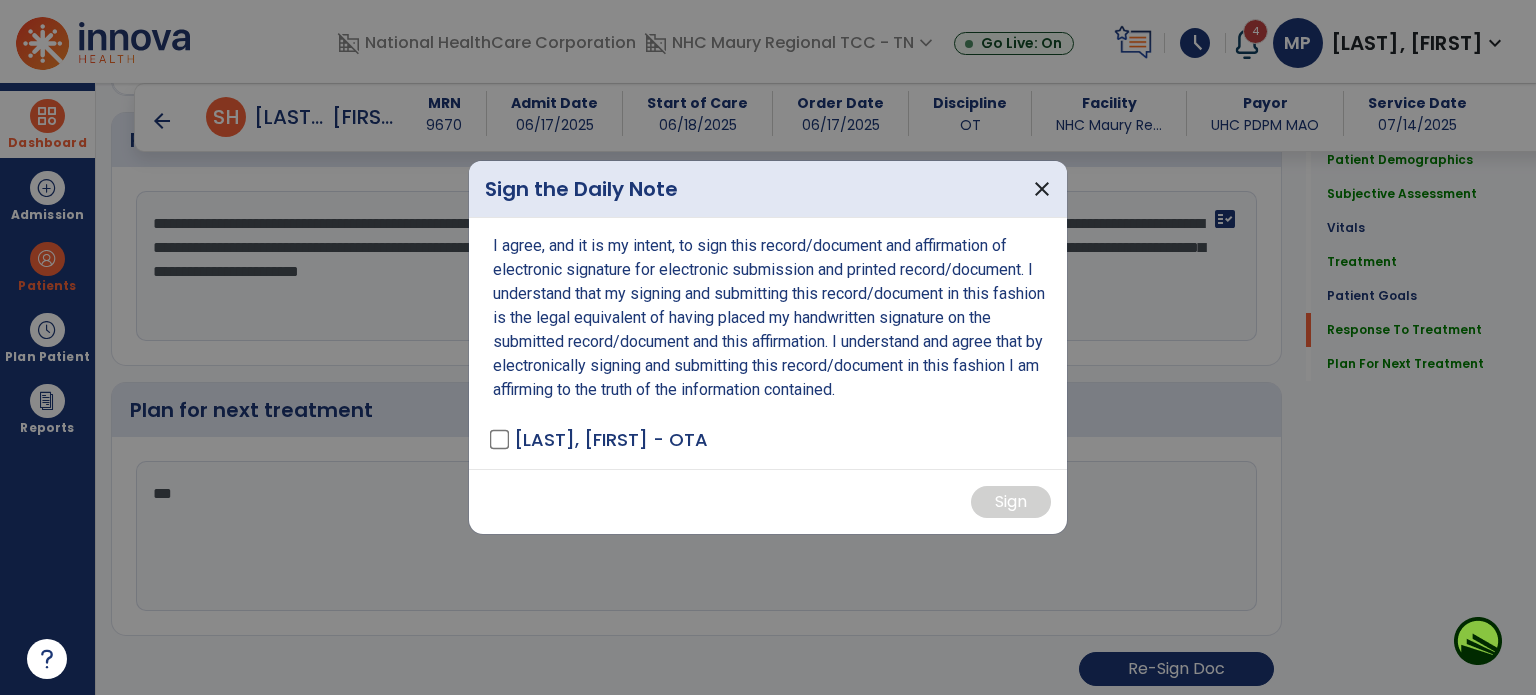 drag, startPoint x: 1184, startPoint y: 662, endPoint x: 870, endPoint y: 591, distance: 321.927 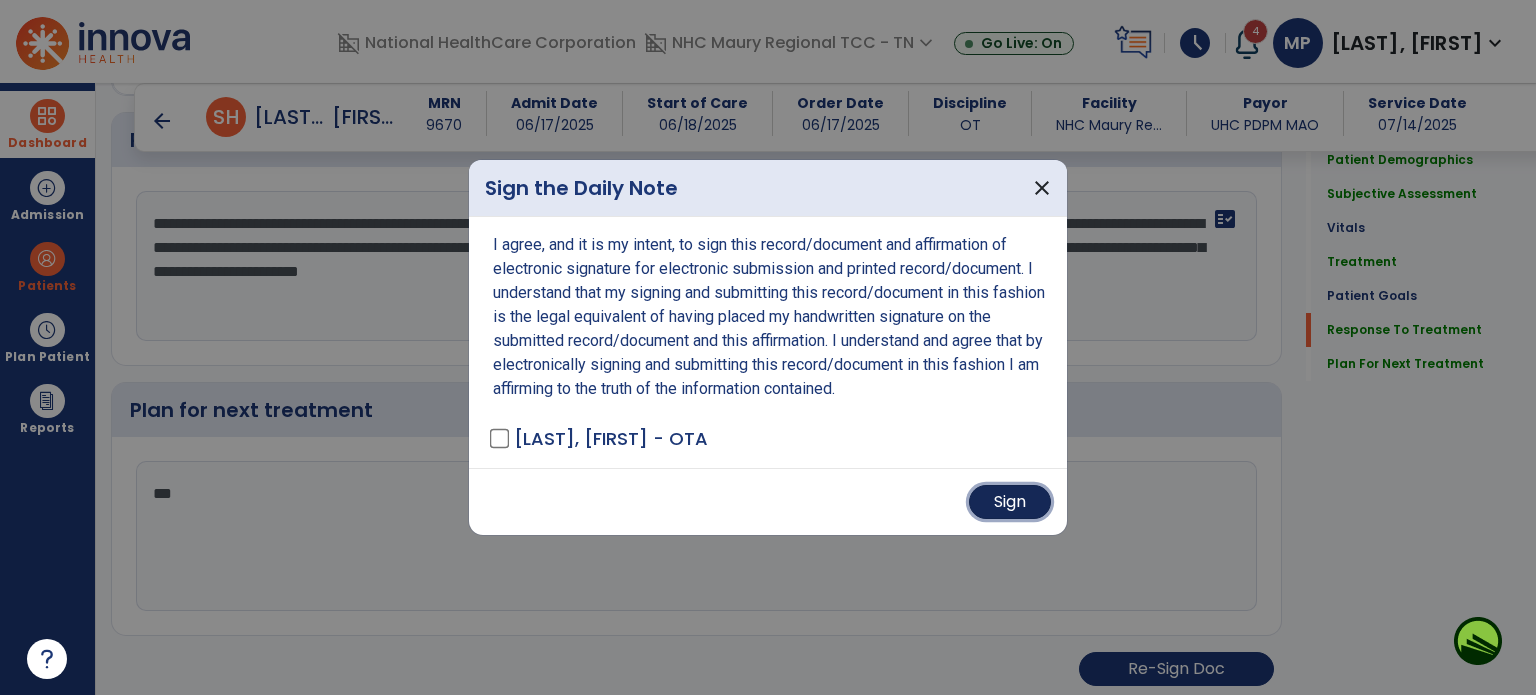 click on "Sign" at bounding box center [1010, 502] 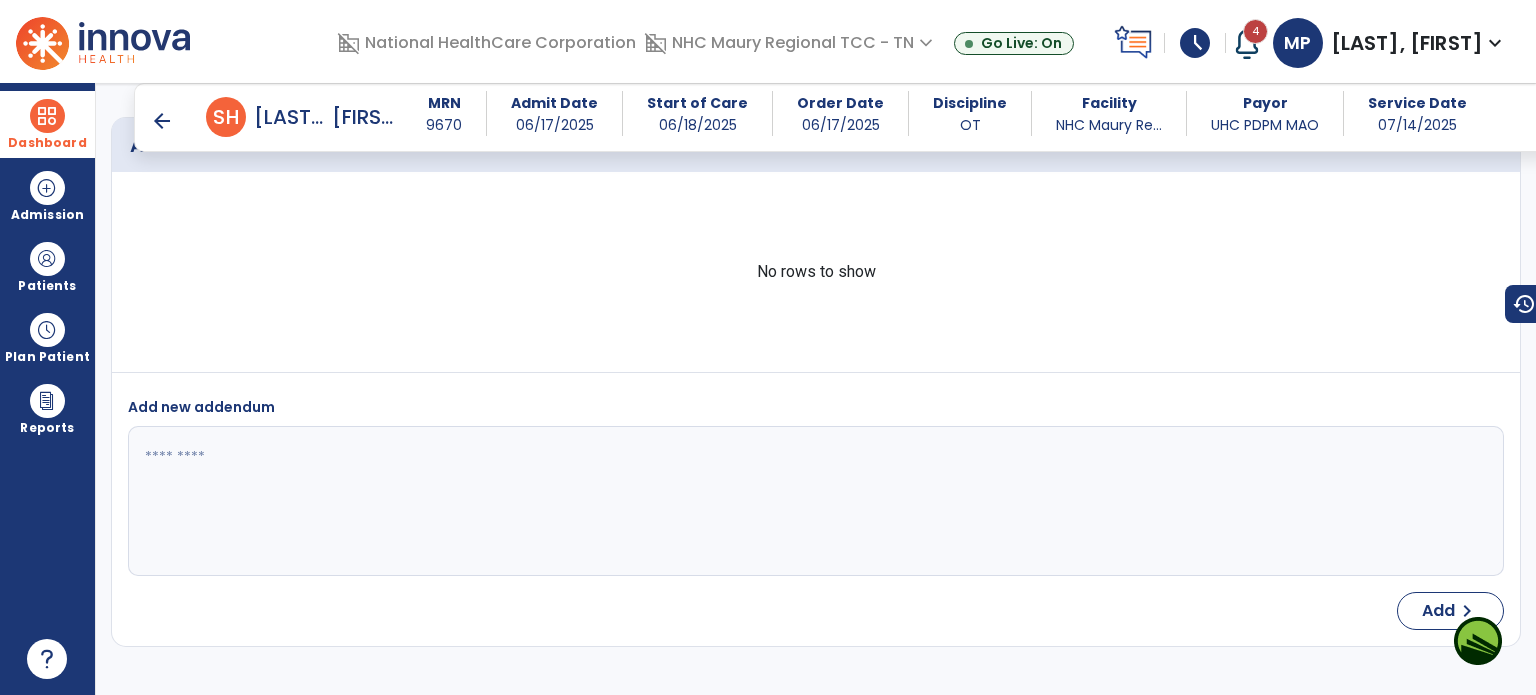 scroll, scrollTop: 4469, scrollLeft: 0, axis: vertical 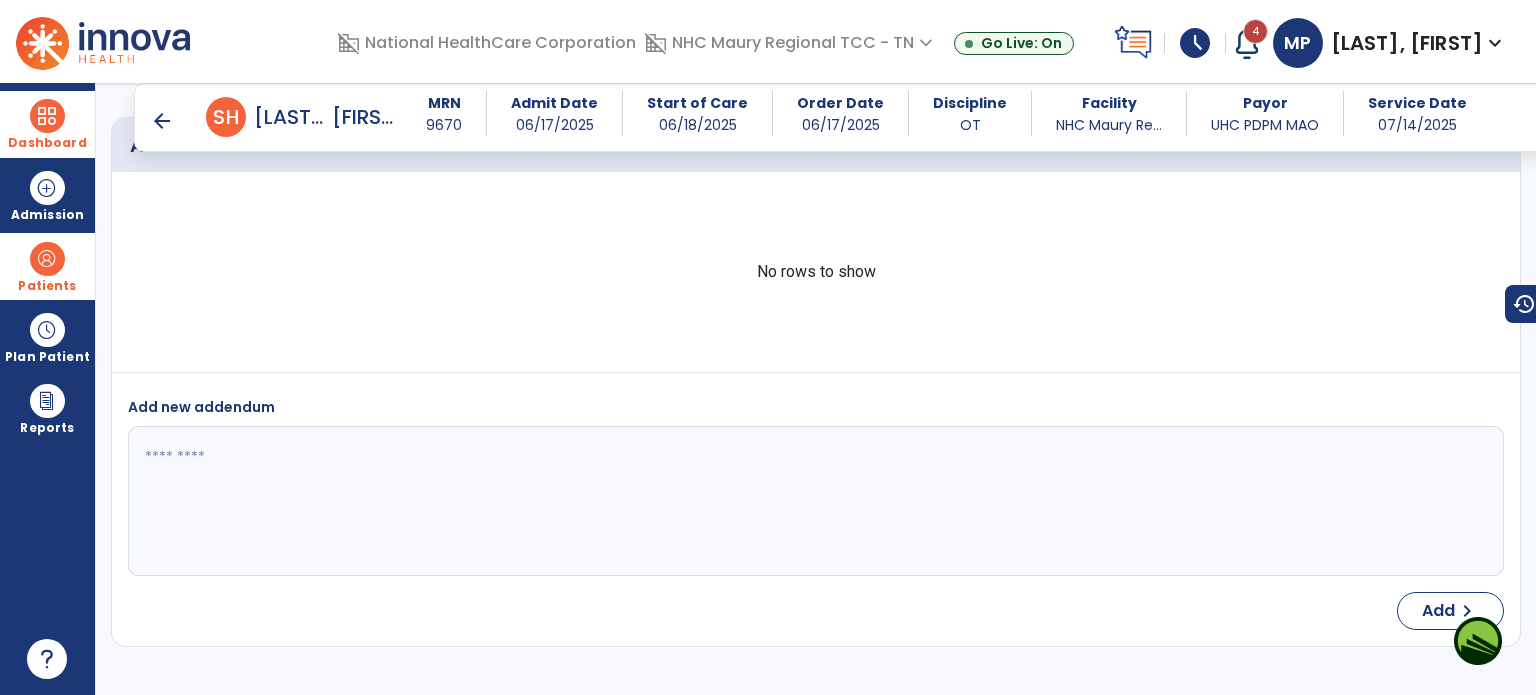 click at bounding box center (47, 259) 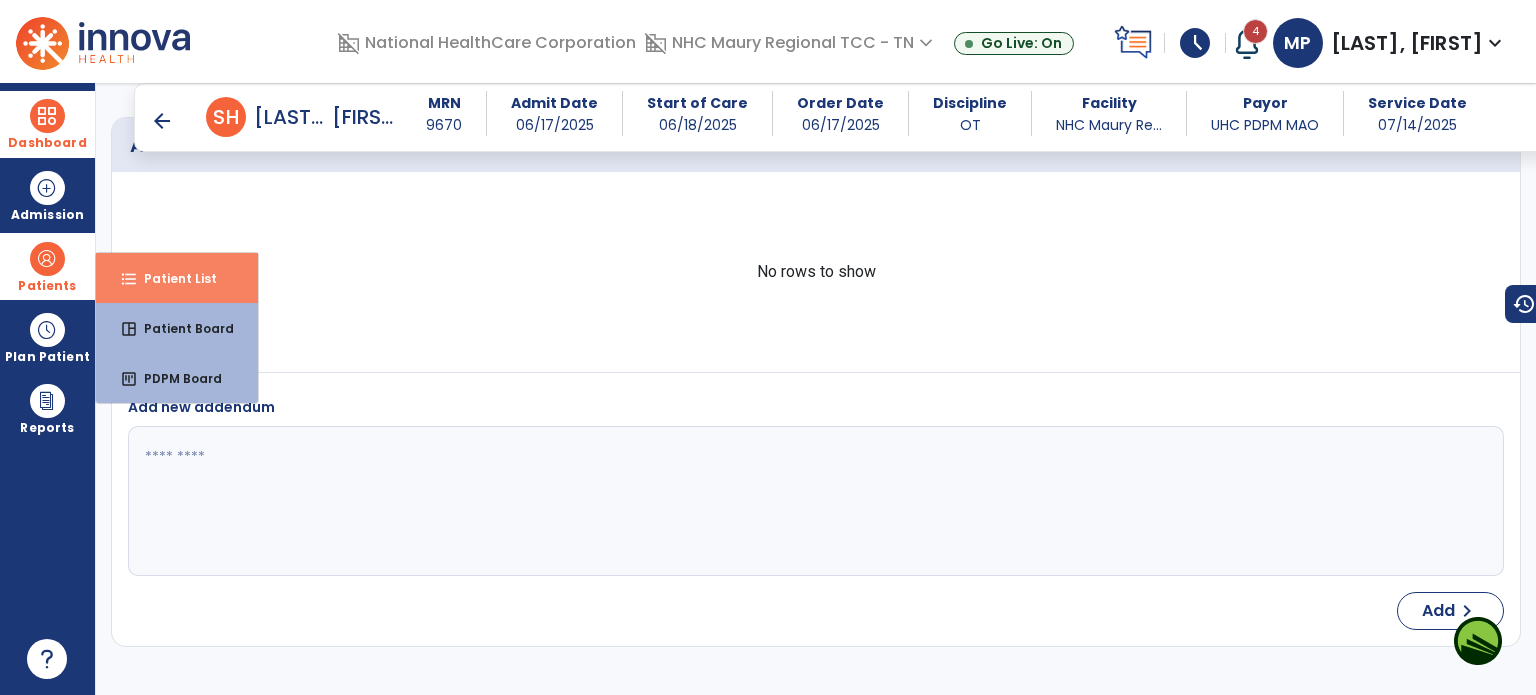 click on "Patient List" at bounding box center [172, 278] 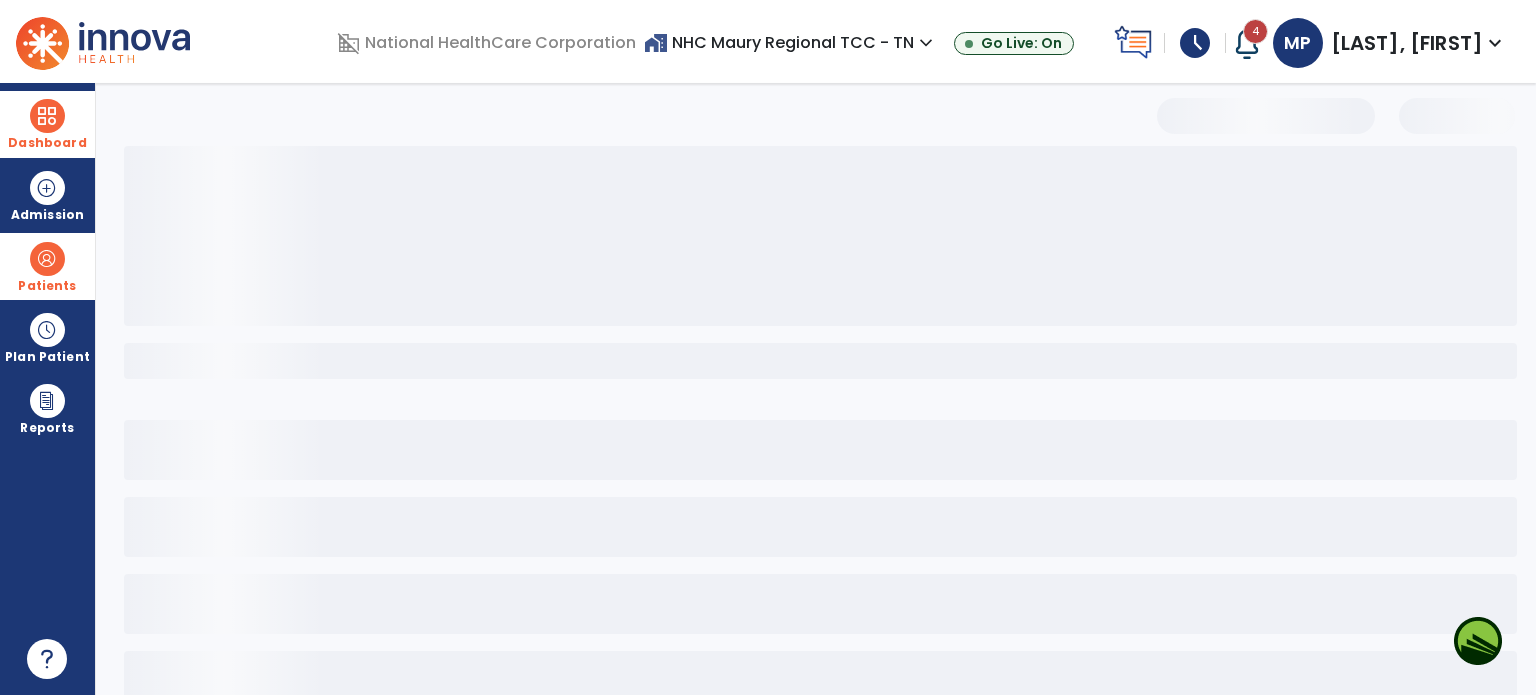 scroll, scrollTop: 46, scrollLeft: 0, axis: vertical 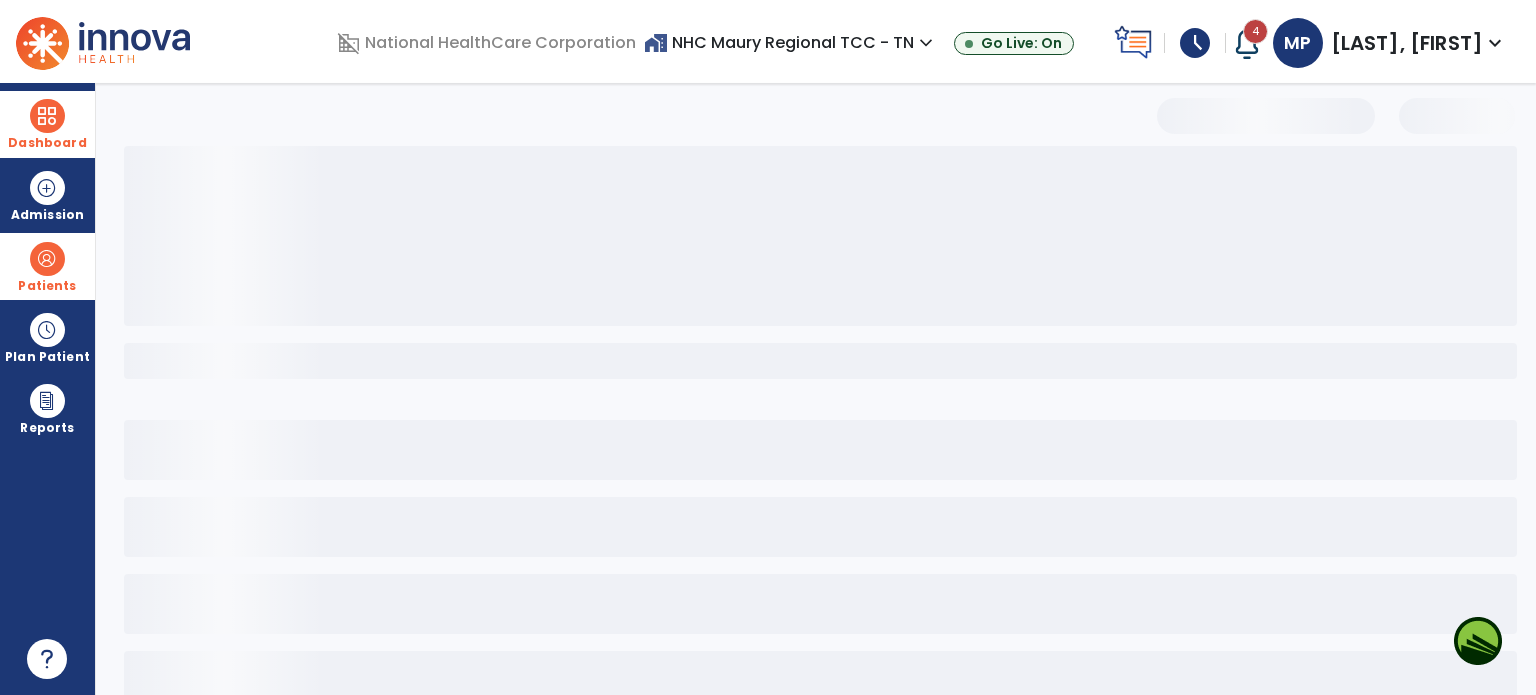 select on "***" 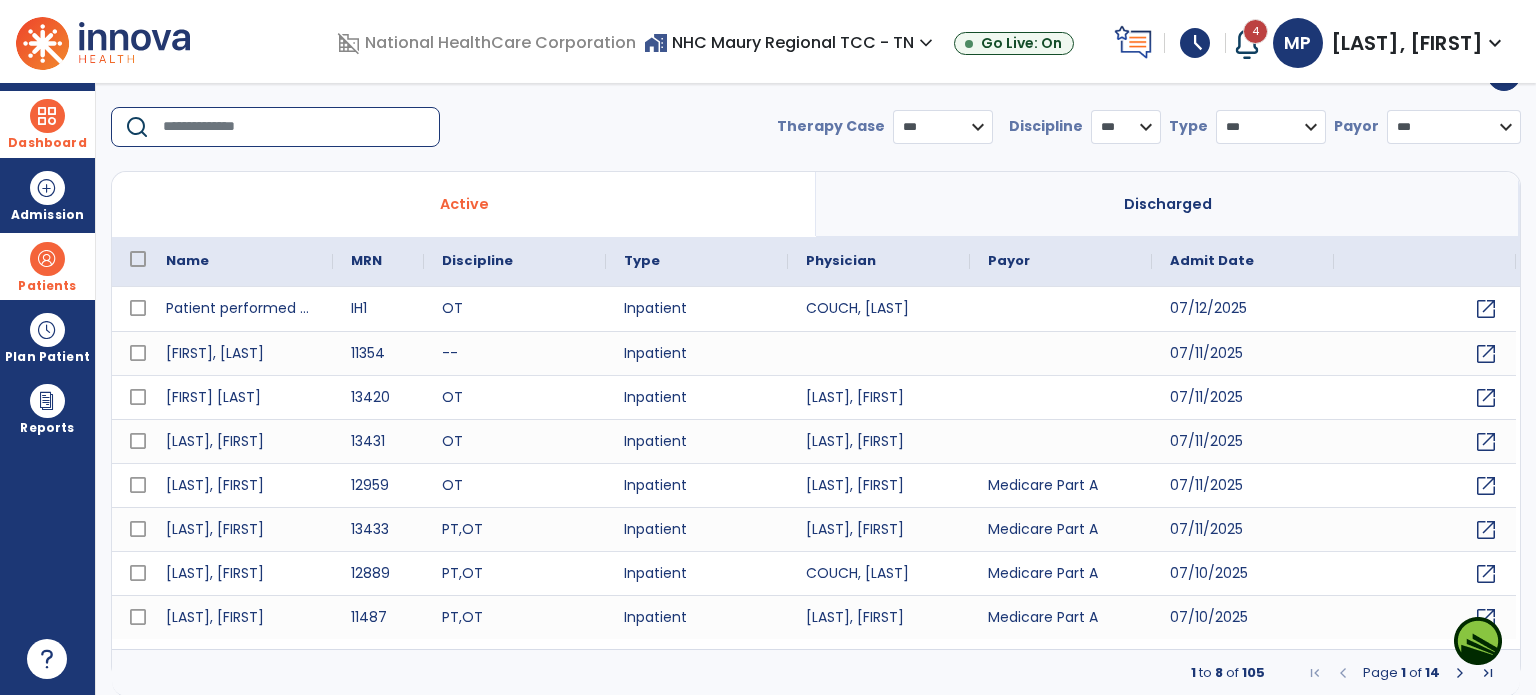 click at bounding box center [294, 127] 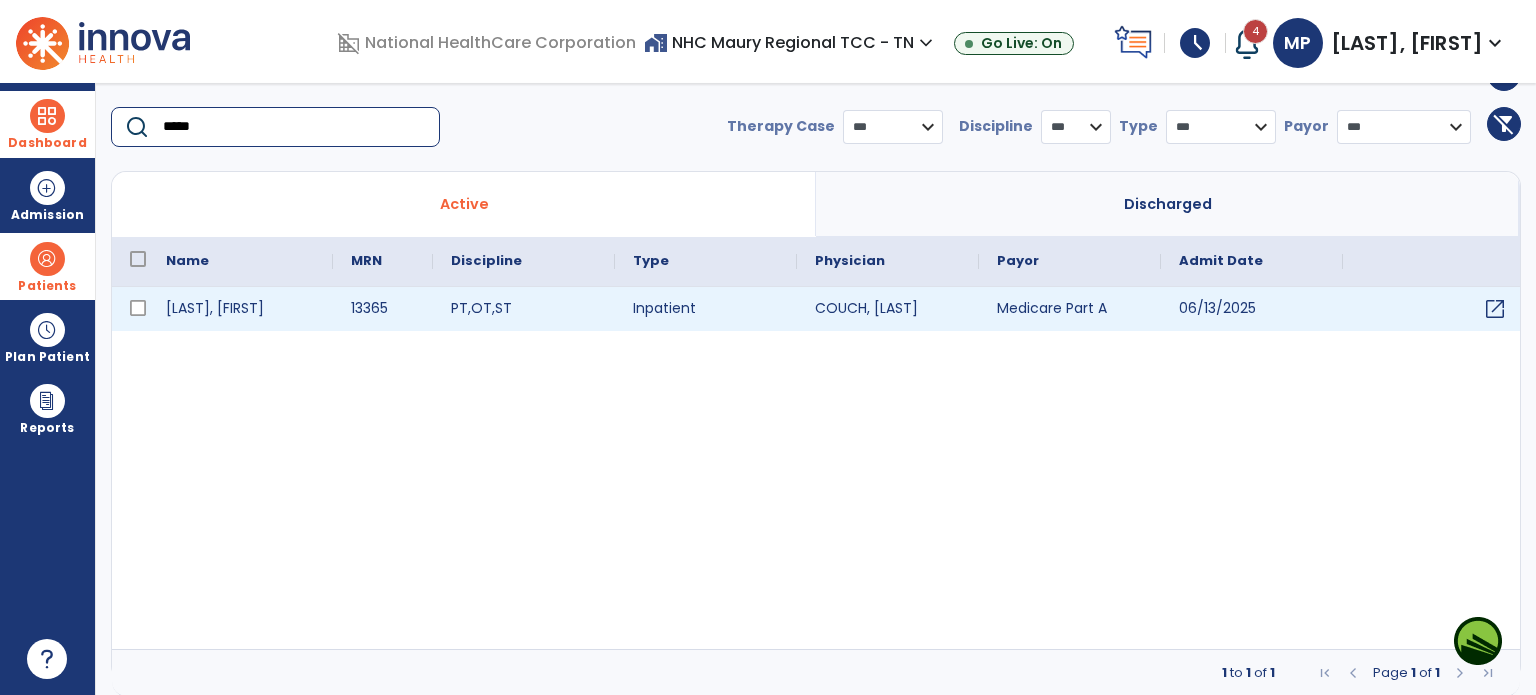 type on "*****" 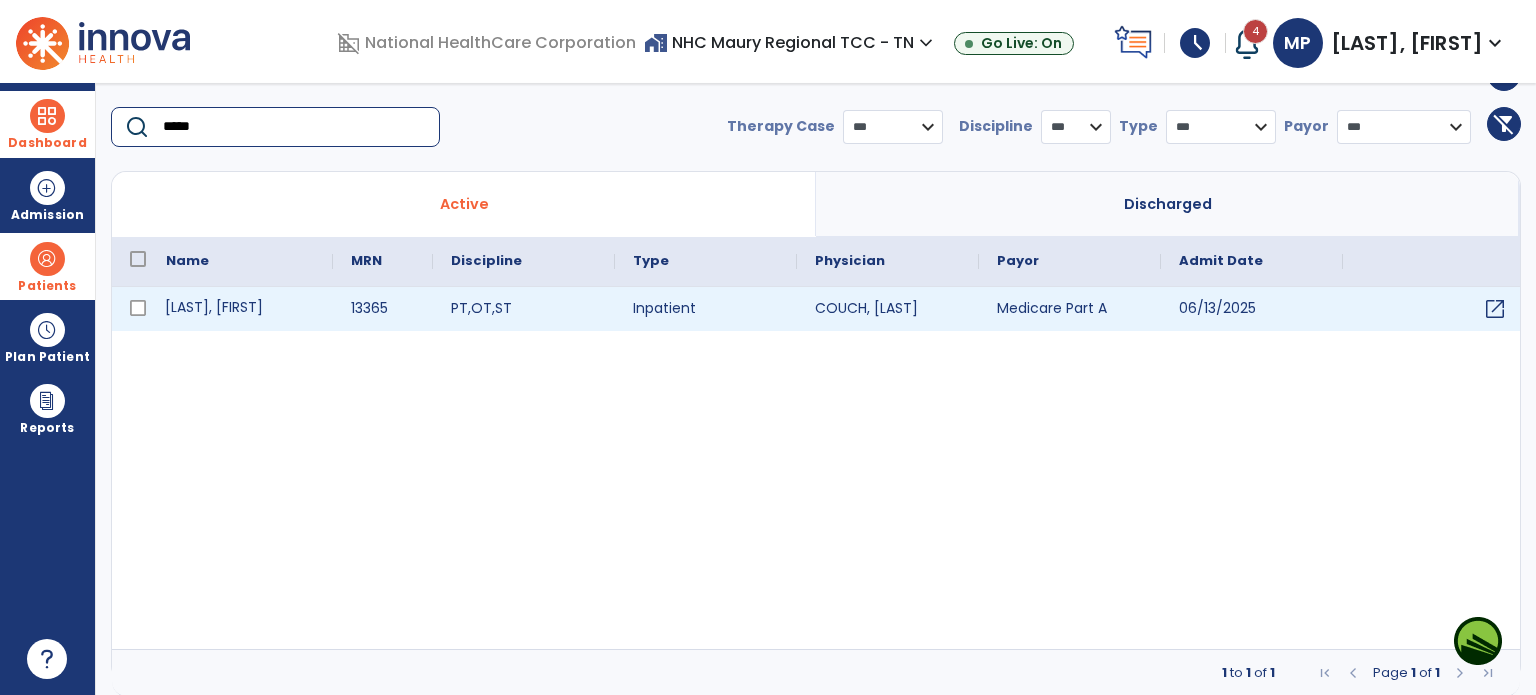click on "[LAST], [FIRST]" at bounding box center [240, 309] 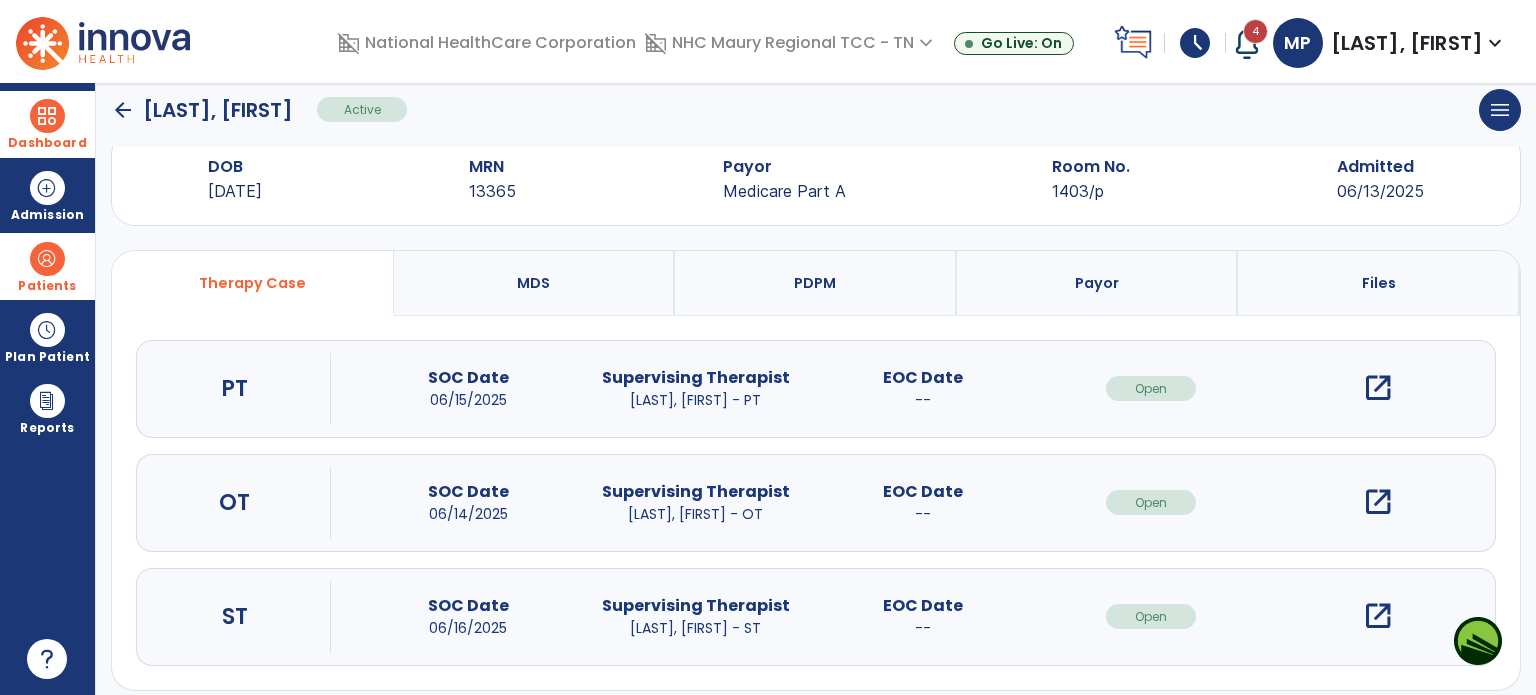 click on "open_in_new" at bounding box center (1378, 502) 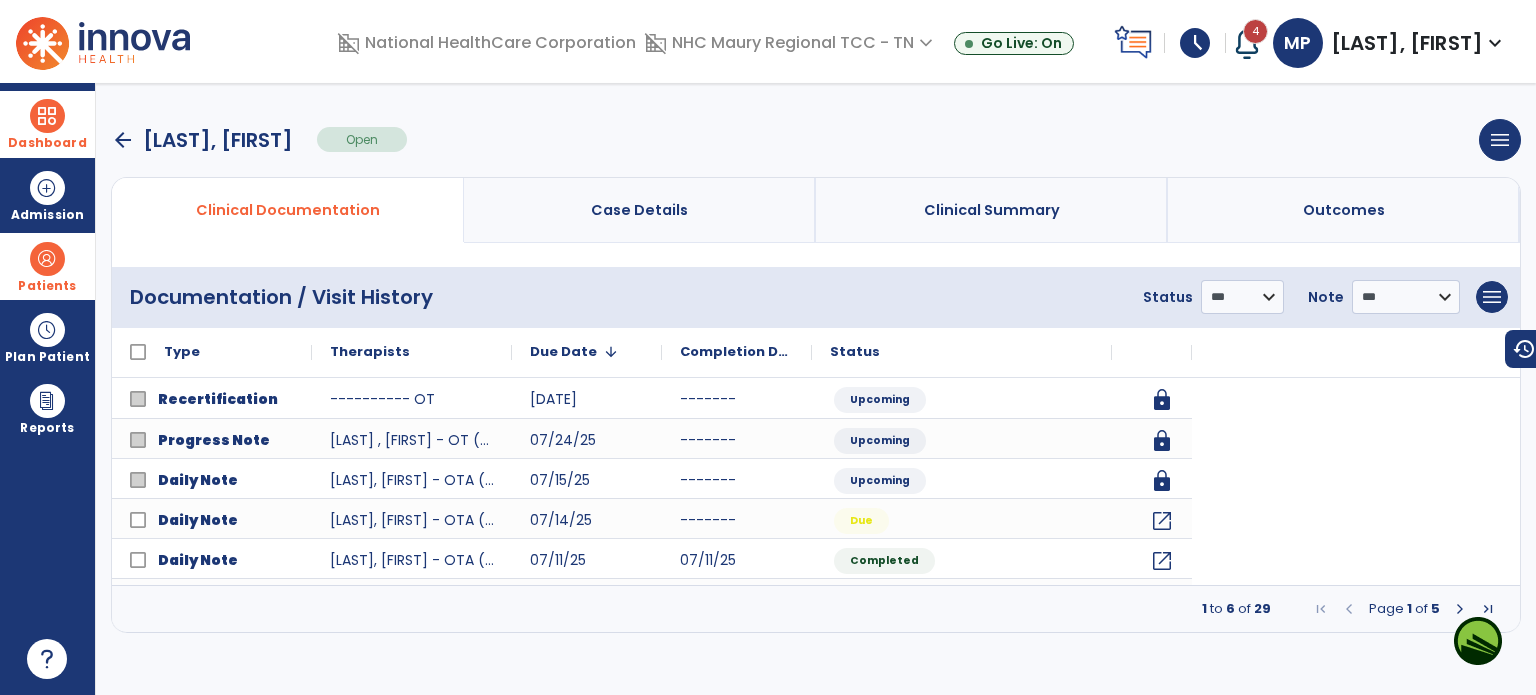scroll, scrollTop: 0, scrollLeft: 0, axis: both 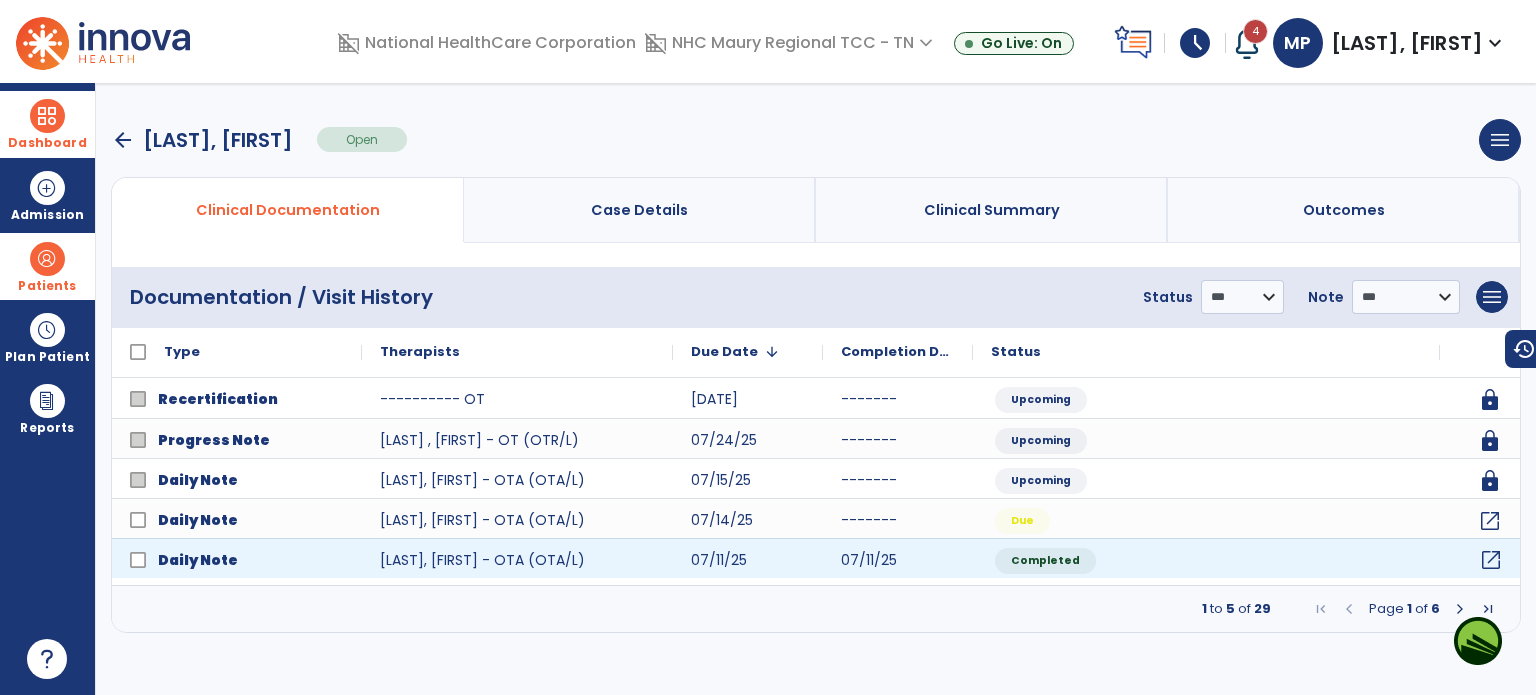 click on "open_in_new" 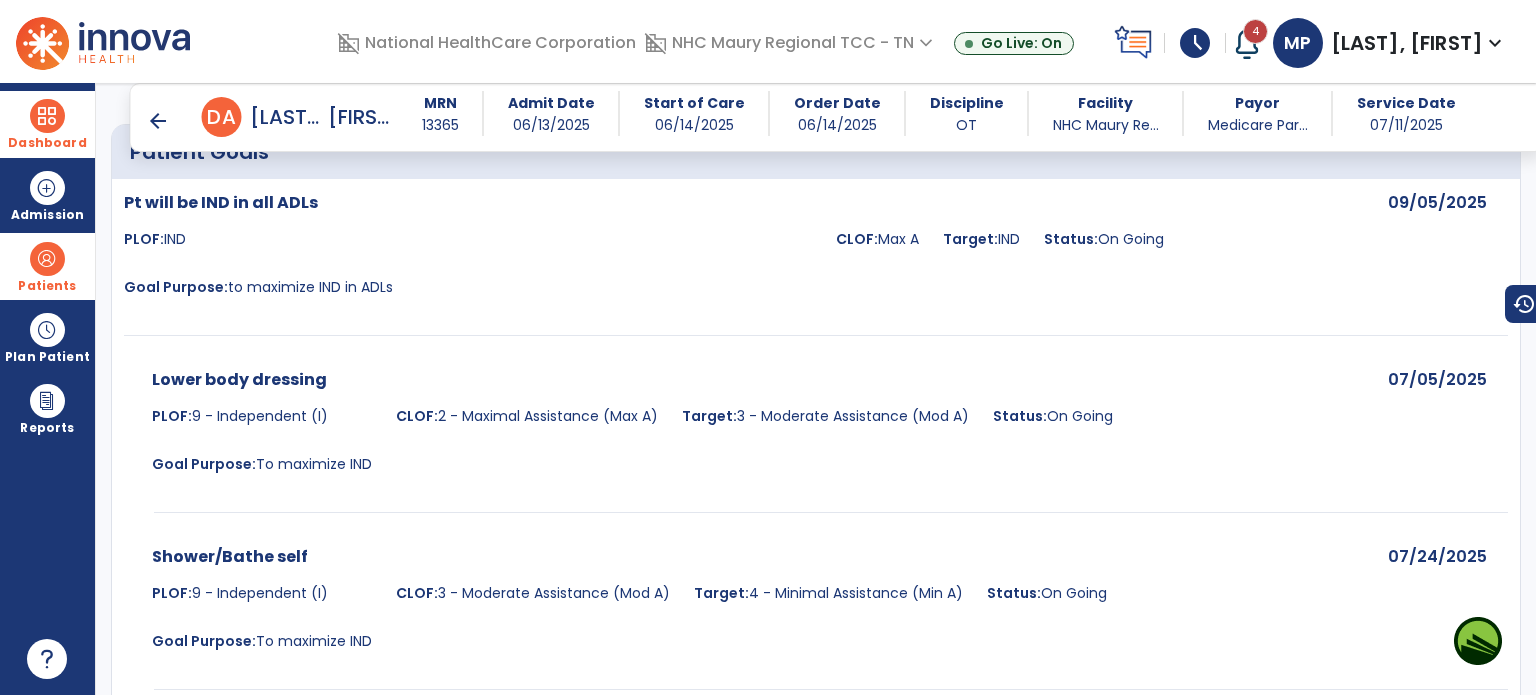 scroll, scrollTop: 2194, scrollLeft: 0, axis: vertical 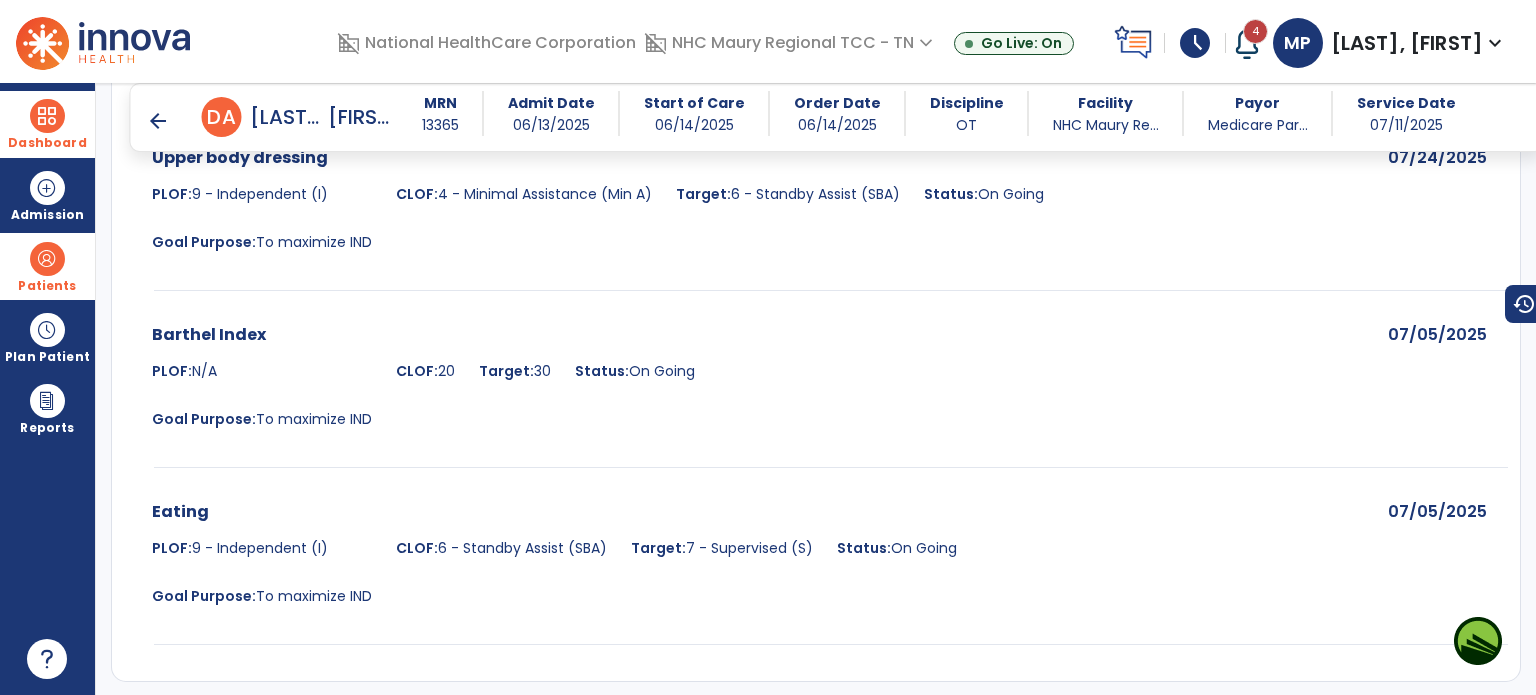 click on "arrow_back" at bounding box center [158, 121] 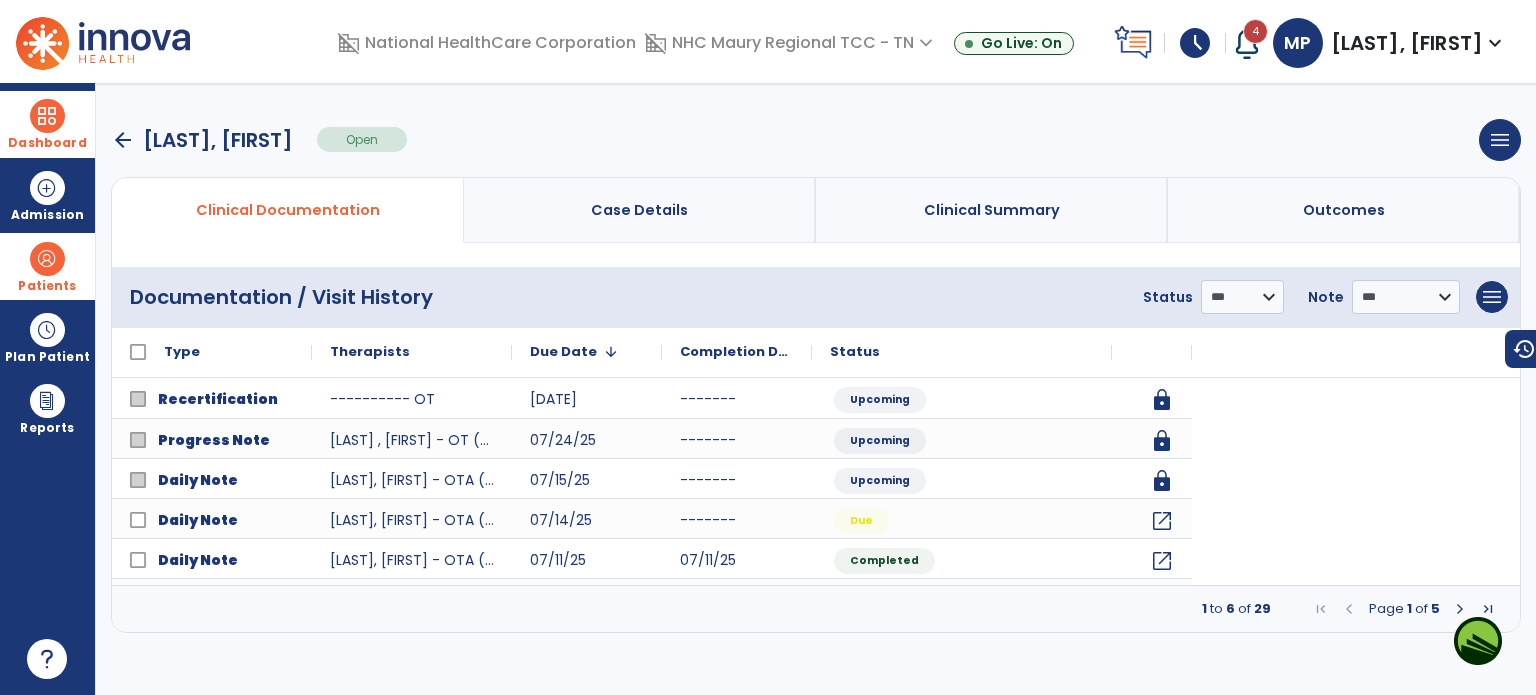 scroll, scrollTop: 0, scrollLeft: 0, axis: both 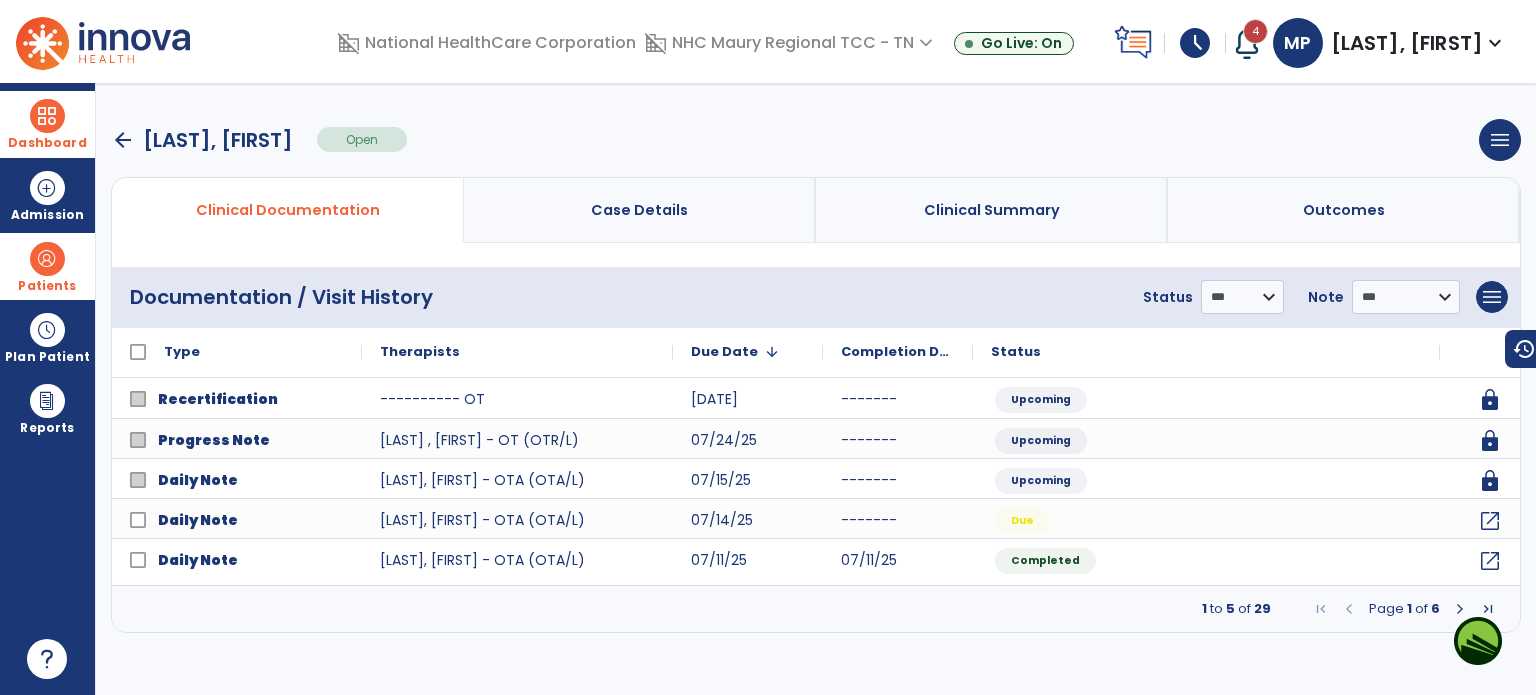 click on "arrow_back" at bounding box center [123, 140] 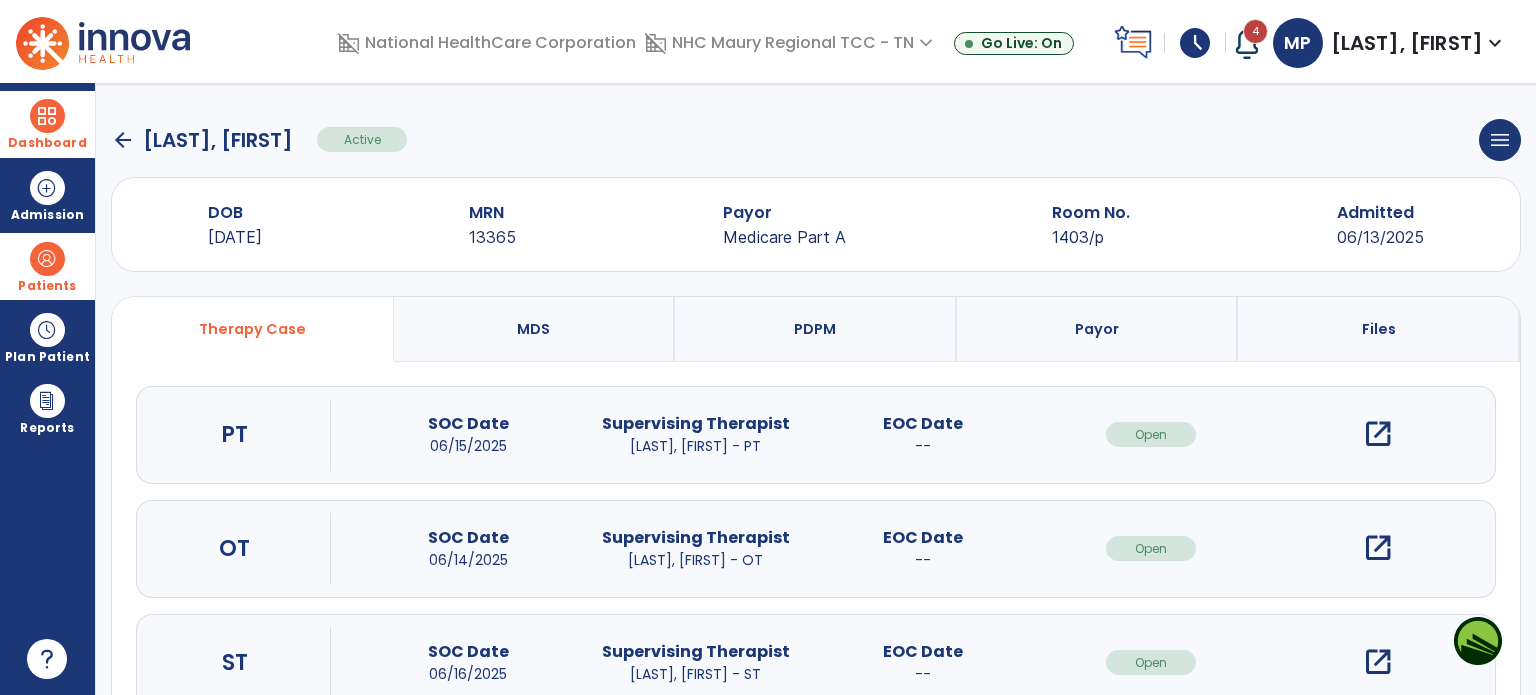 click on "open_in_new" at bounding box center (1378, 434) 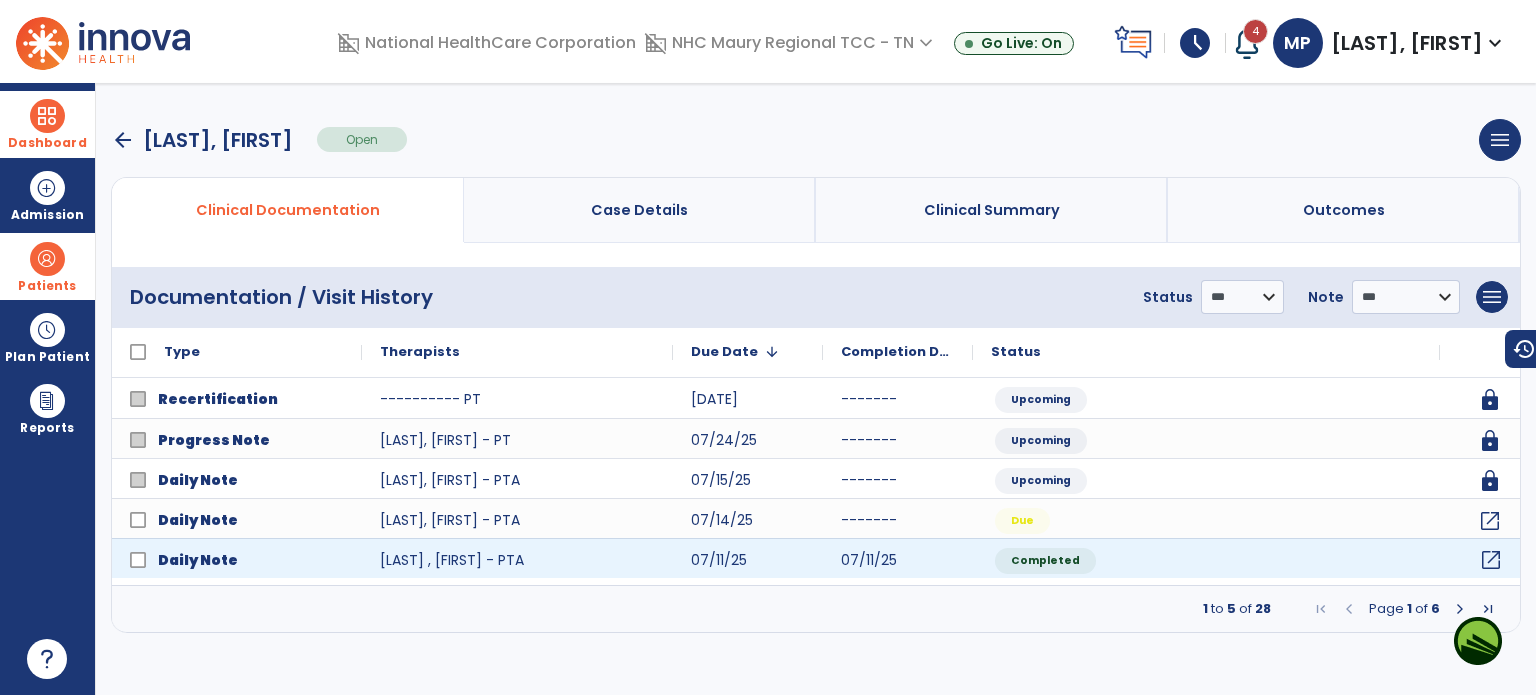 click on "open_in_new" 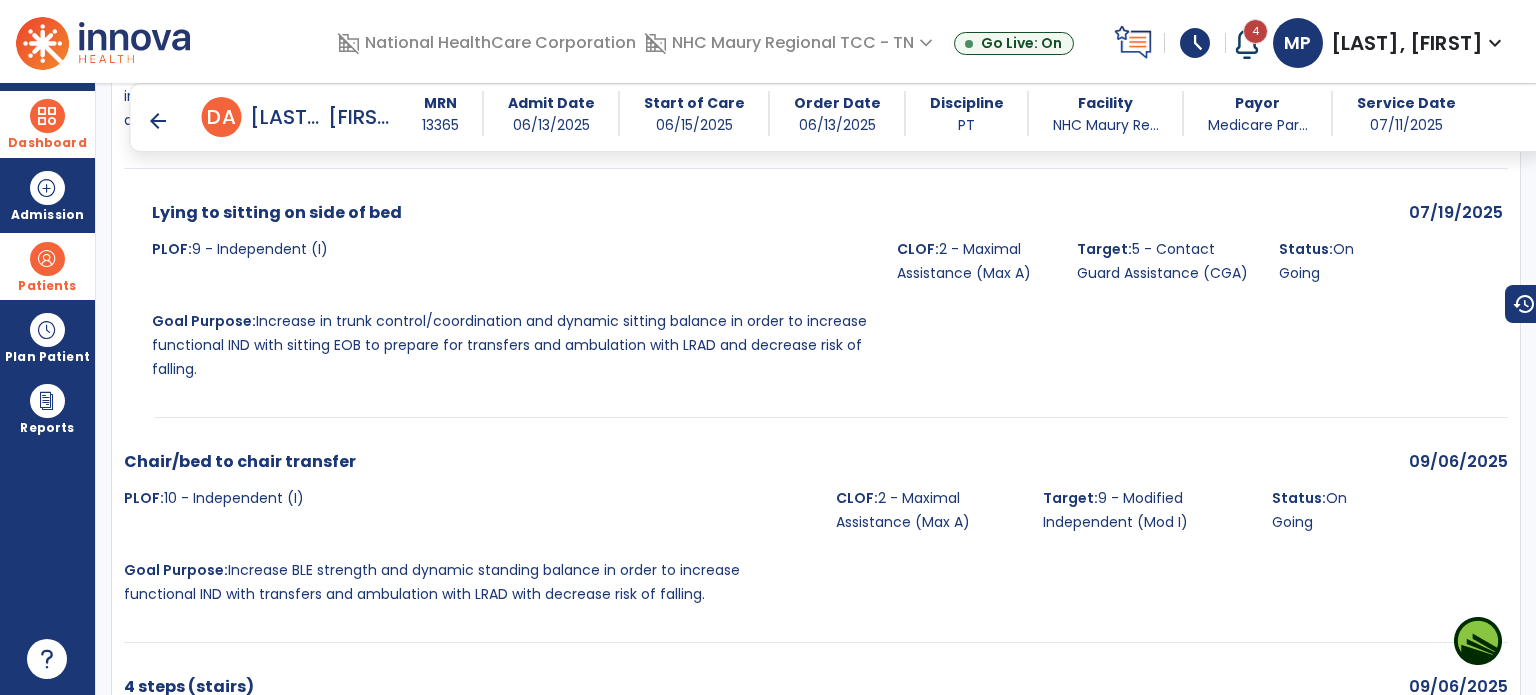 scroll, scrollTop: 3729, scrollLeft: 0, axis: vertical 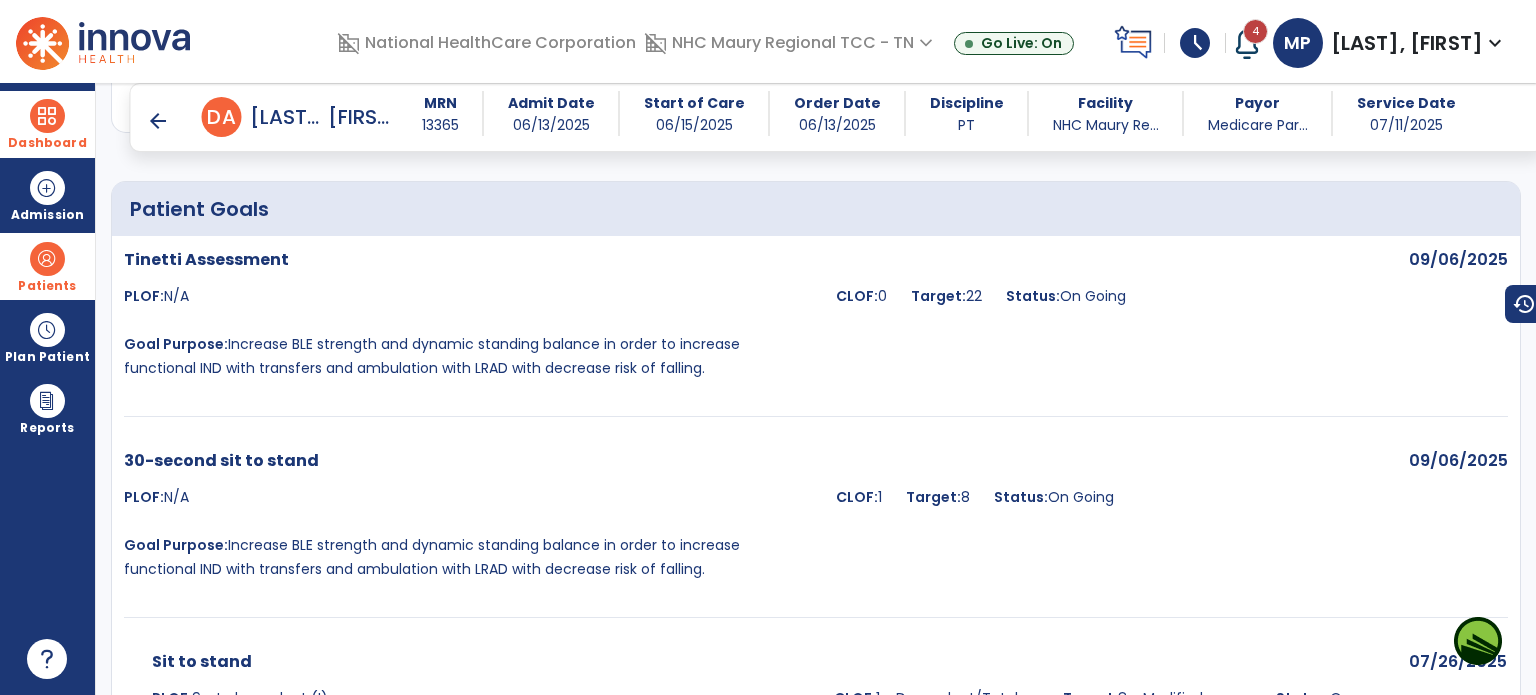 click on "arrow_back   Daily Note   arrow_back      D  A  [LAST],   [FIRST] MRN [NUMBER] Admit Date [DATE] Start of Care [DATE] Order Date [DATE] Discipline PT Facility NHC Maury Re... Payor Medicare Par... Service Date [DATE] Medical Diagnosis
No.
Code" at bounding box center (816, 389) 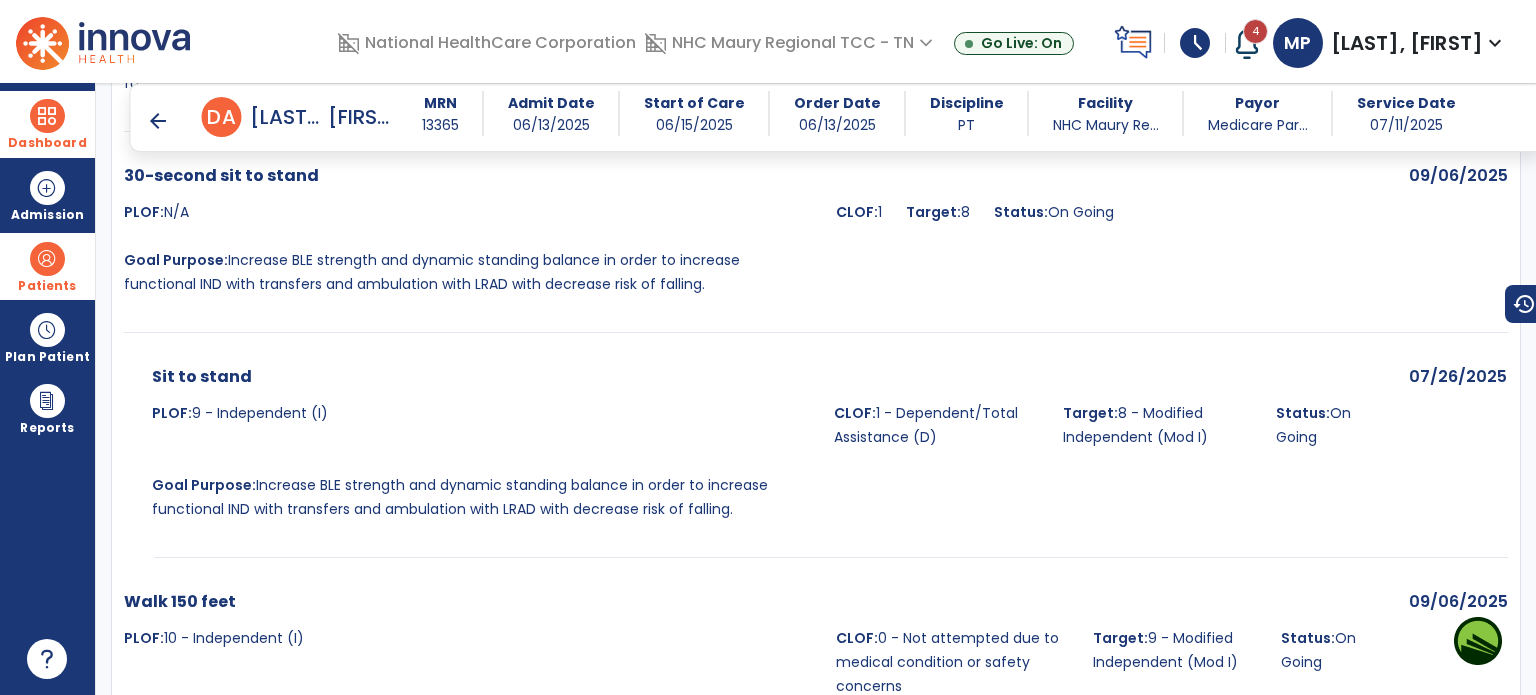 scroll, scrollTop: 2524, scrollLeft: 0, axis: vertical 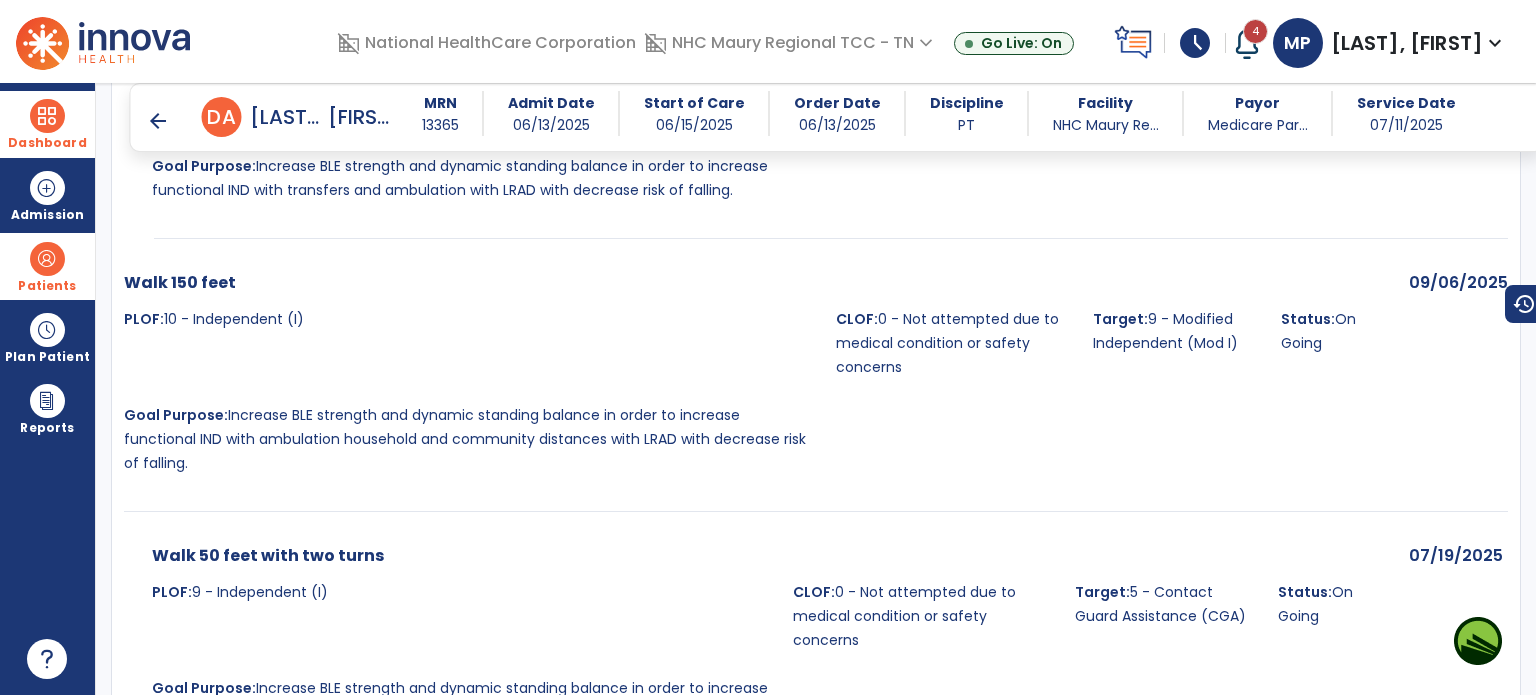 click at bounding box center (47, 116) 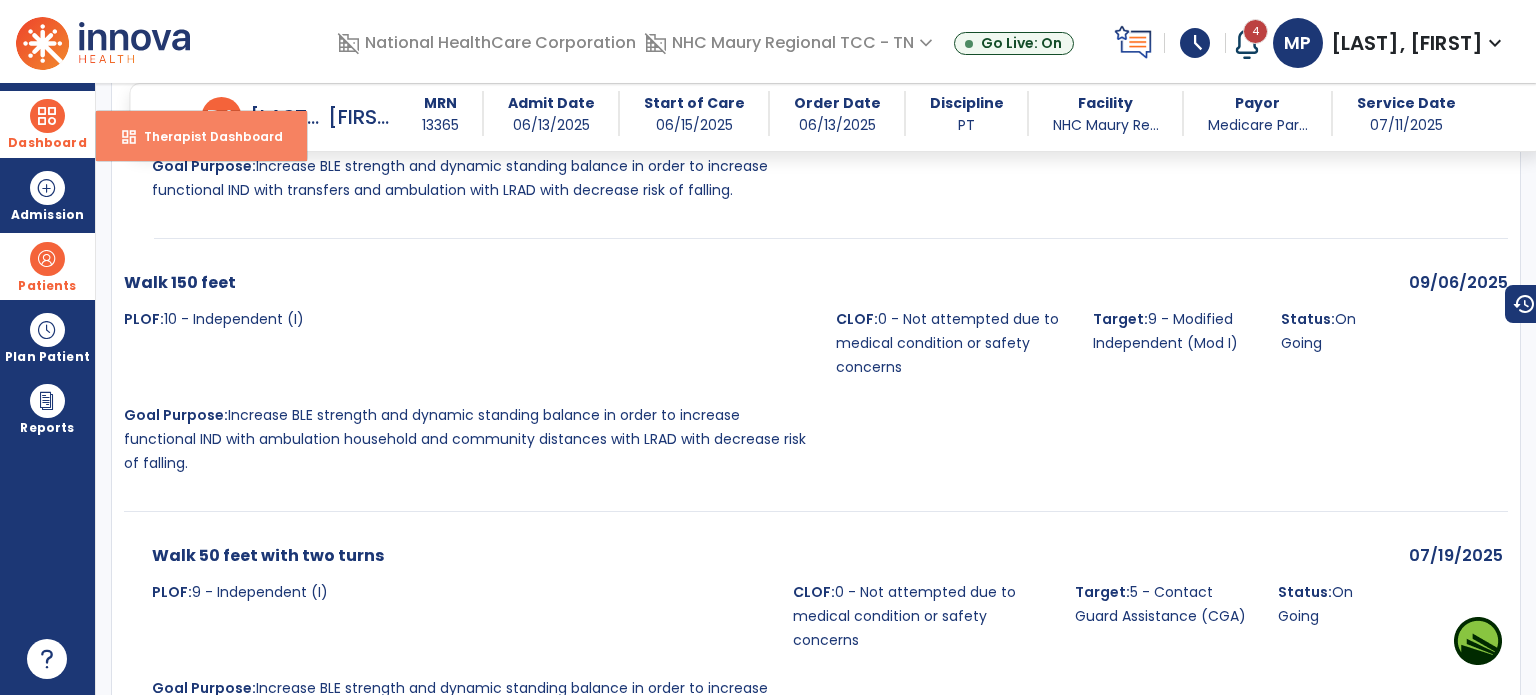 click on "dashboard  Therapist Dashboard" at bounding box center [201, 136] 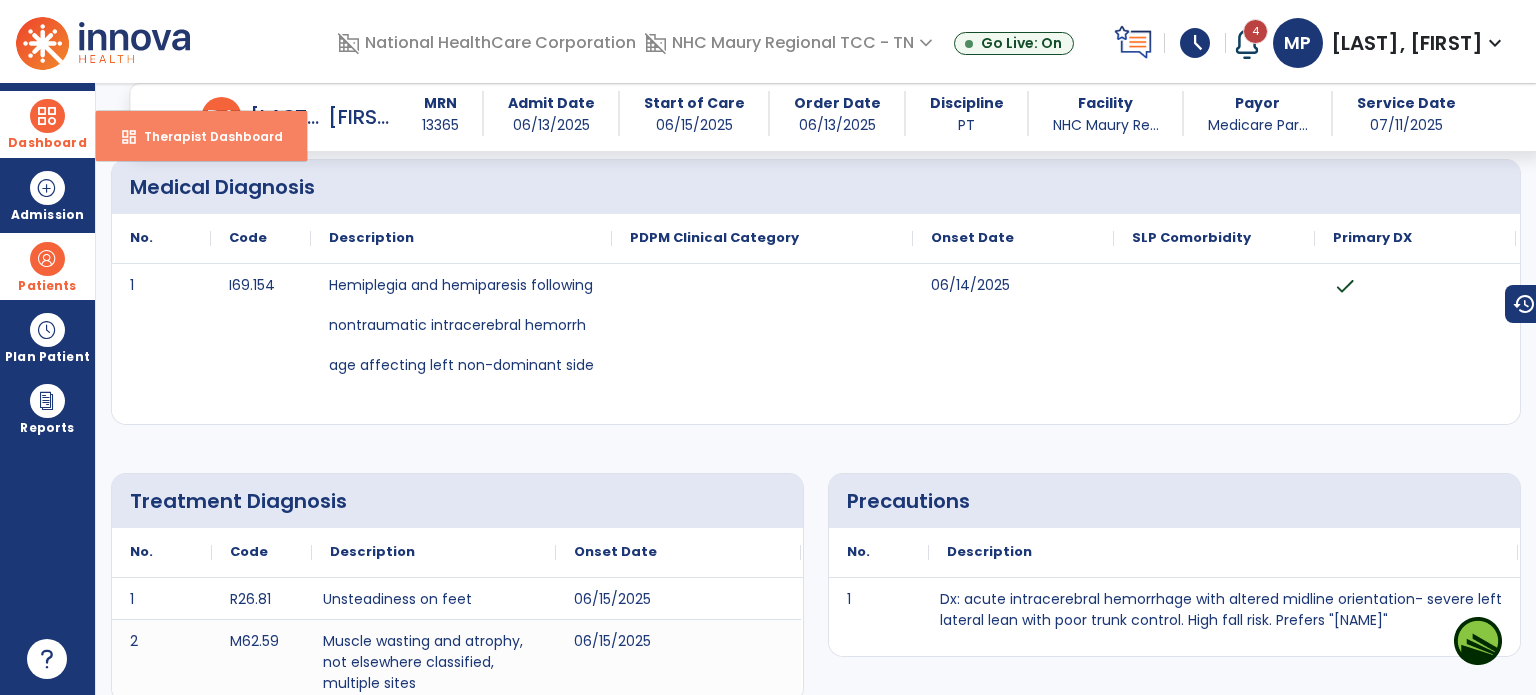 select on "****" 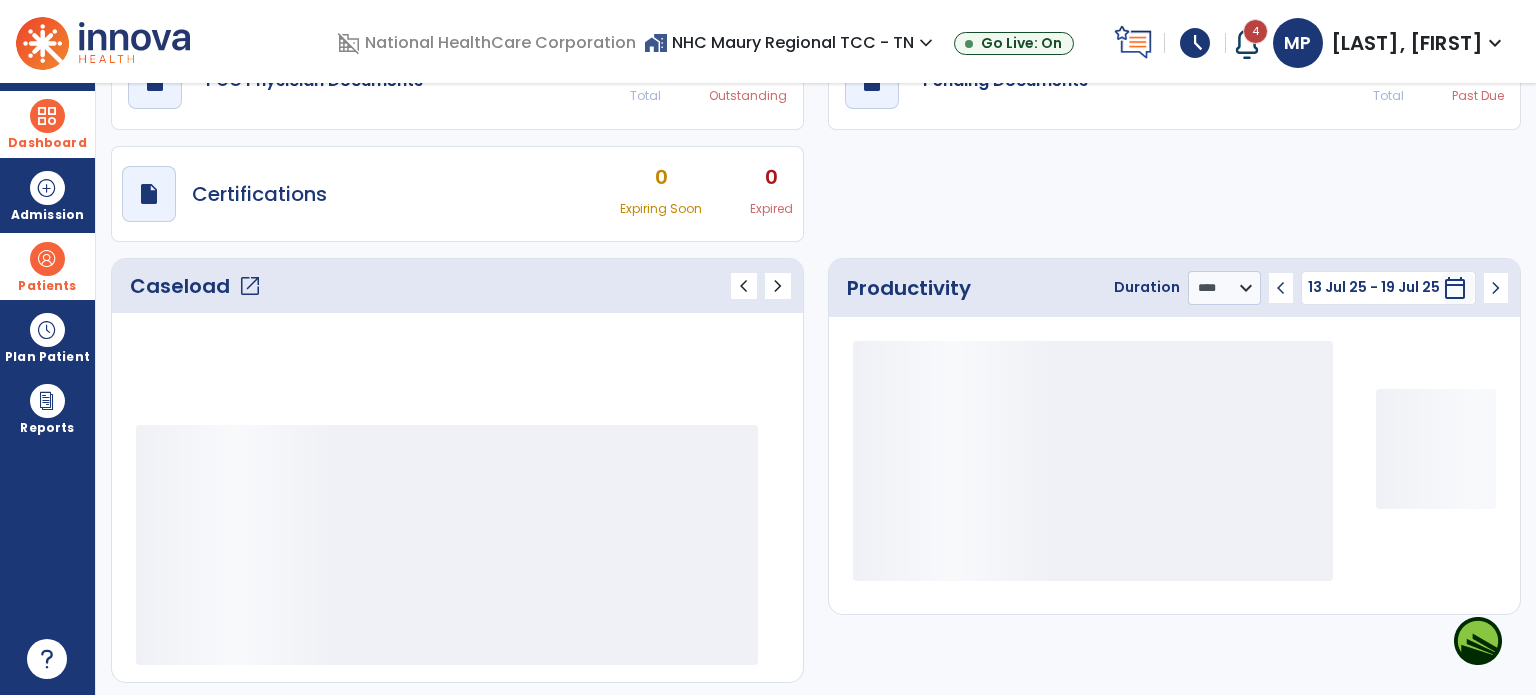scroll, scrollTop: 49, scrollLeft: 0, axis: vertical 